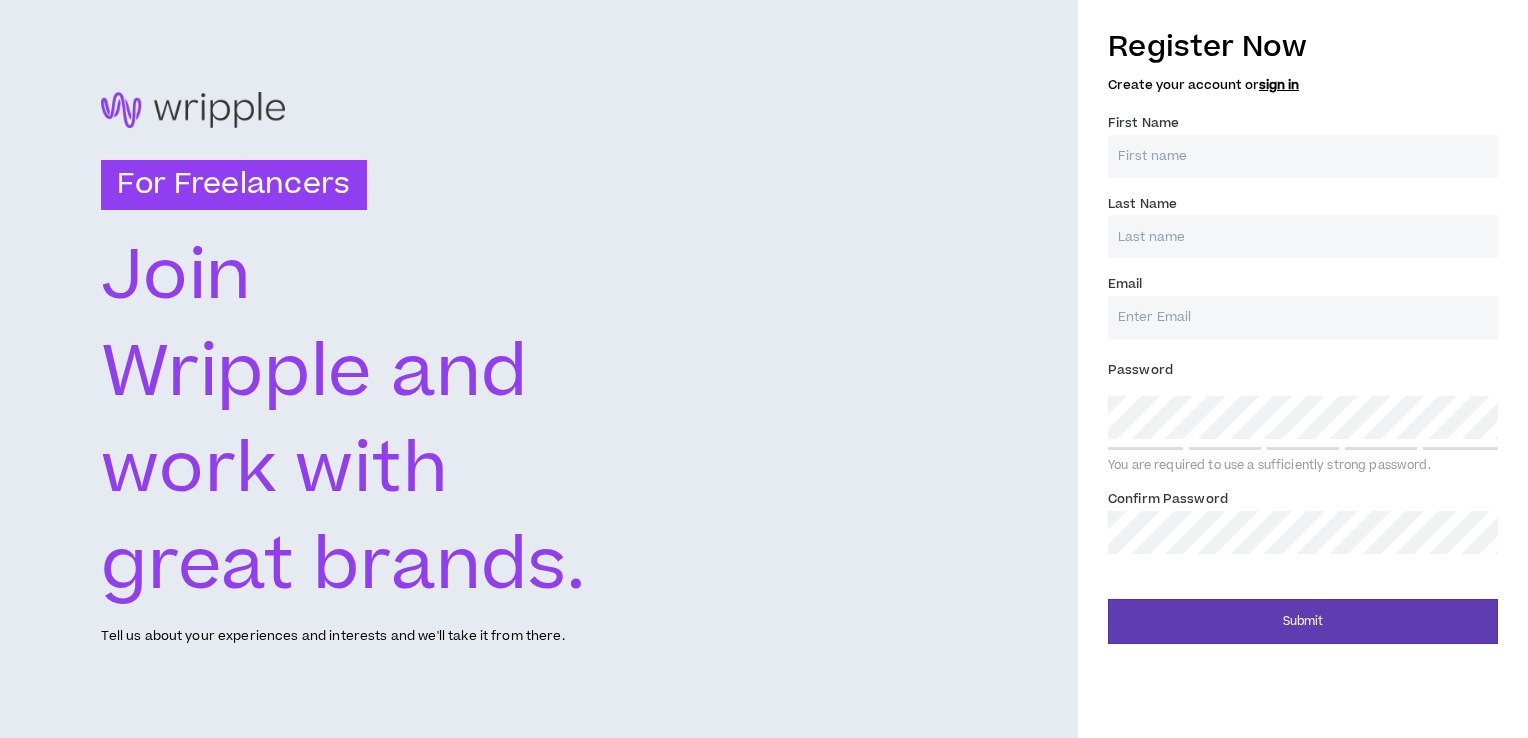 scroll, scrollTop: 0, scrollLeft: 0, axis: both 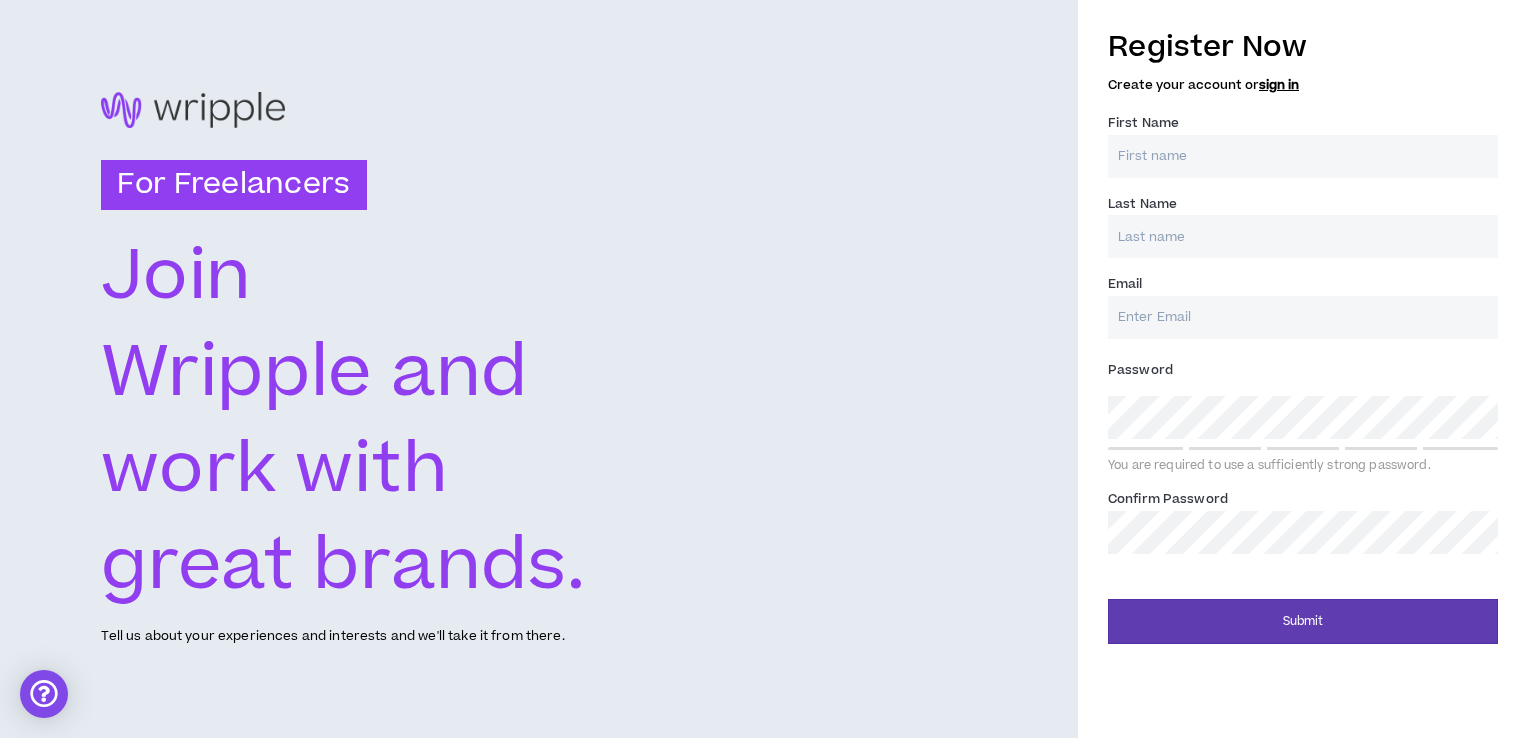 click on "First Name  *" at bounding box center [1303, 156] 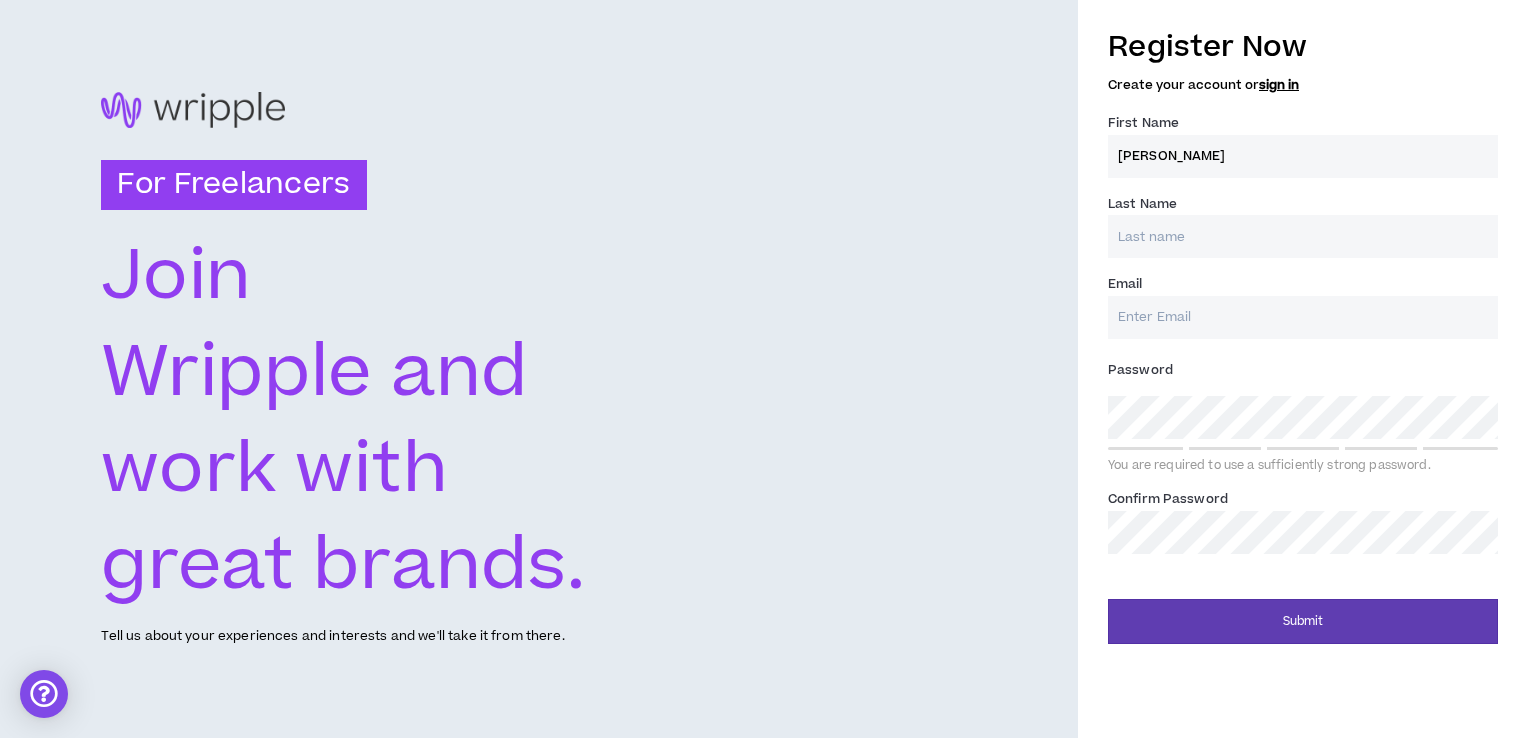 type on "Fernan" 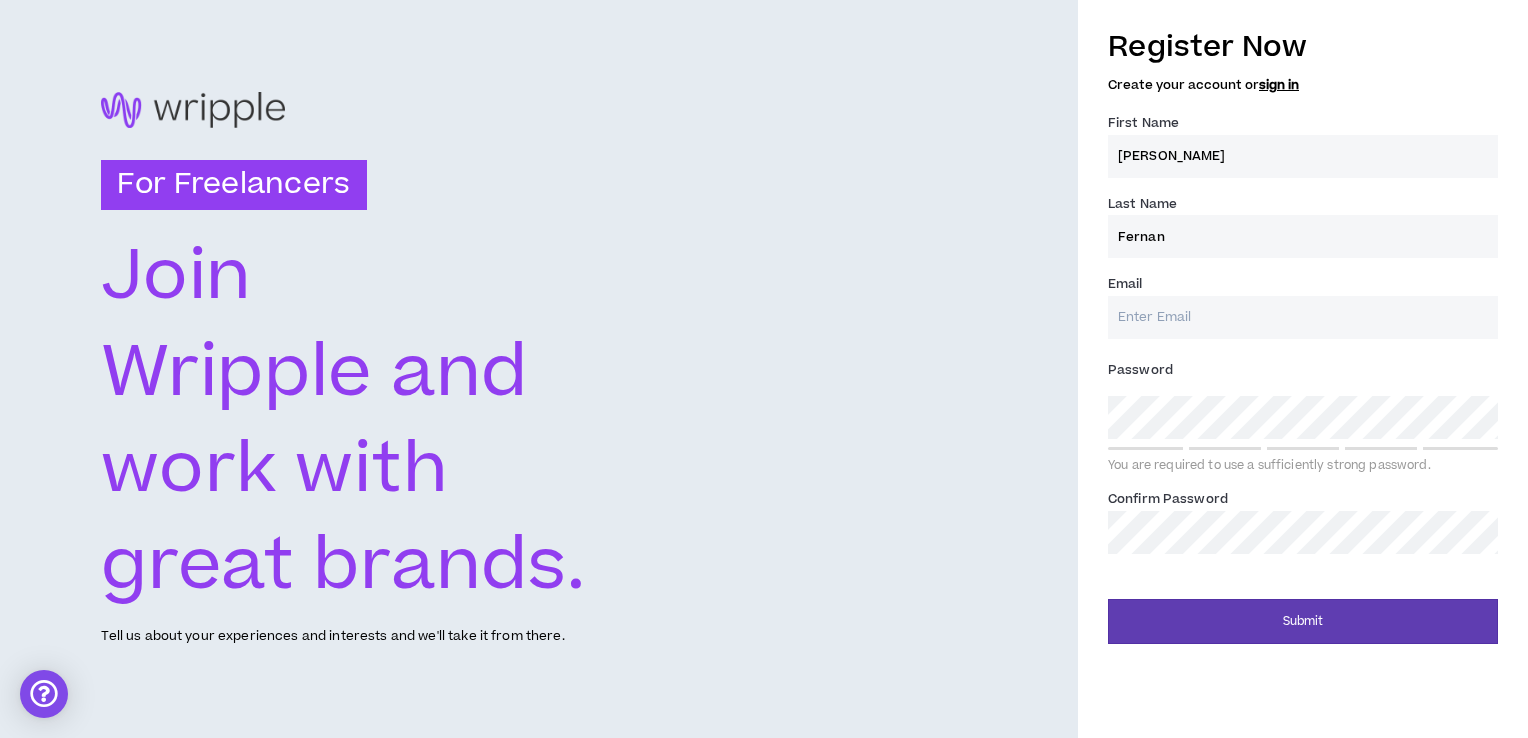 type on "[EMAIL_ADDRESS][DOMAIN_NAME]" 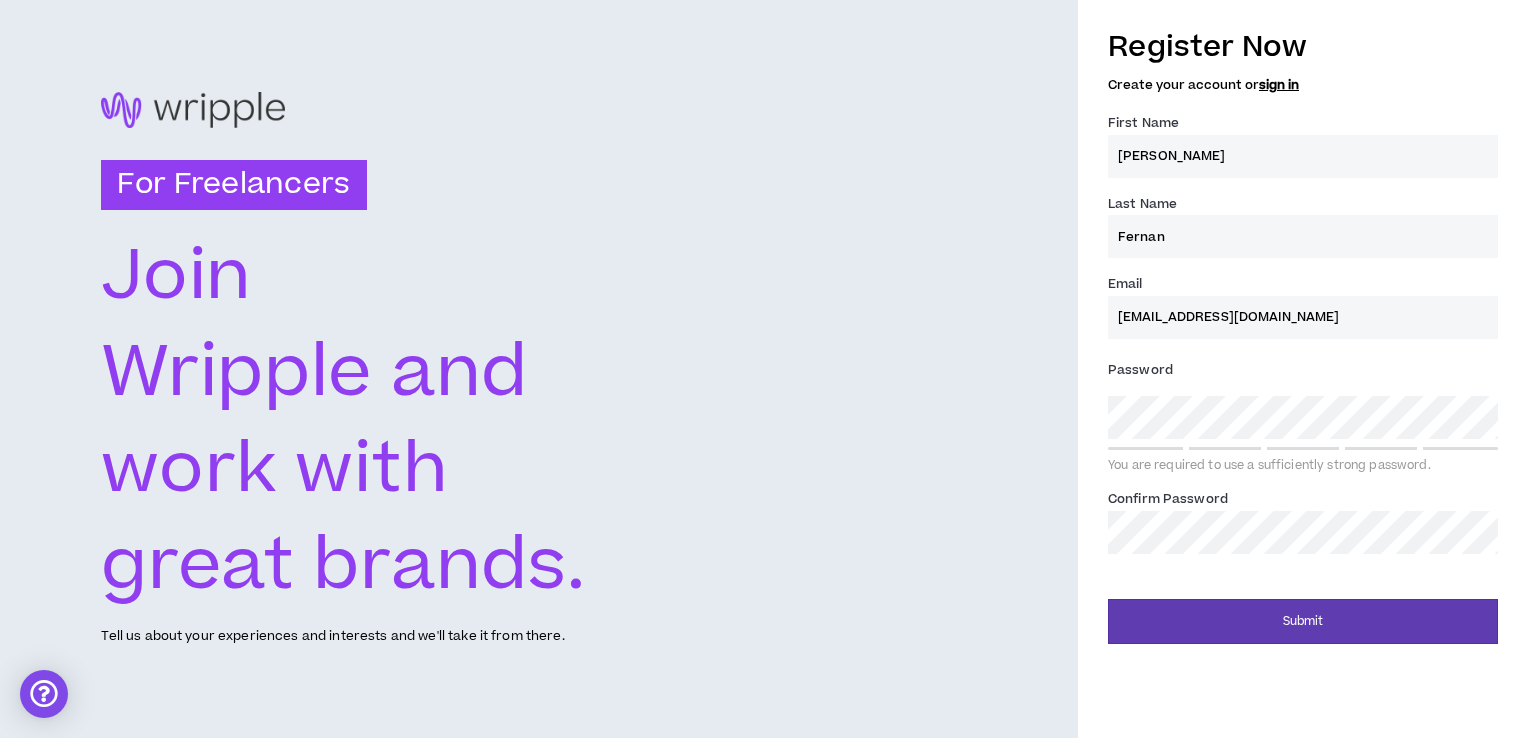 type on "Fernan" 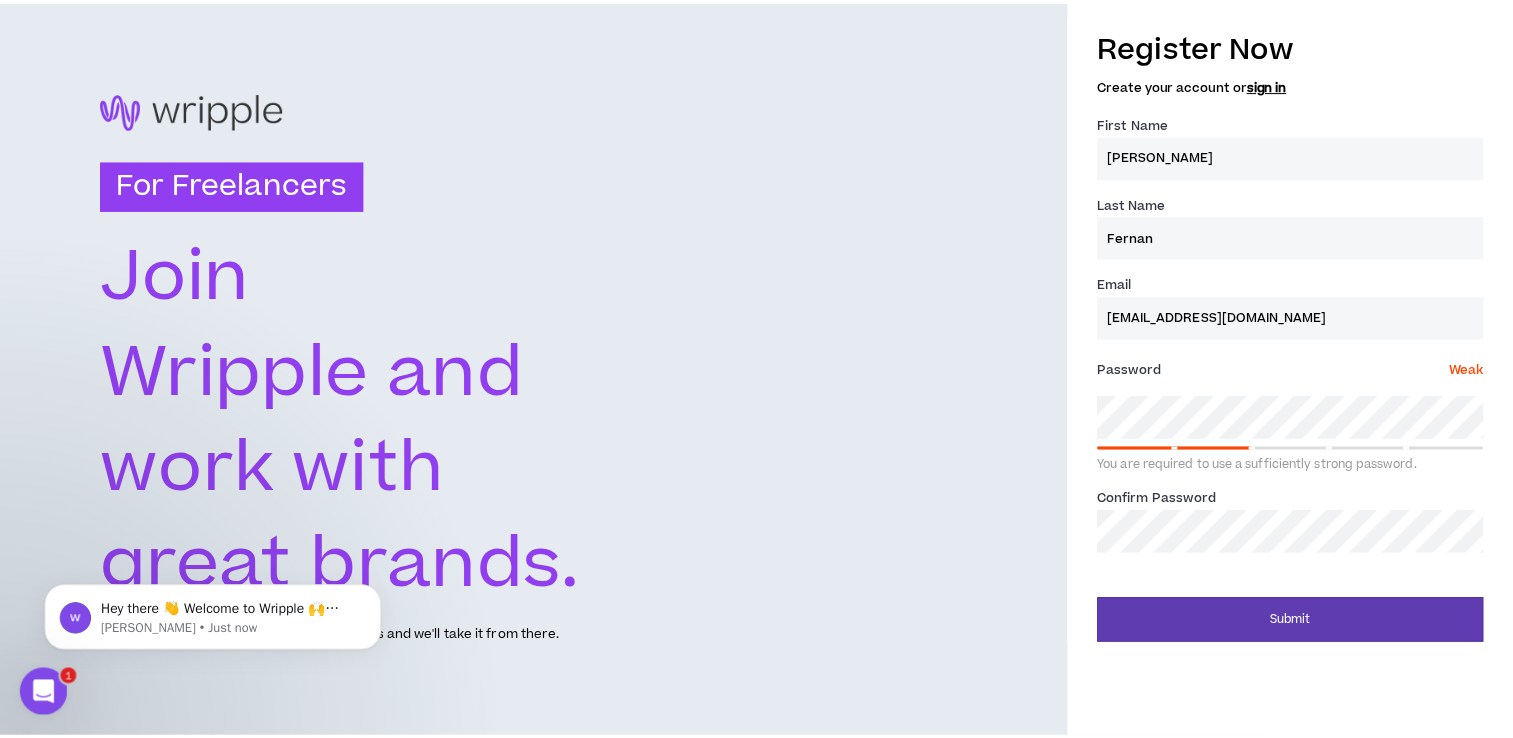 scroll, scrollTop: 0, scrollLeft: 0, axis: both 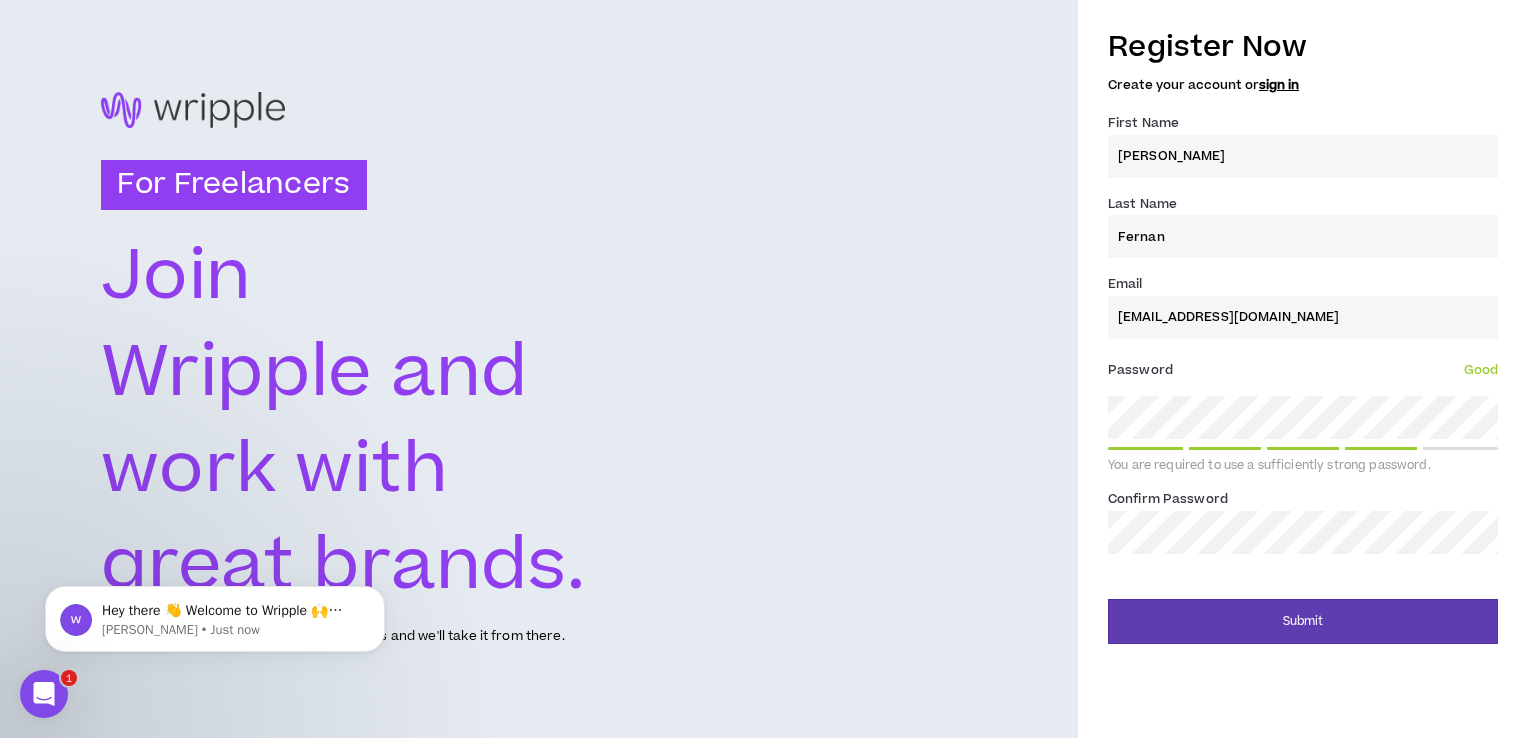 click on "Password  * Good" at bounding box center (1303, 370) 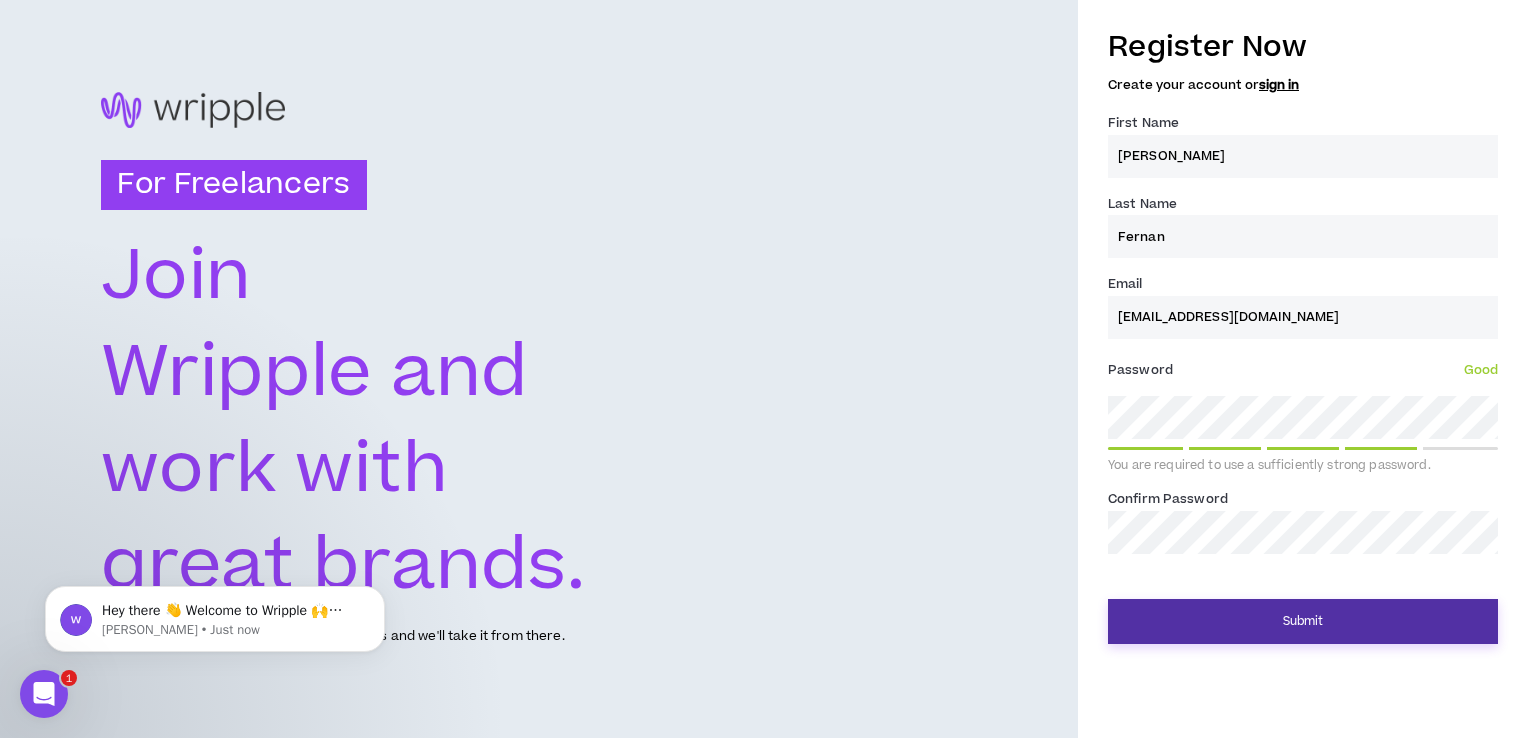 click on "Submit" at bounding box center [1303, 621] 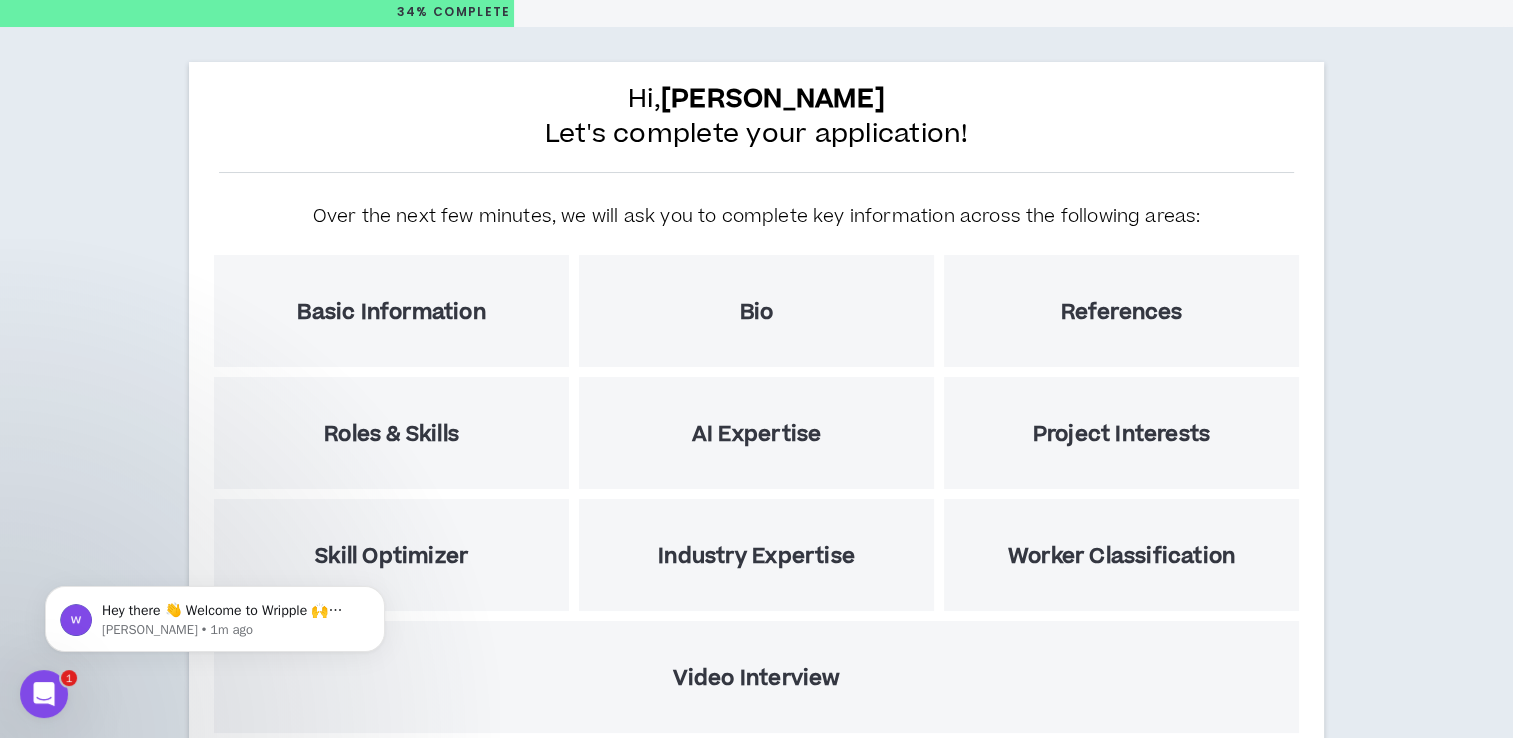 scroll, scrollTop: 199, scrollLeft: 0, axis: vertical 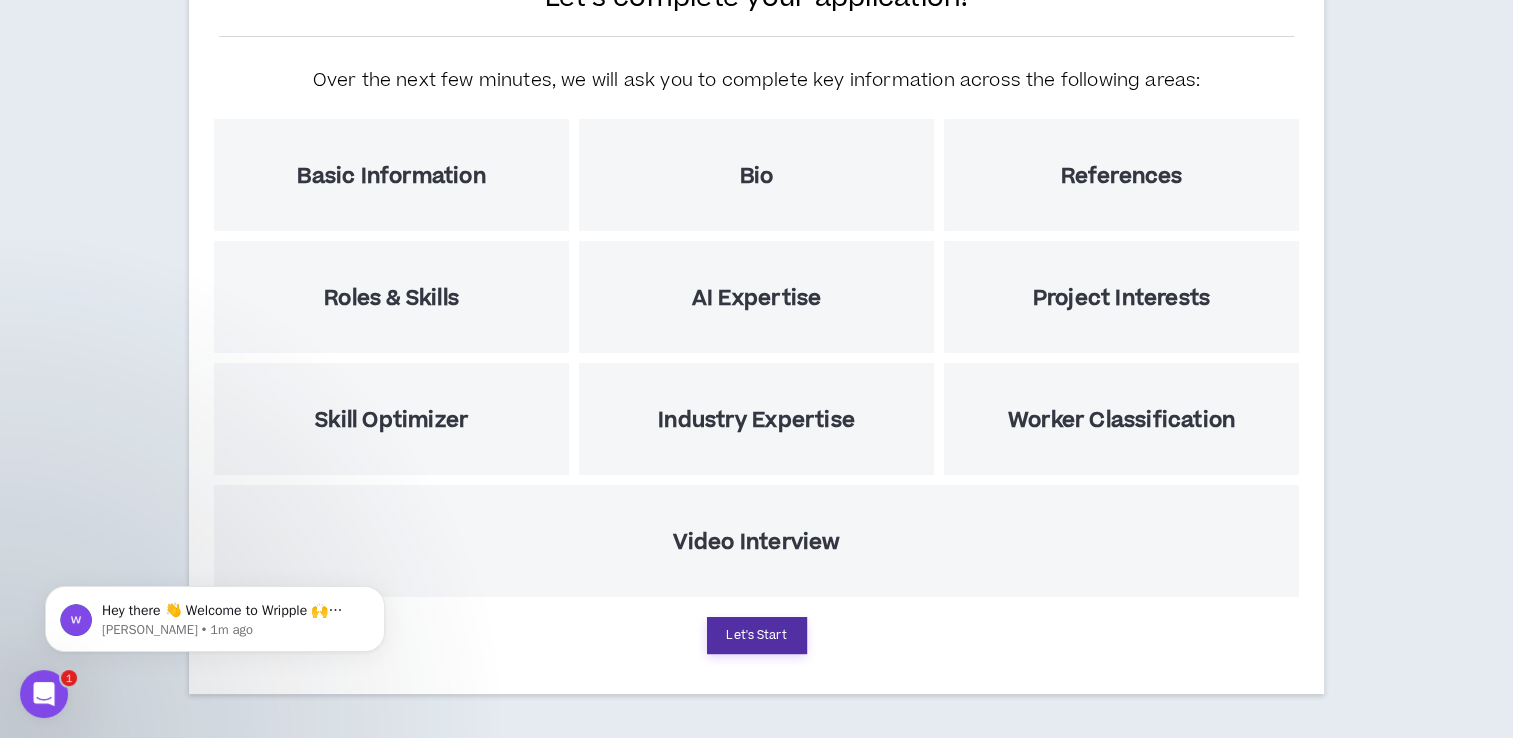 click on "Let's Start" at bounding box center [757, 635] 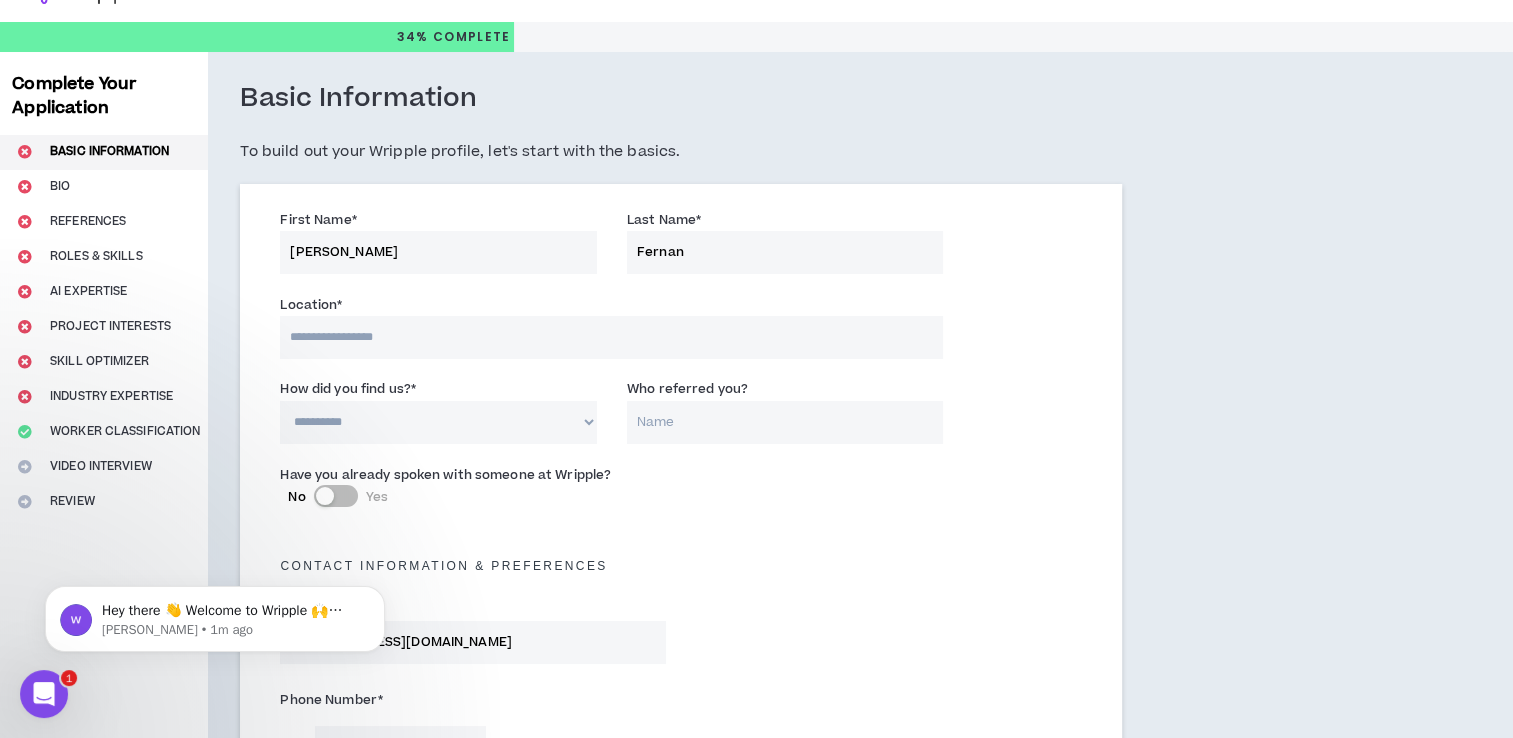 scroll, scrollTop: 0, scrollLeft: 0, axis: both 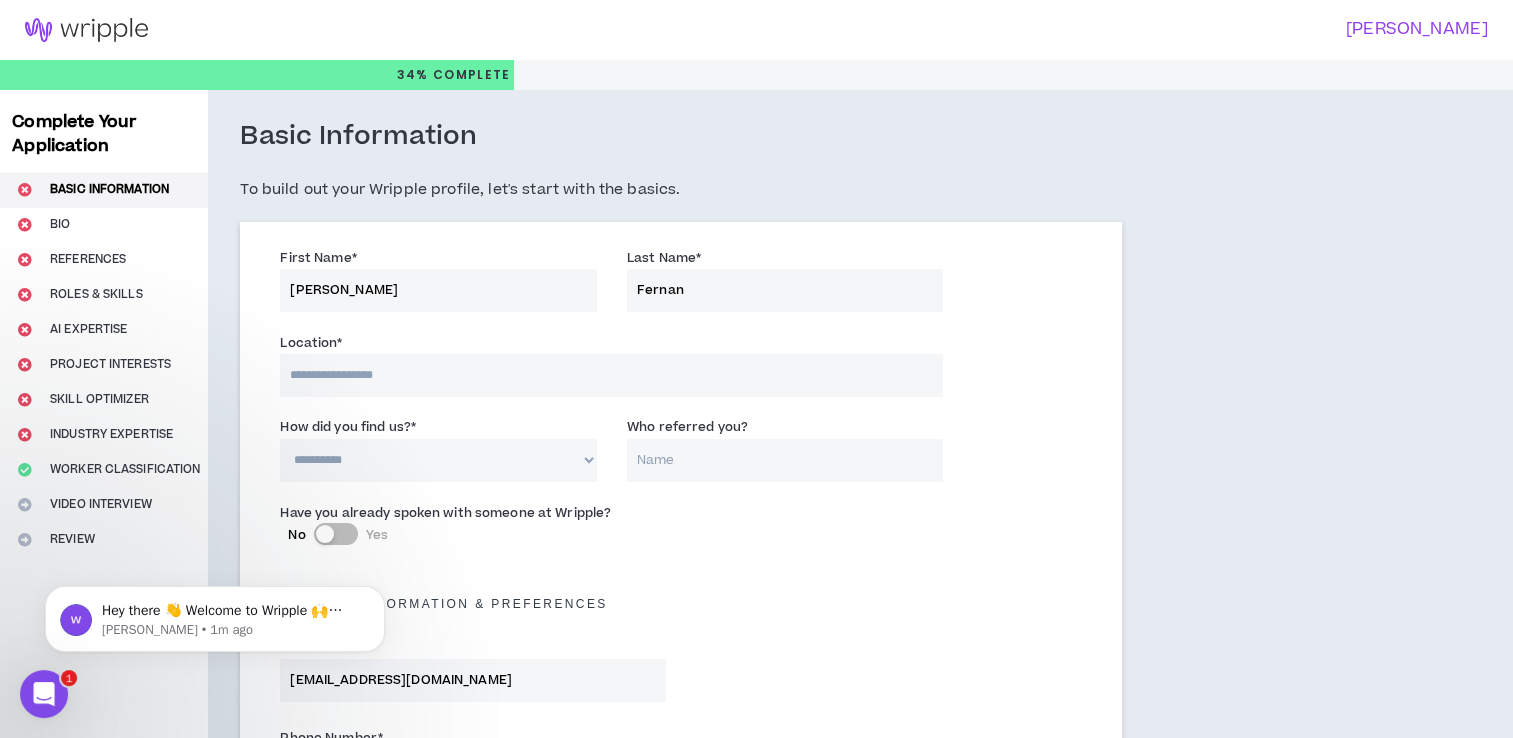 click at bounding box center (611, 375) 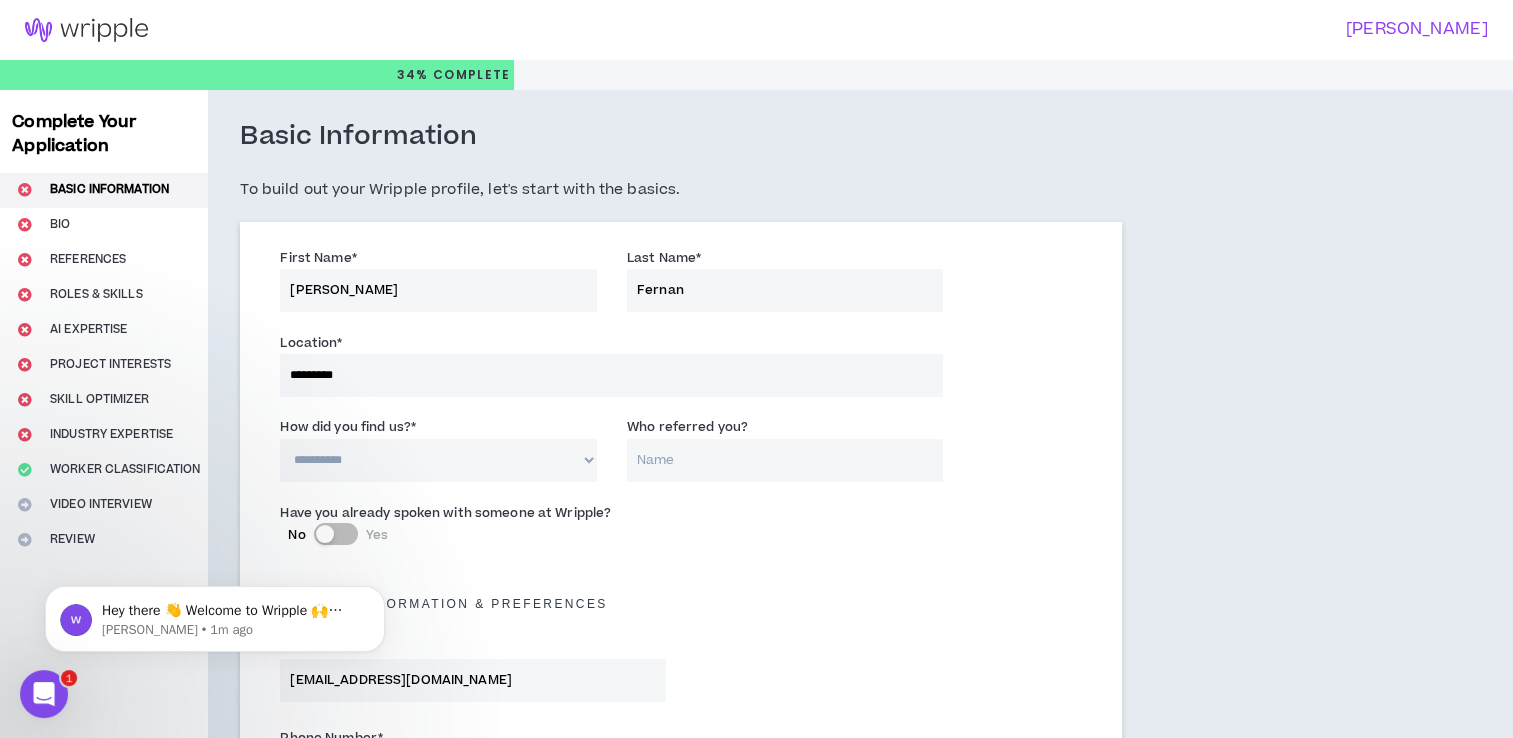 select on "PH" 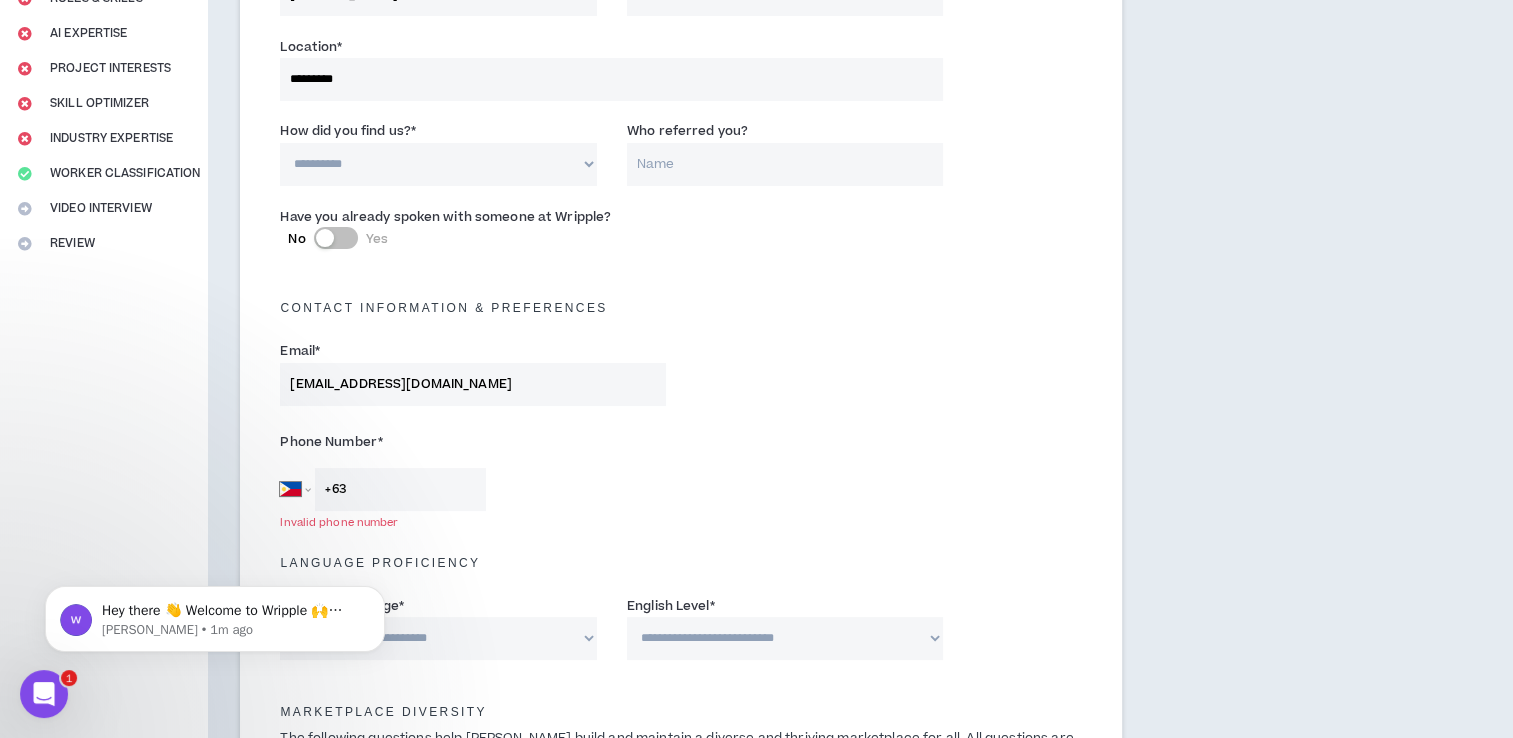 scroll, scrollTop: 296, scrollLeft: 0, axis: vertical 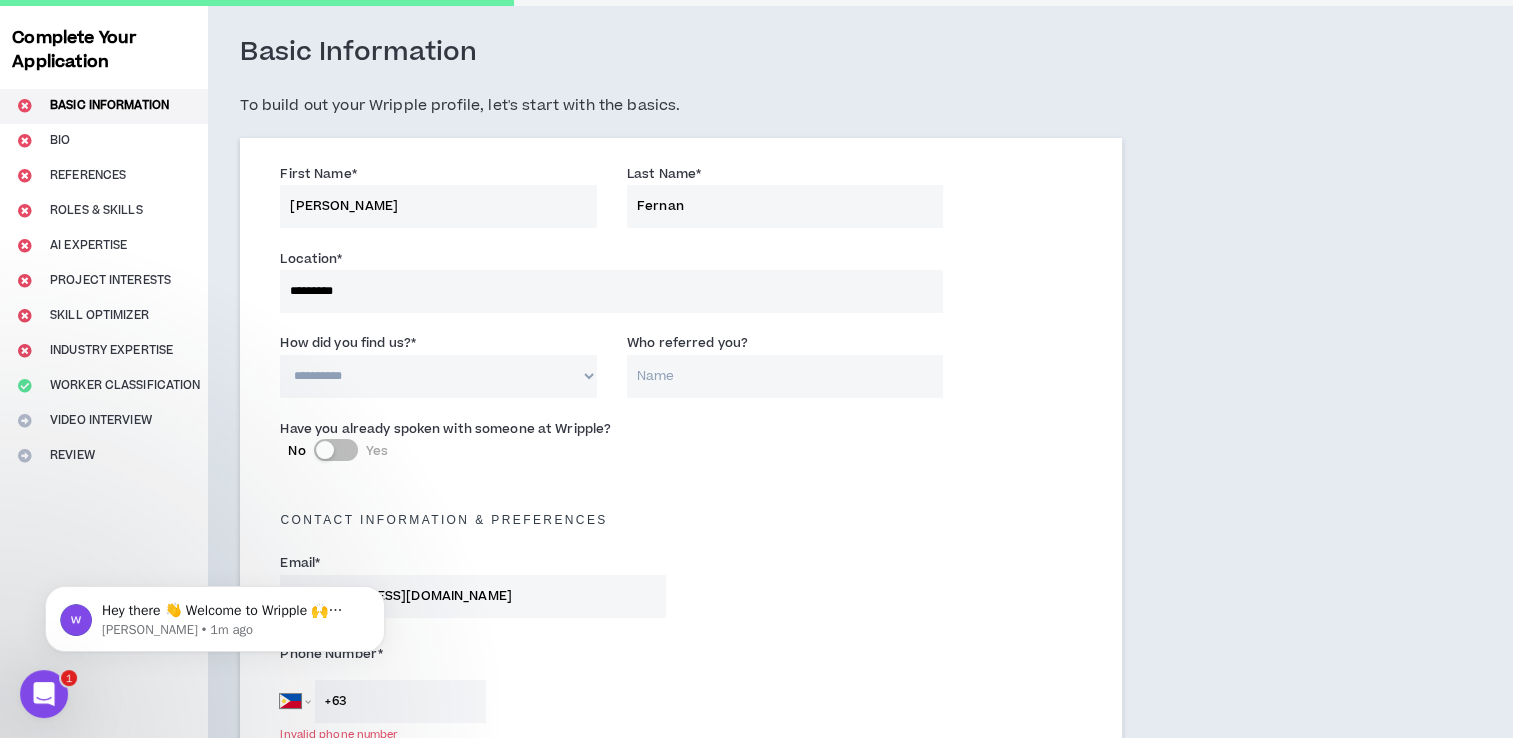 click on "**********" at bounding box center (438, 376) 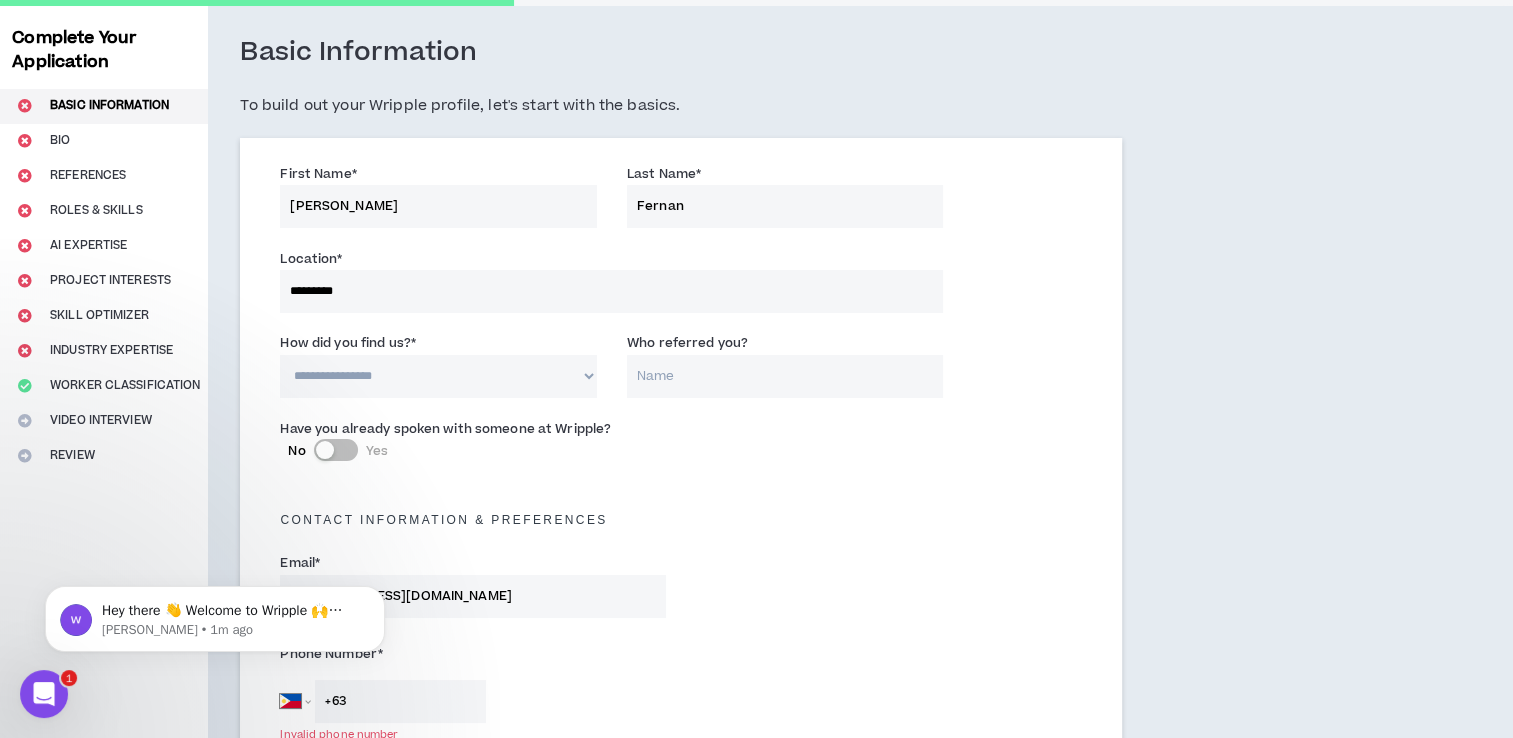 click on "**********" at bounding box center [438, 376] 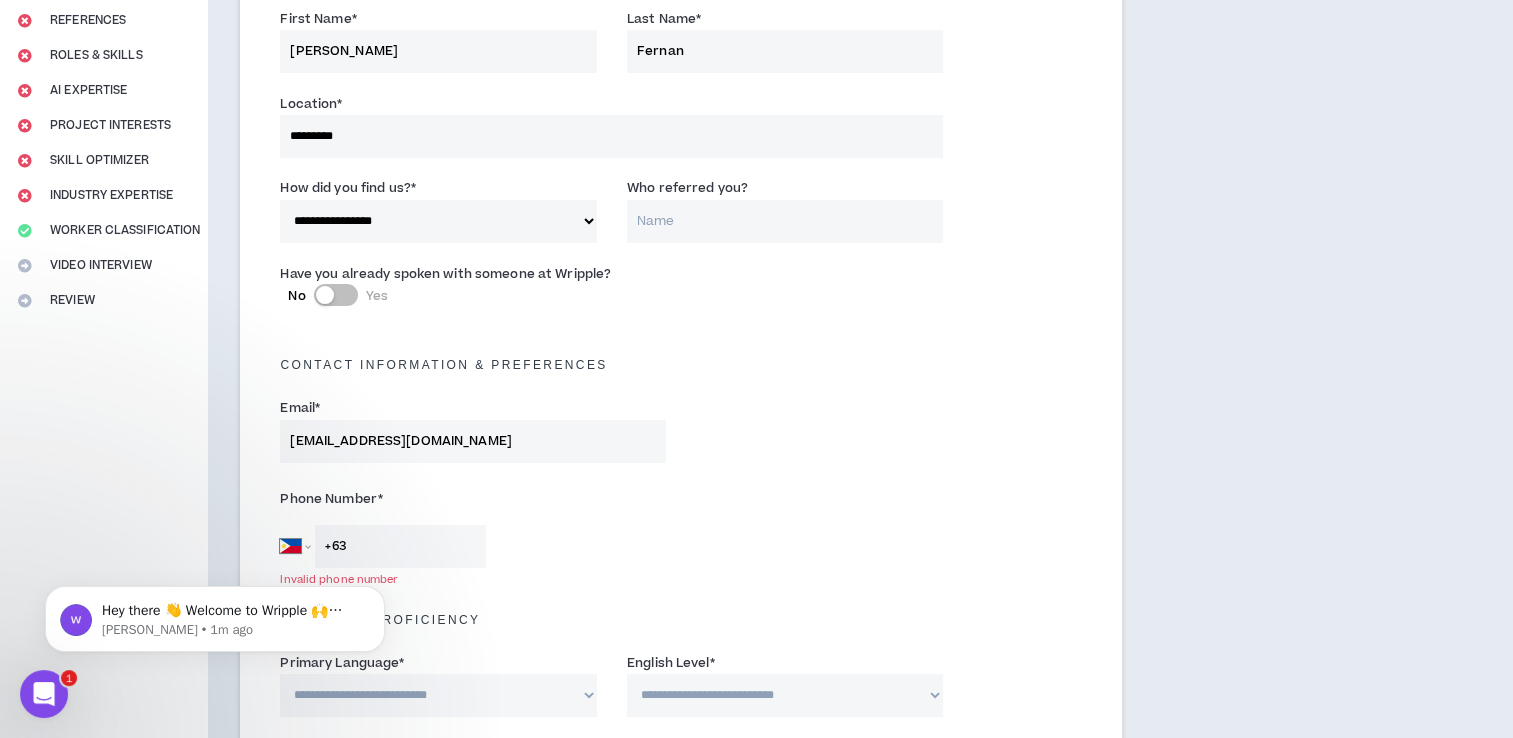 scroll, scrollTop: 240, scrollLeft: 0, axis: vertical 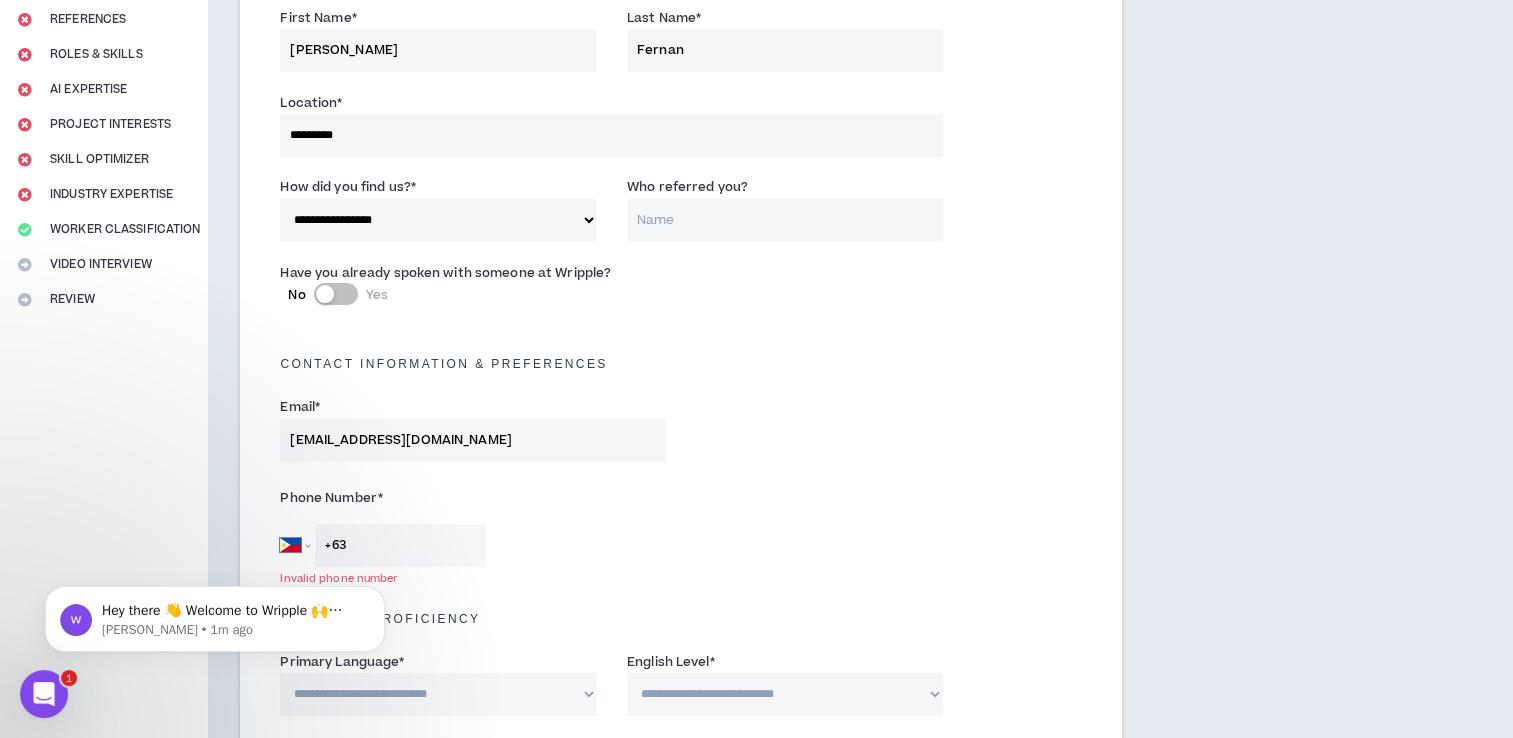 click on "+63" at bounding box center (400, 545) 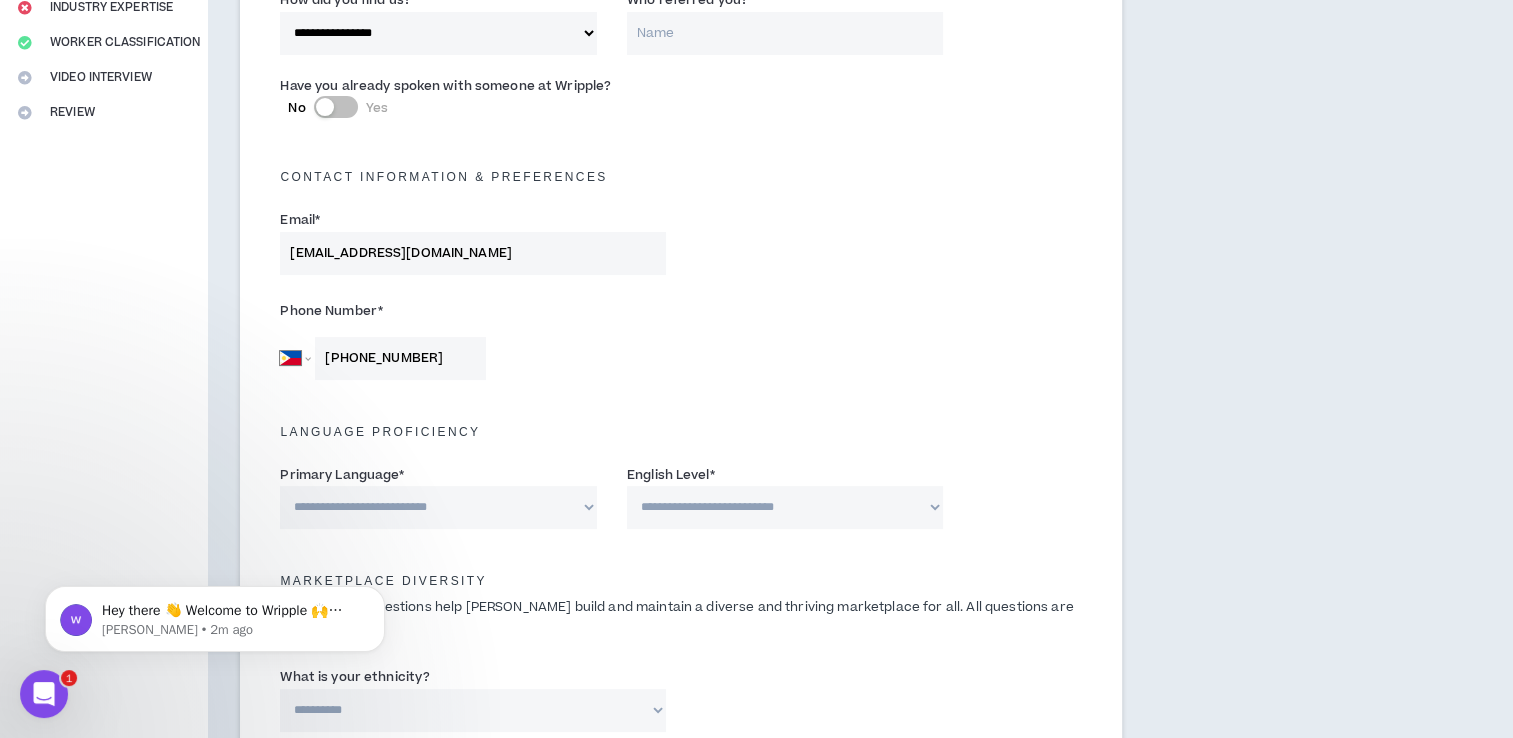 scroll, scrollTop: 431, scrollLeft: 0, axis: vertical 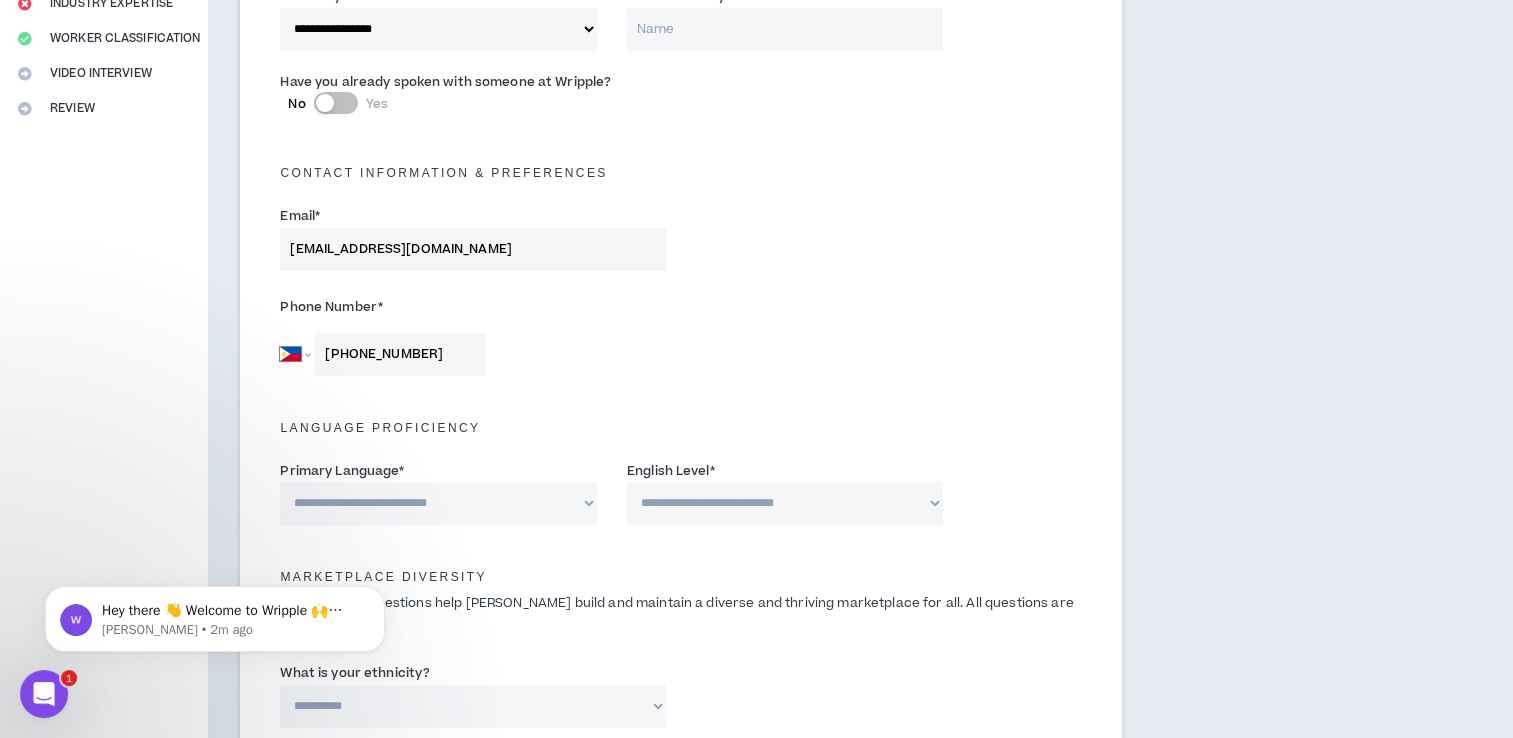 click on "**********" at bounding box center [438, 503] 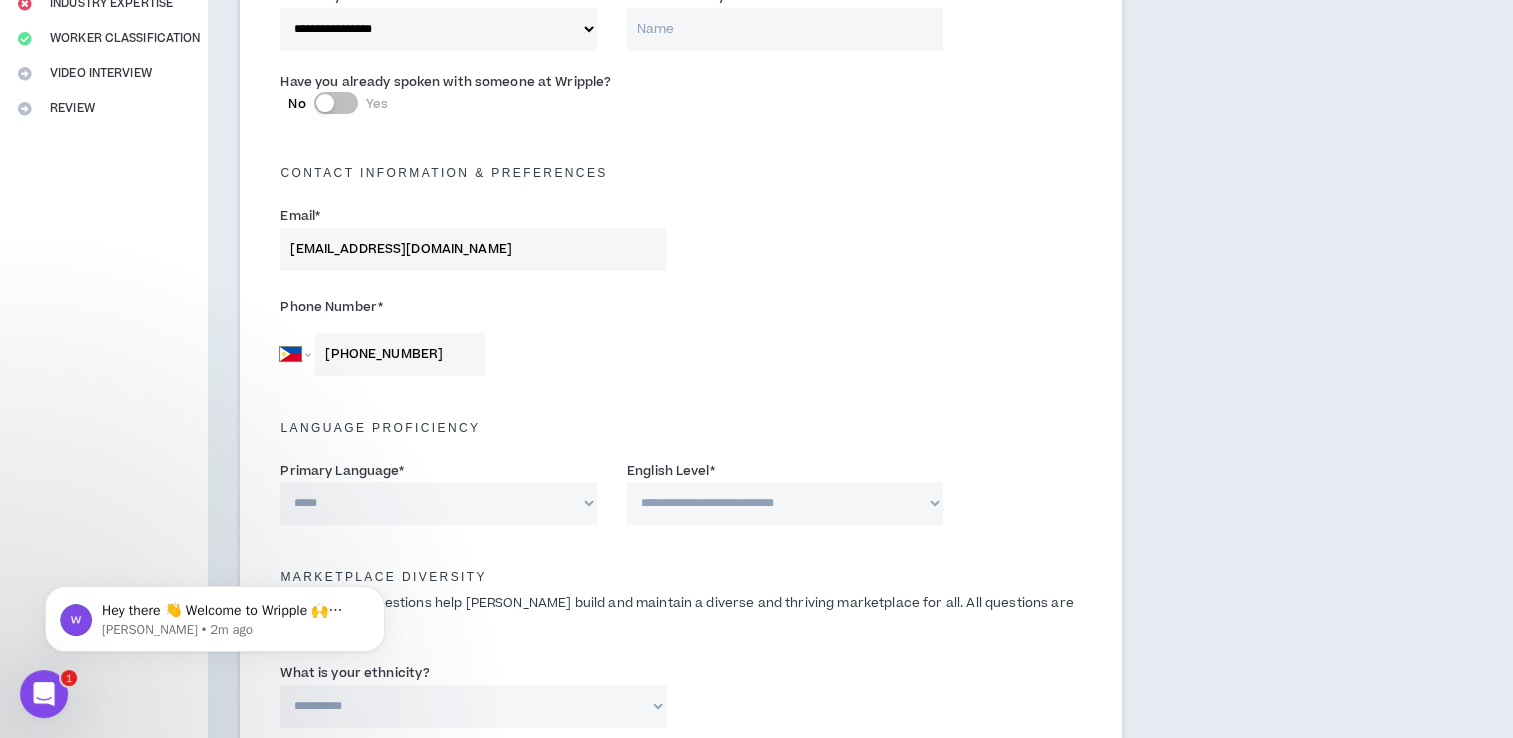 click on "**********" at bounding box center [438, 503] 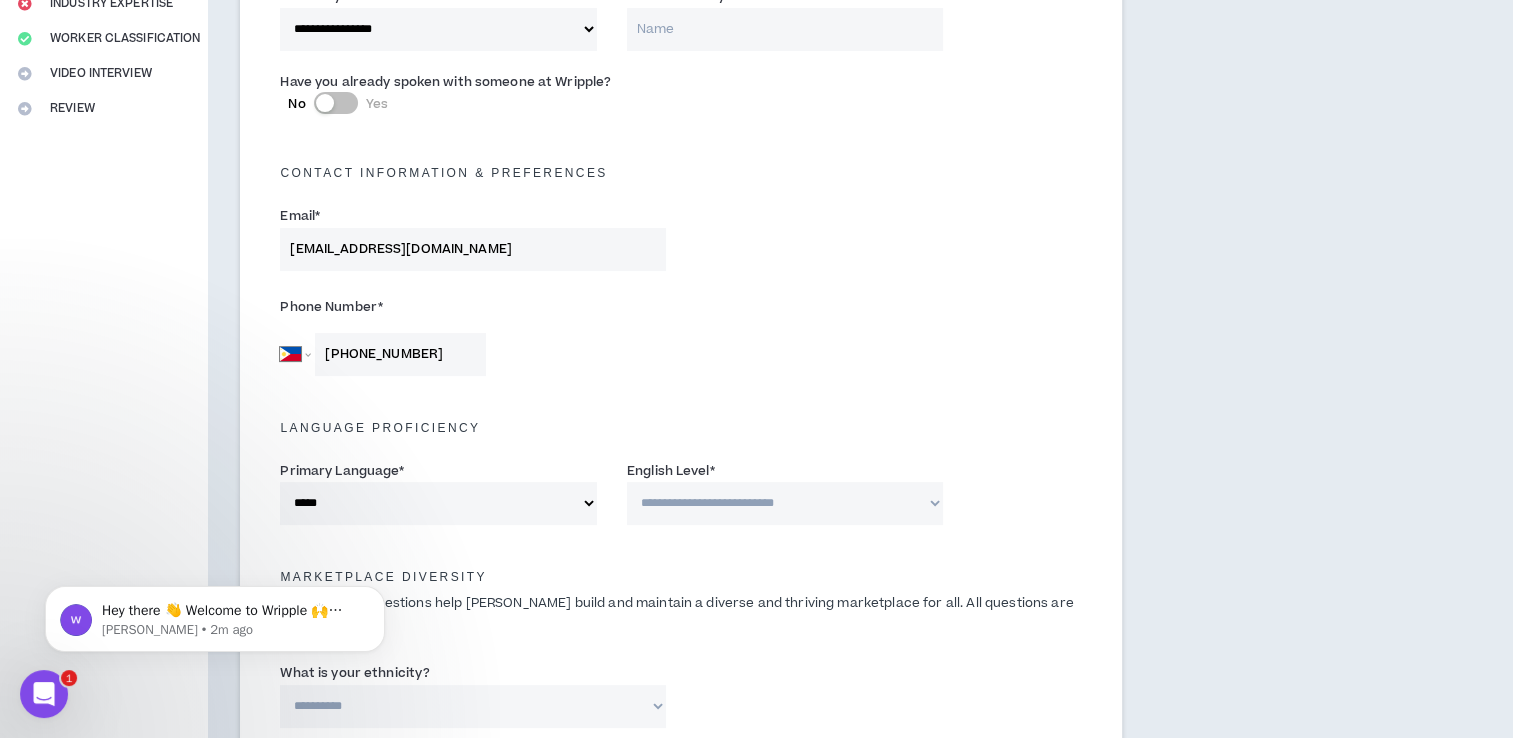 click on "**********" at bounding box center [785, 503] 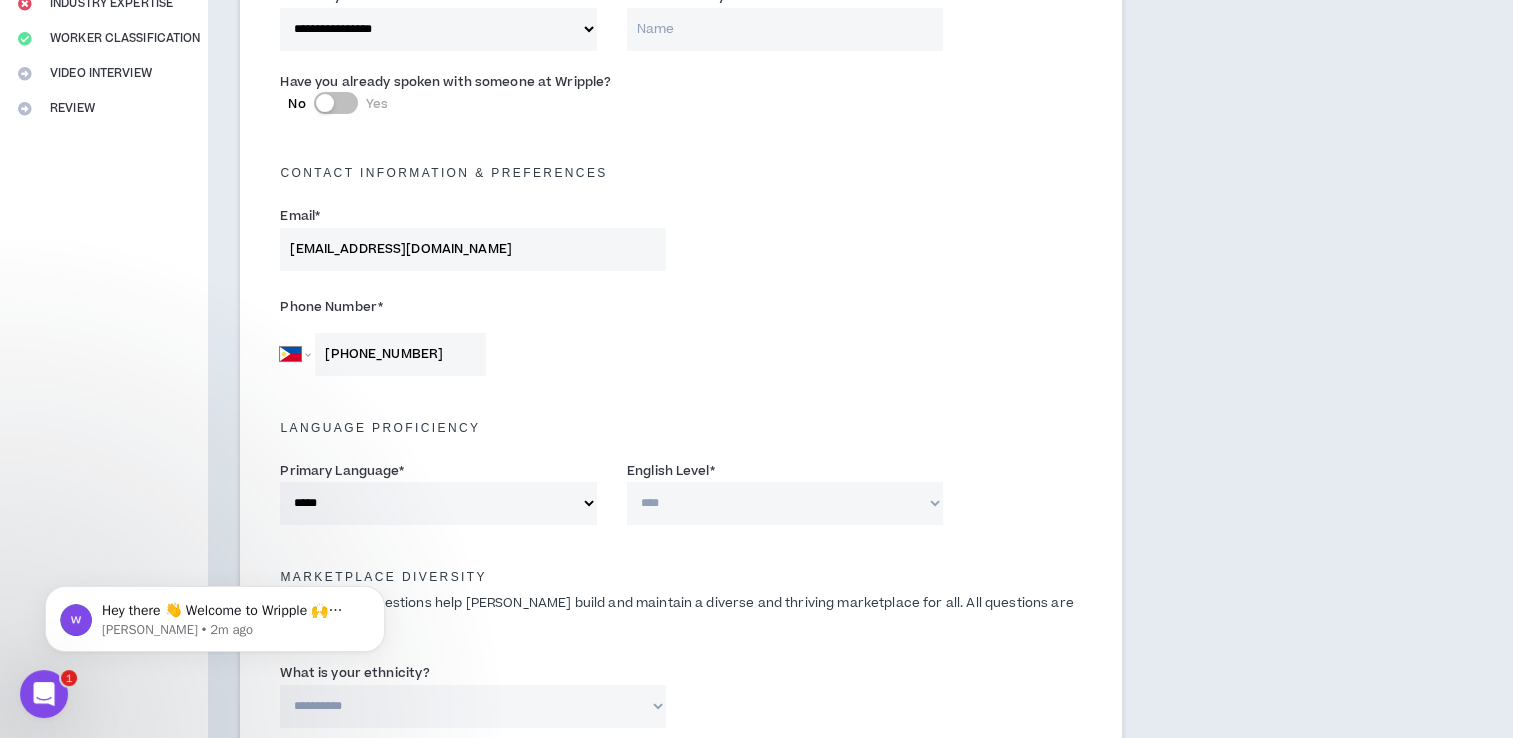 click on "**********" at bounding box center [785, 503] 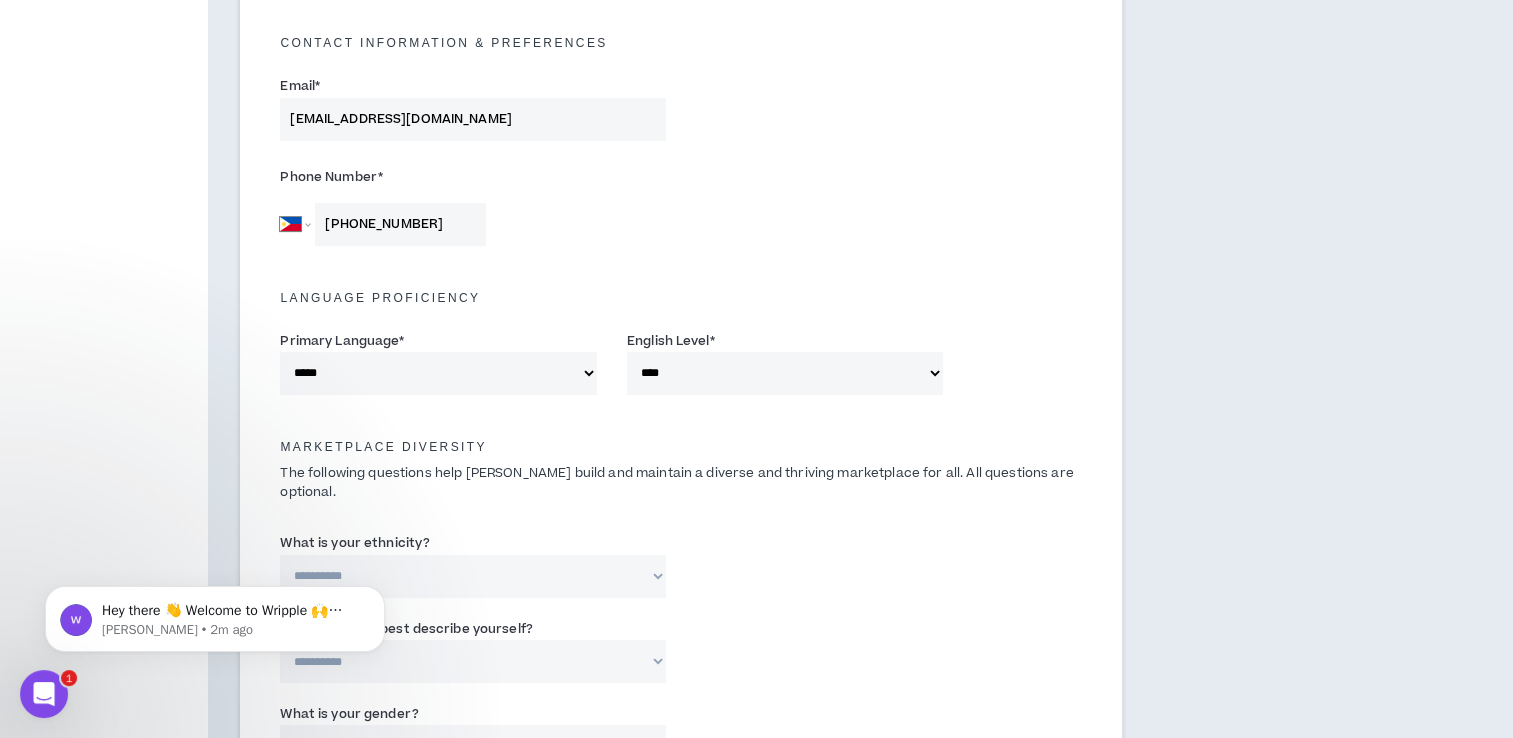 scroll, scrollTop: 563, scrollLeft: 0, axis: vertical 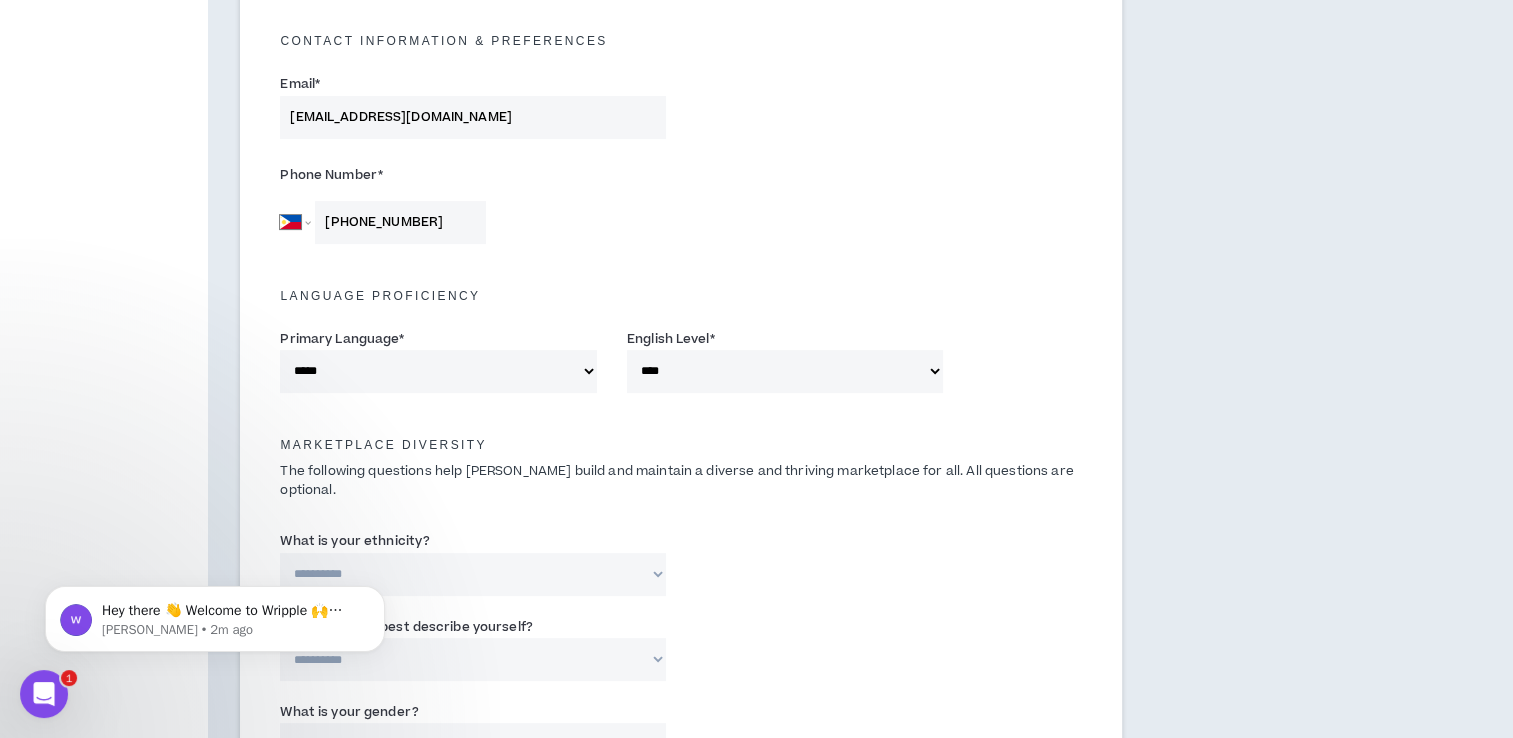 click on "**********" at bounding box center (473, 574) 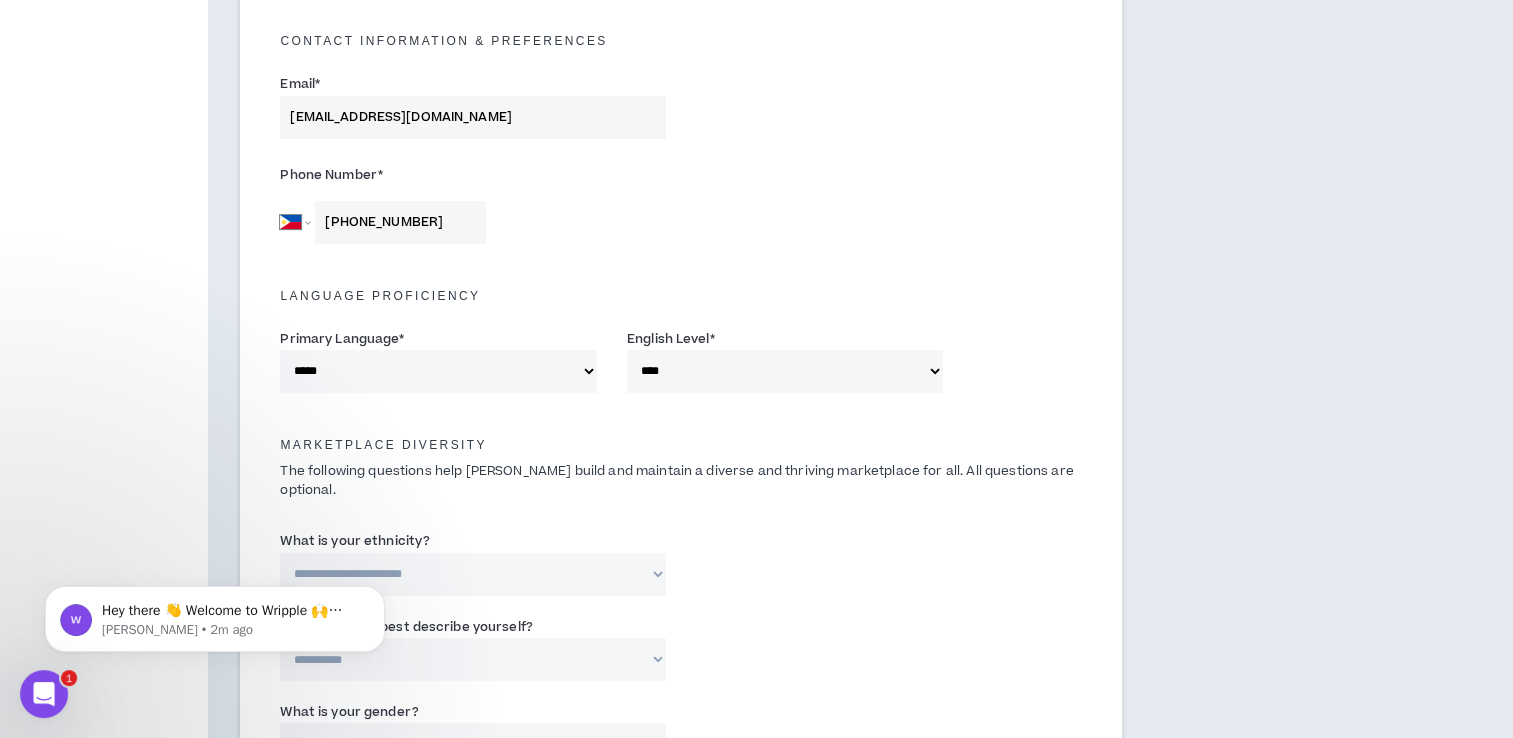 click on "**********" at bounding box center [473, 574] 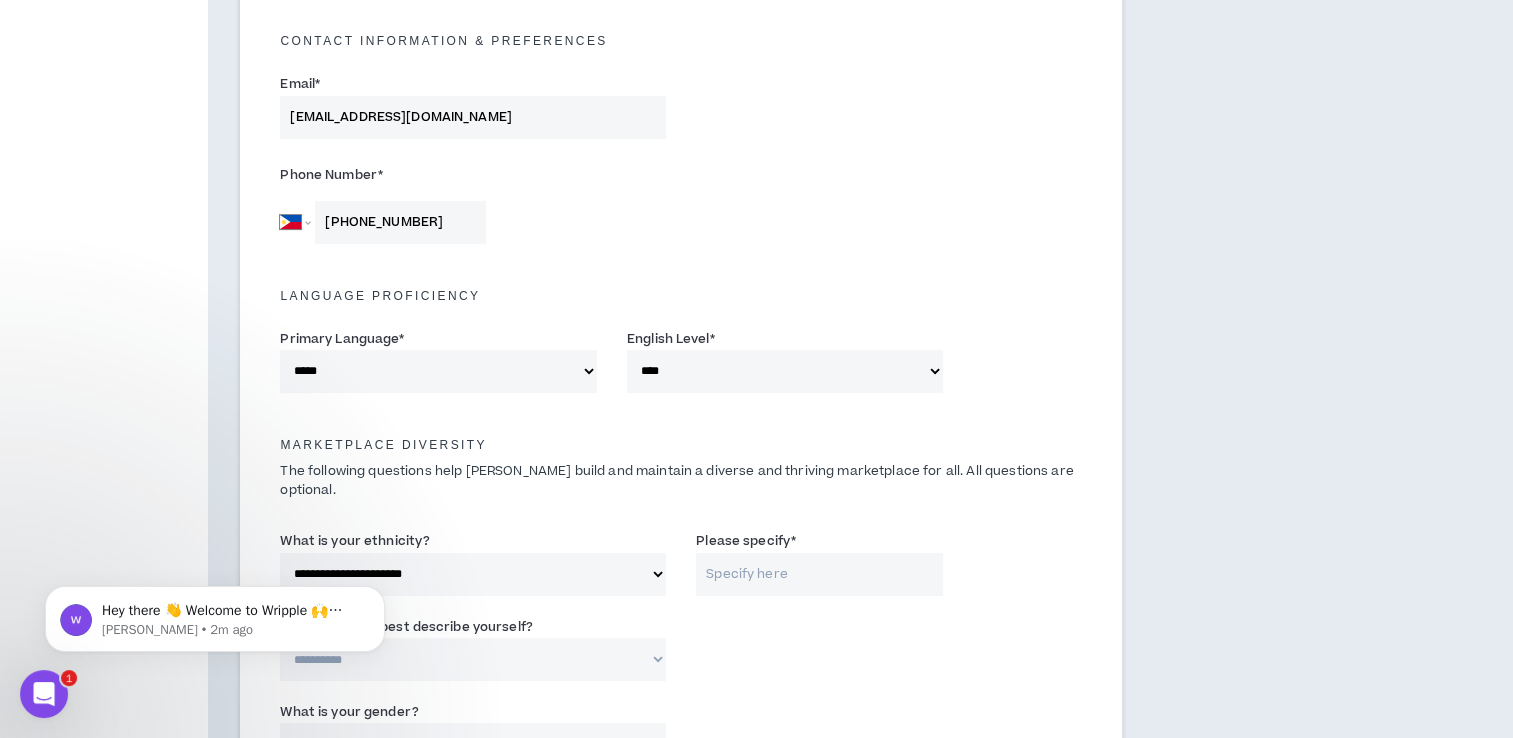click on "Please specify  *" at bounding box center (819, 574) 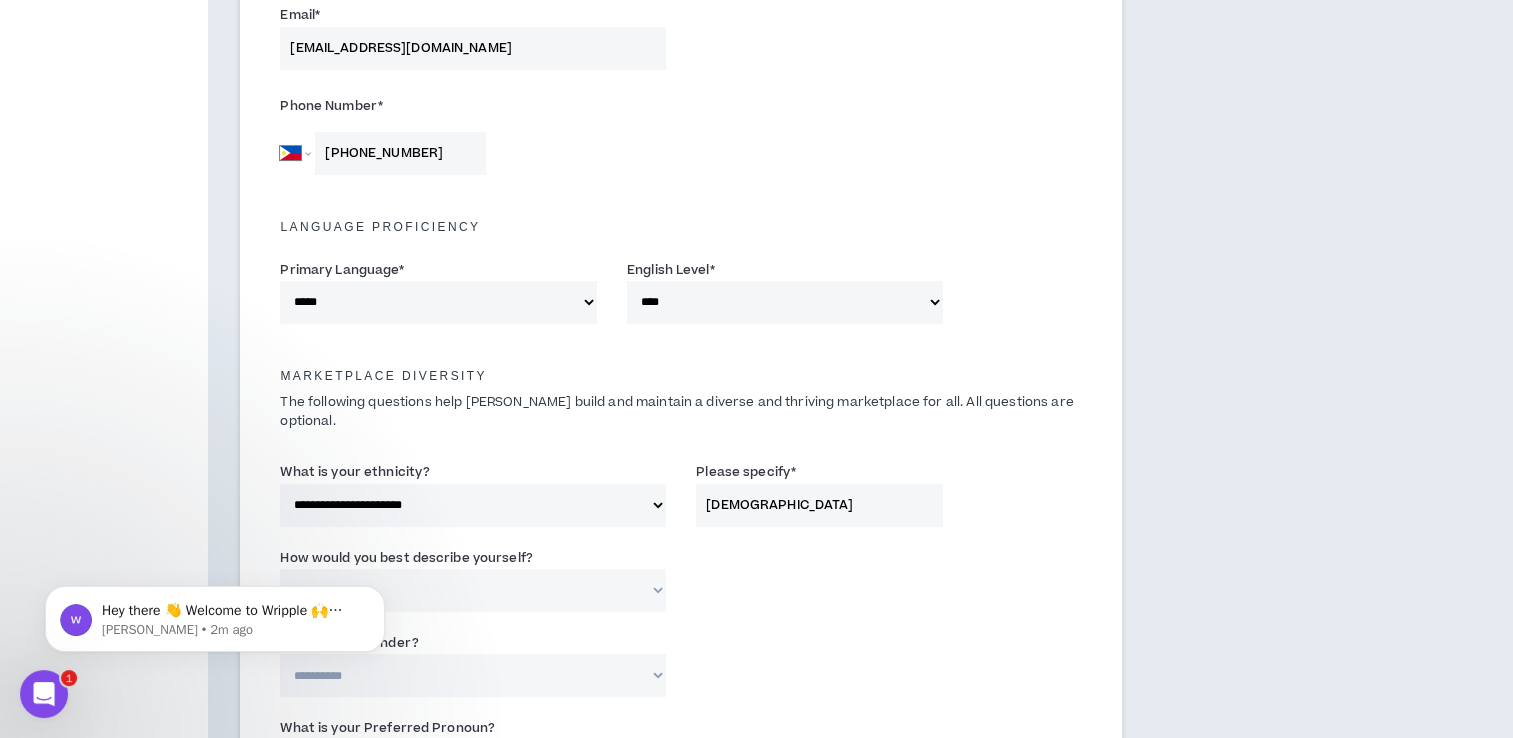 scroll, scrollTop: 631, scrollLeft: 0, axis: vertical 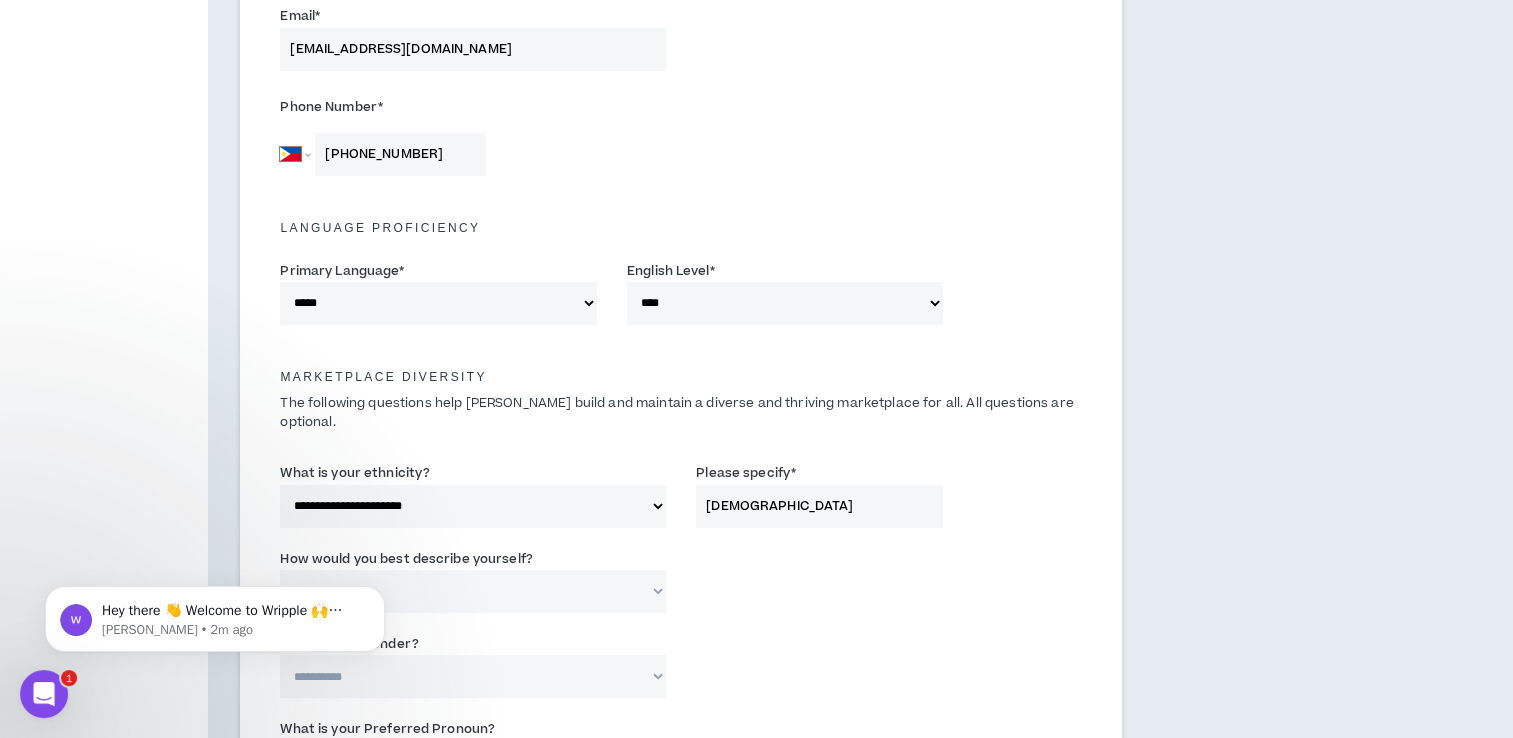 type on "[DEMOGRAPHIC_DATA]" 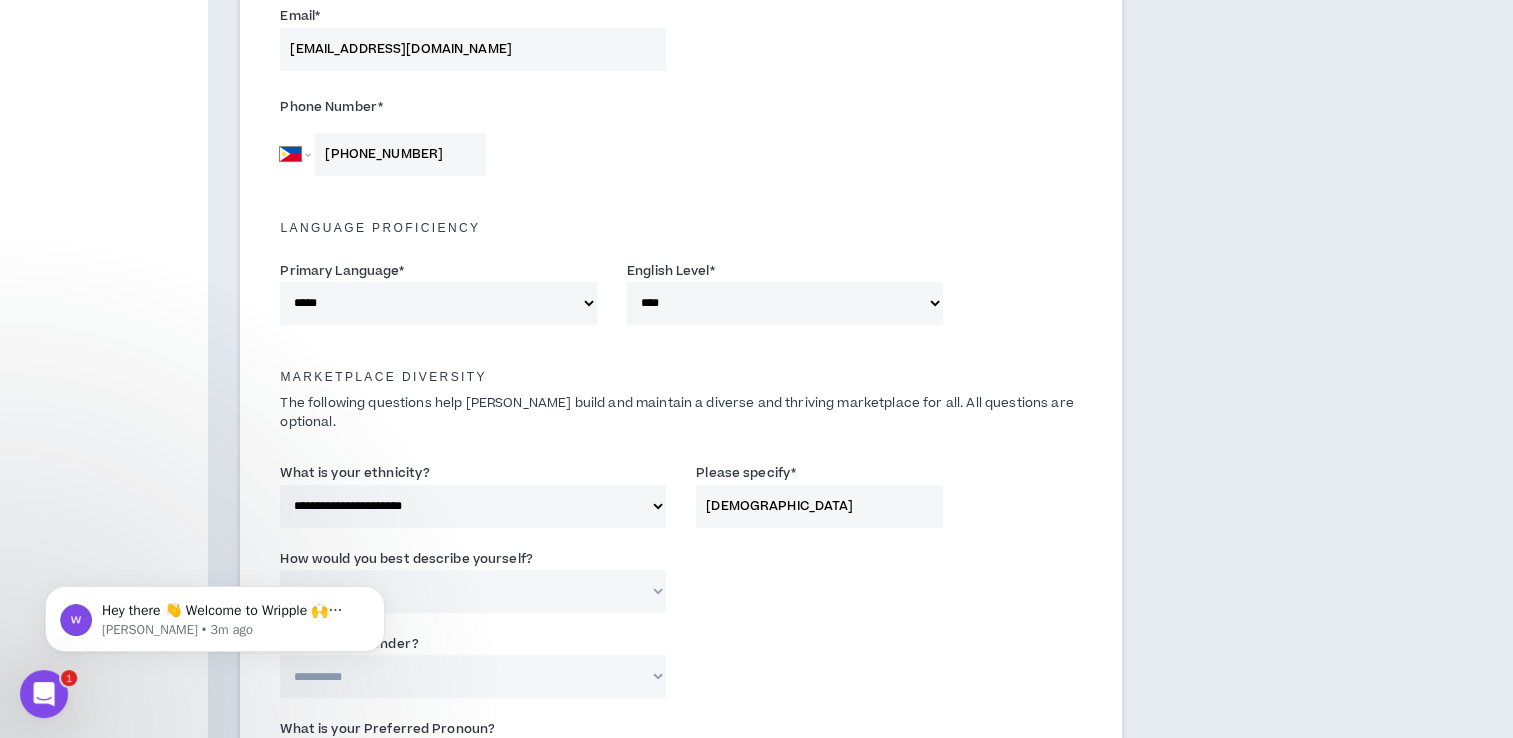 select on "**********" 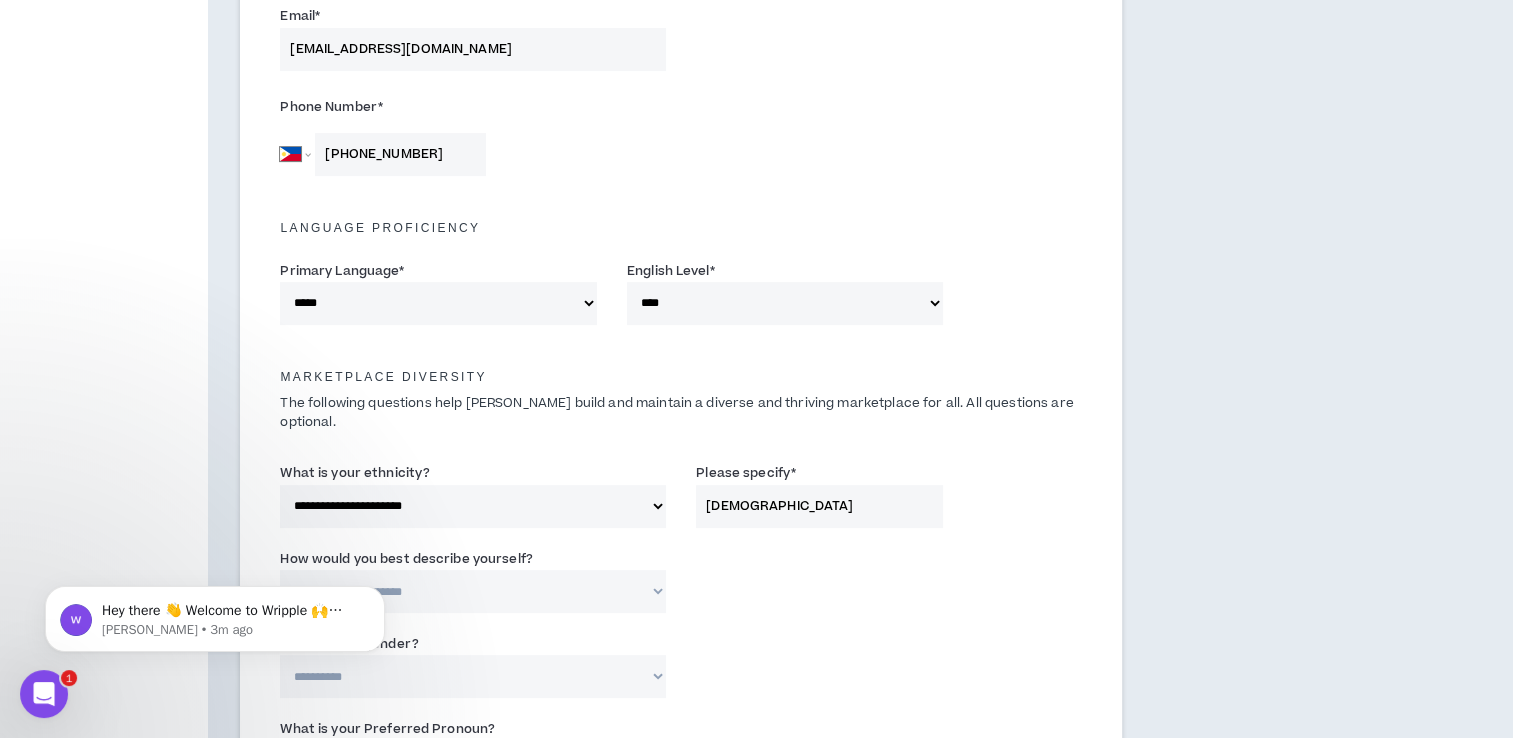 click on "**********" at bounding box center [473, 591] 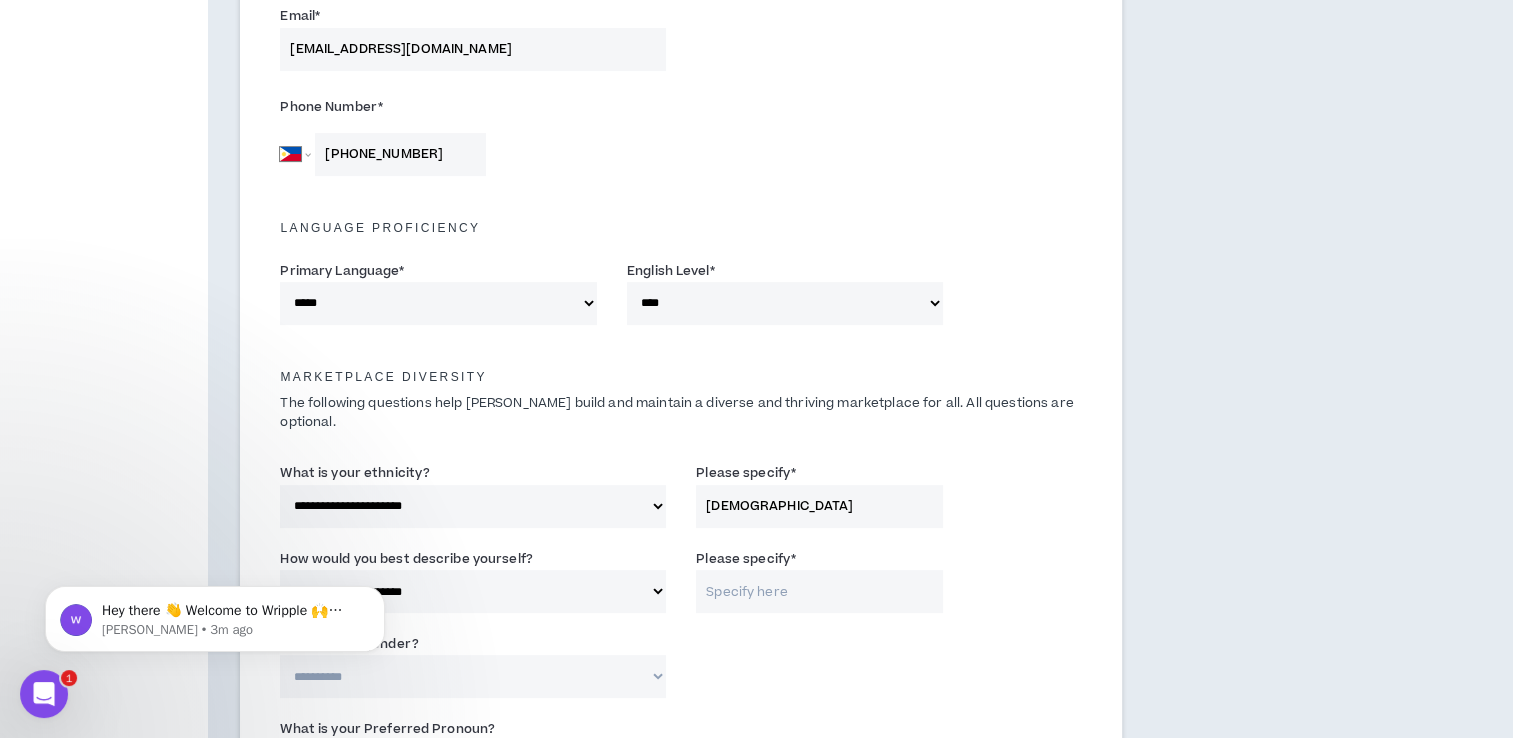 drag, startPoint x: 538, startPoint y: 494, endPoint x: 864, endPoint y: 627, distance: 352.08664 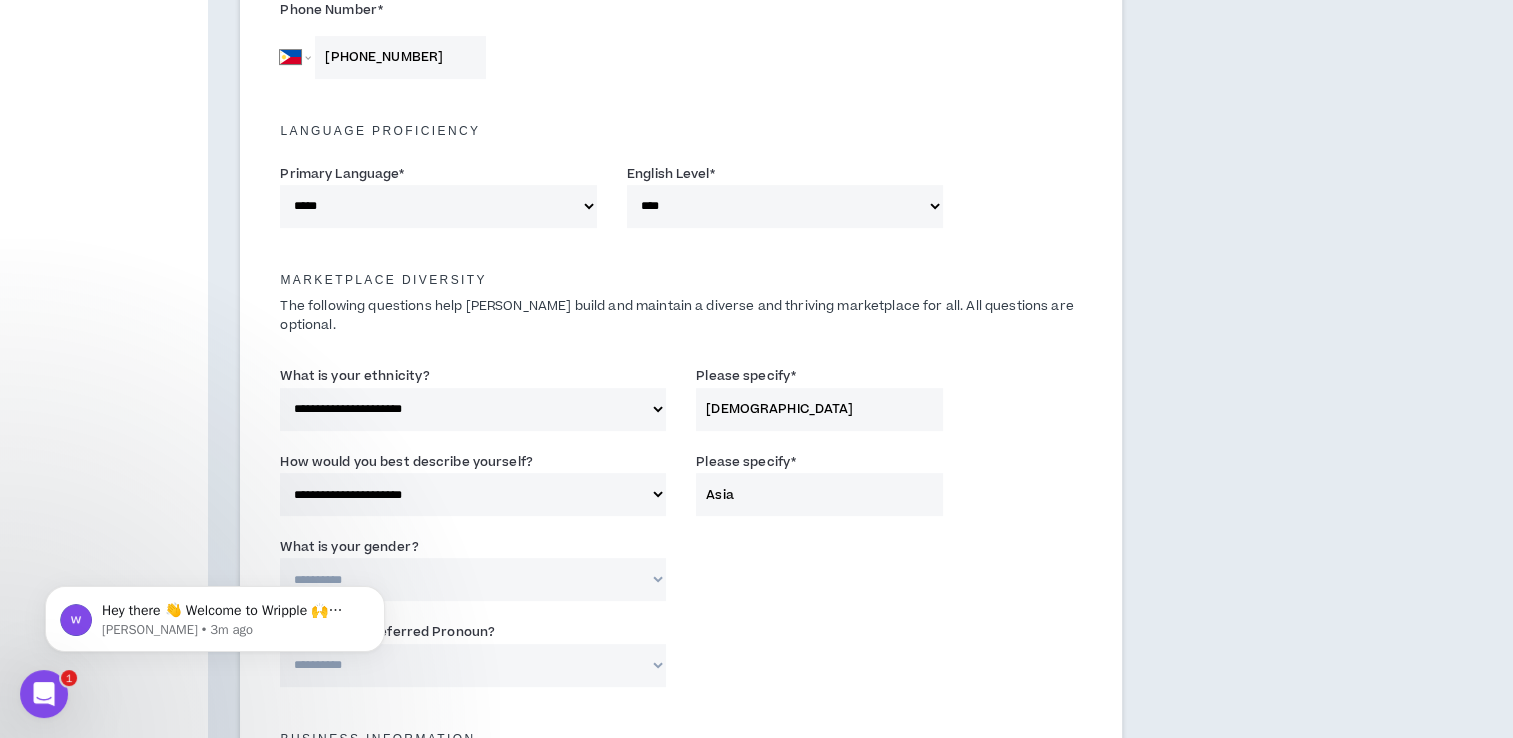 scroll, scrollTop: 740, scrollLeft: 0, axis: vertical 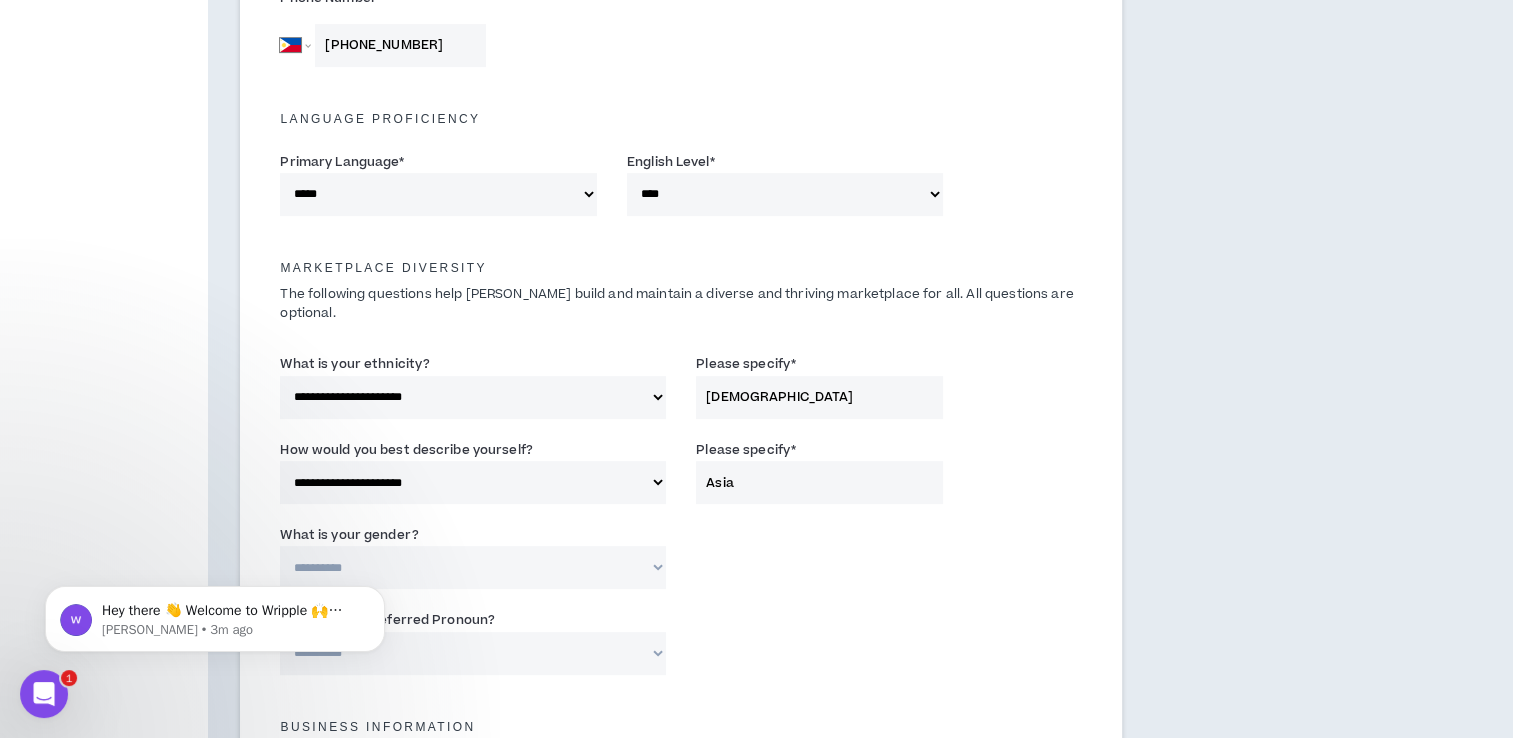 type on "Asia" 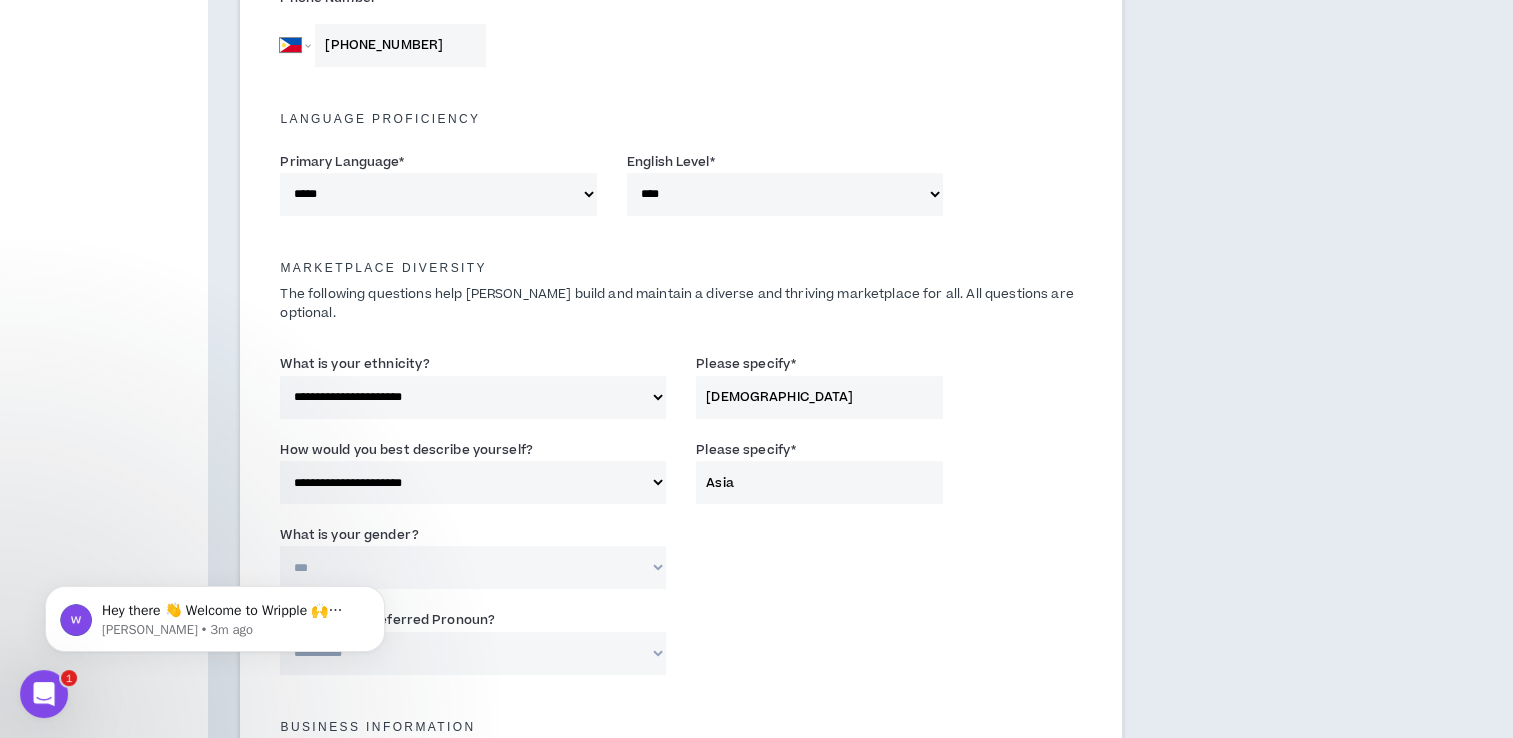 click on "**********" at bounding box center (473, 567) 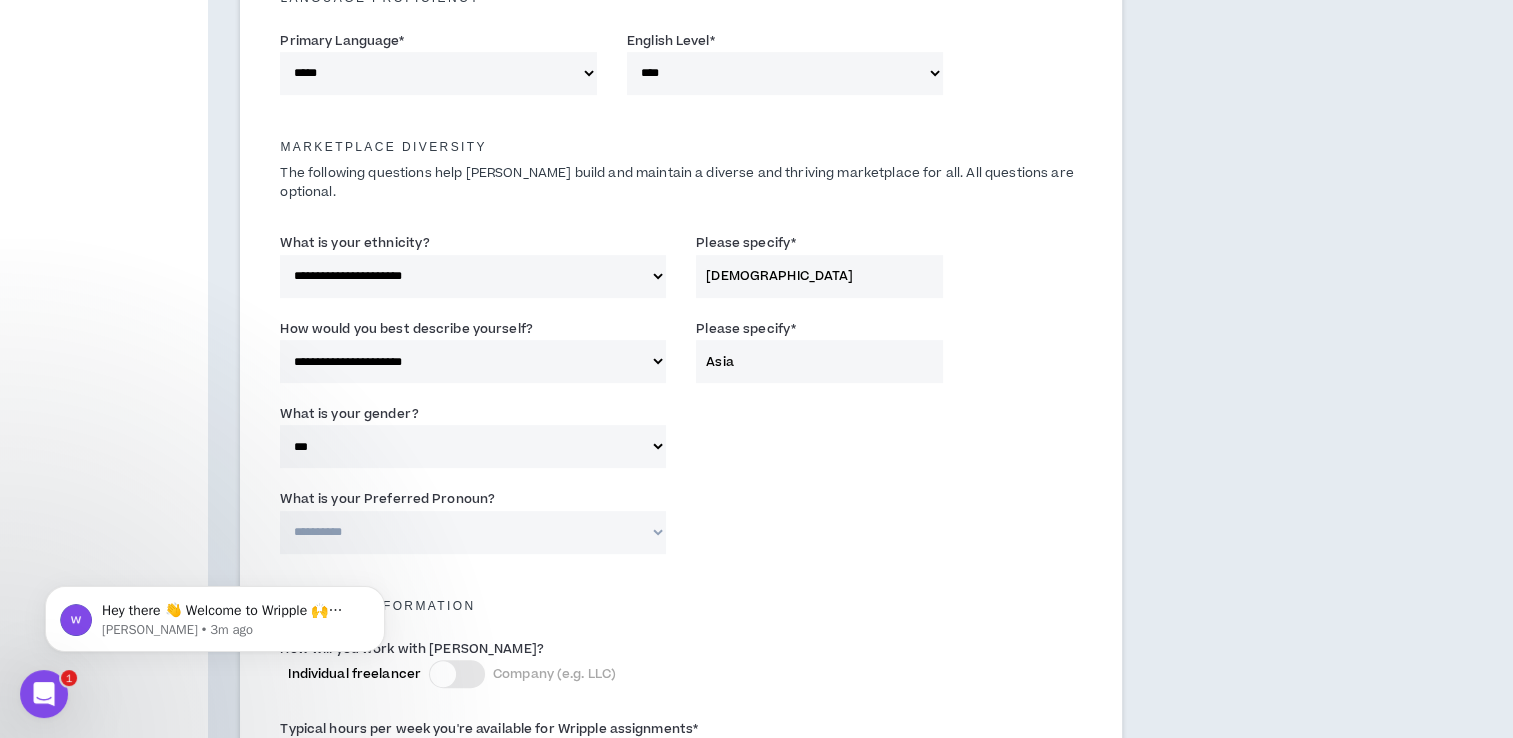 scroll, scrollTop: 915, scrollLeft: 0, axis: vertical 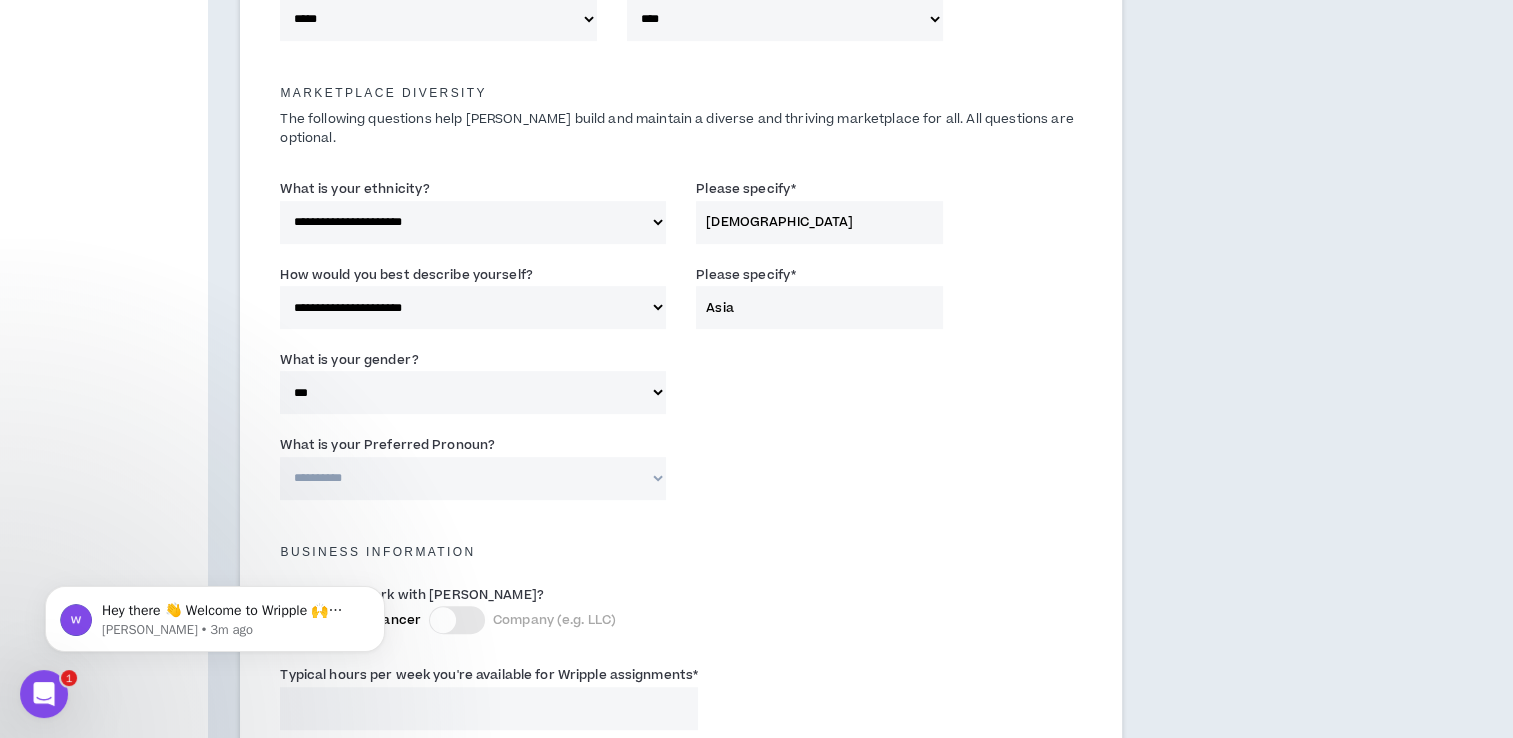 click on "**********" at bounding box center (473, 478) 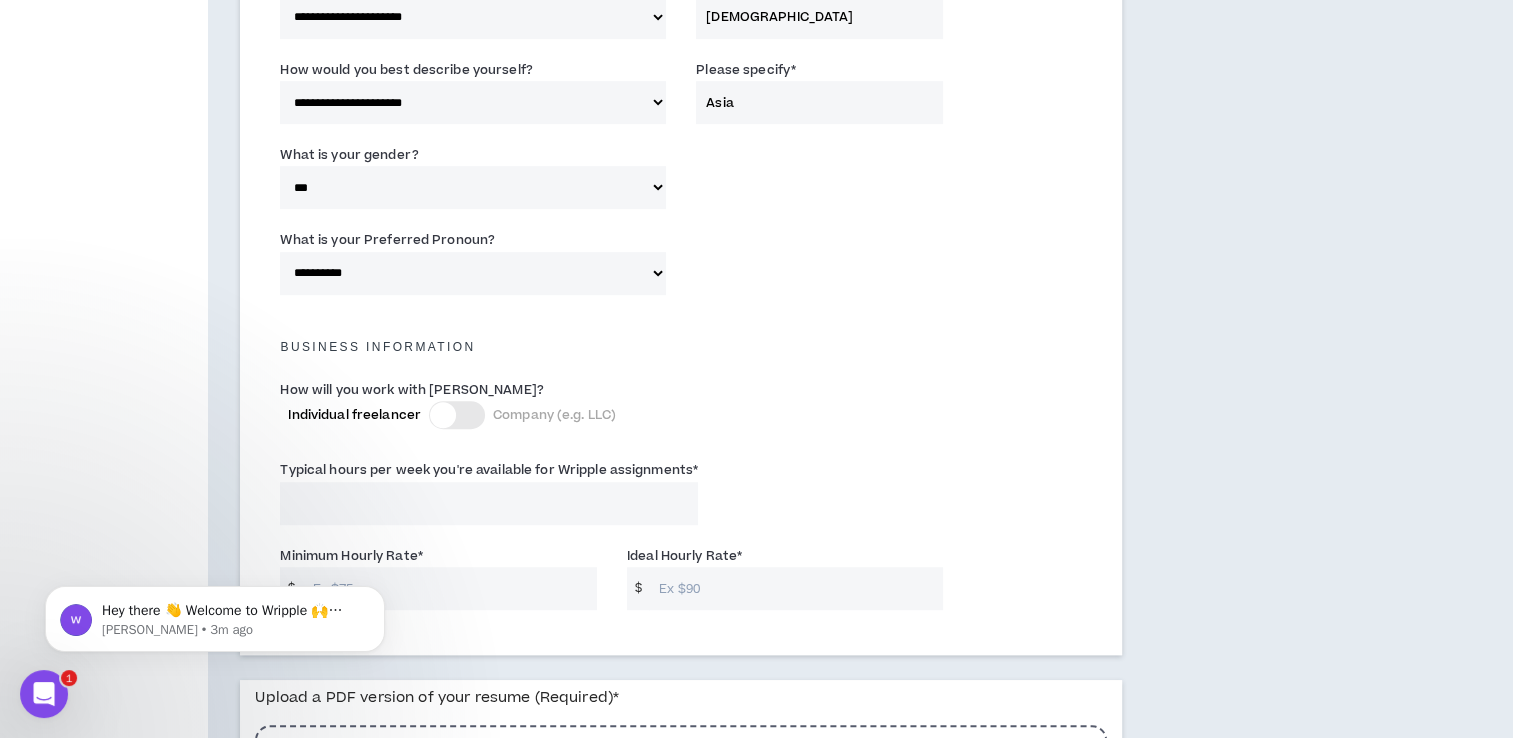 scroll, scrollTop: 1125, scrollLeft: 0, axis: vertical 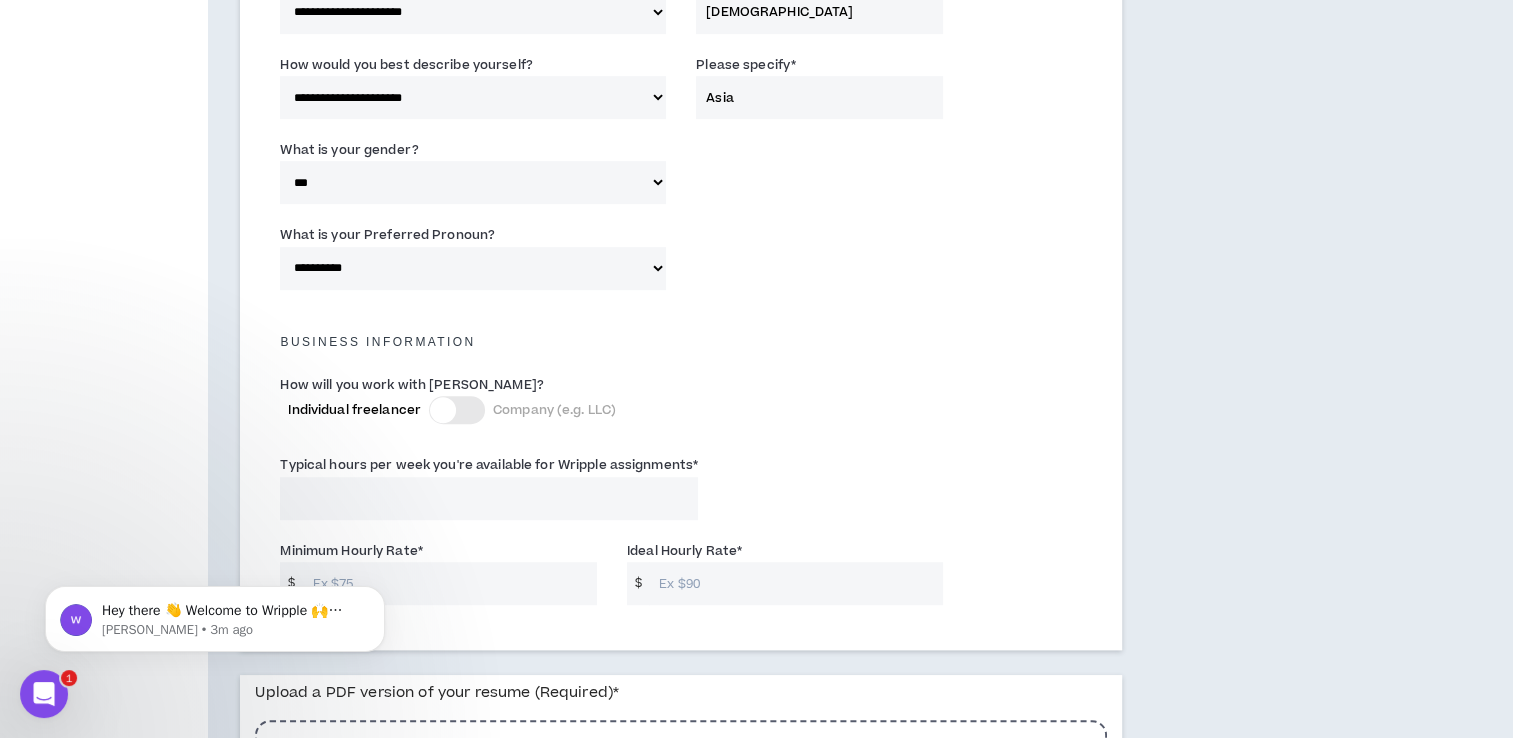 click on "Typical hours per week you're available for Wripple assignments  *" at bounding box center [489, 498] 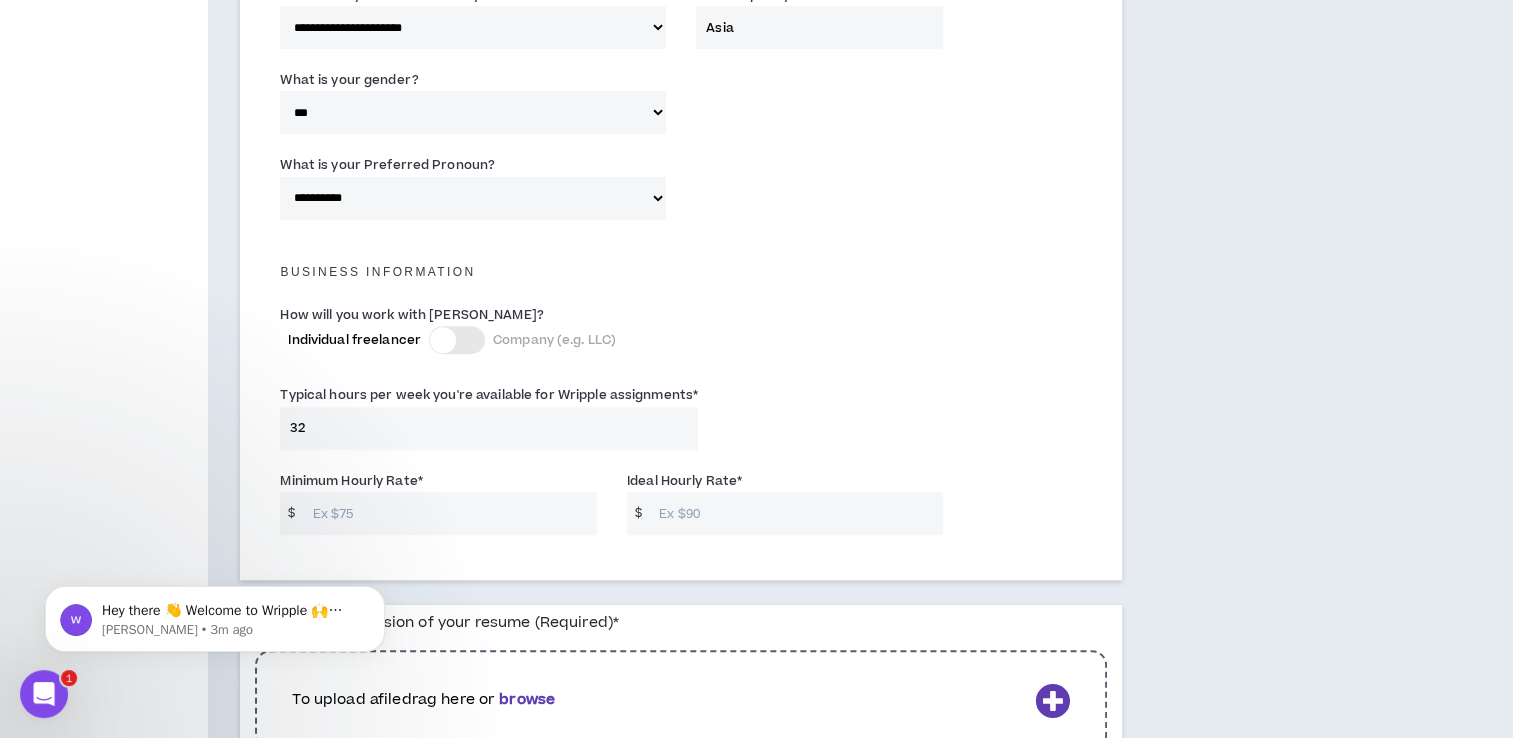 scroll, scrollTop: 1193, scrollLeft: 0, axis: vertical 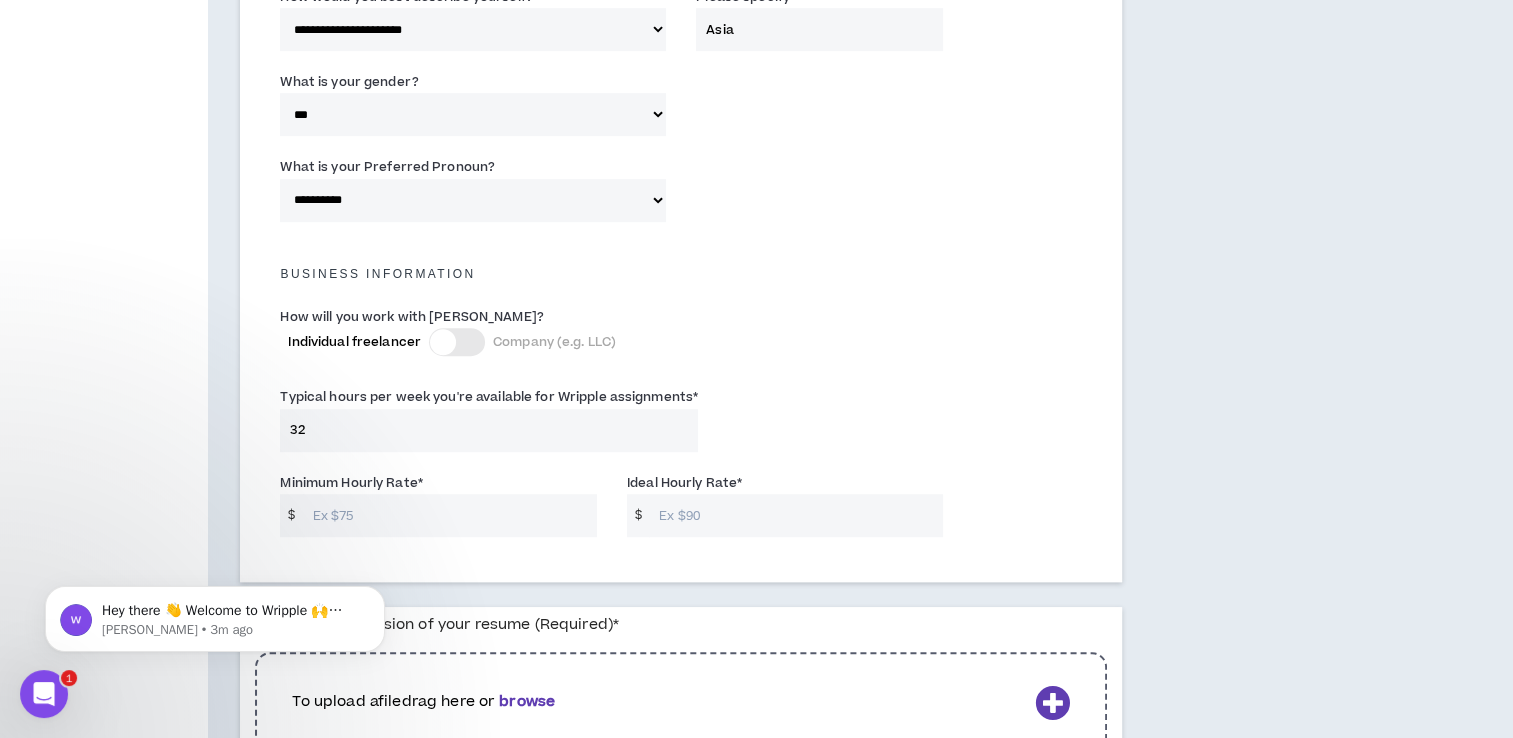 click on "Minimum Hourly Rate  *" at bounding box center (450, 515) 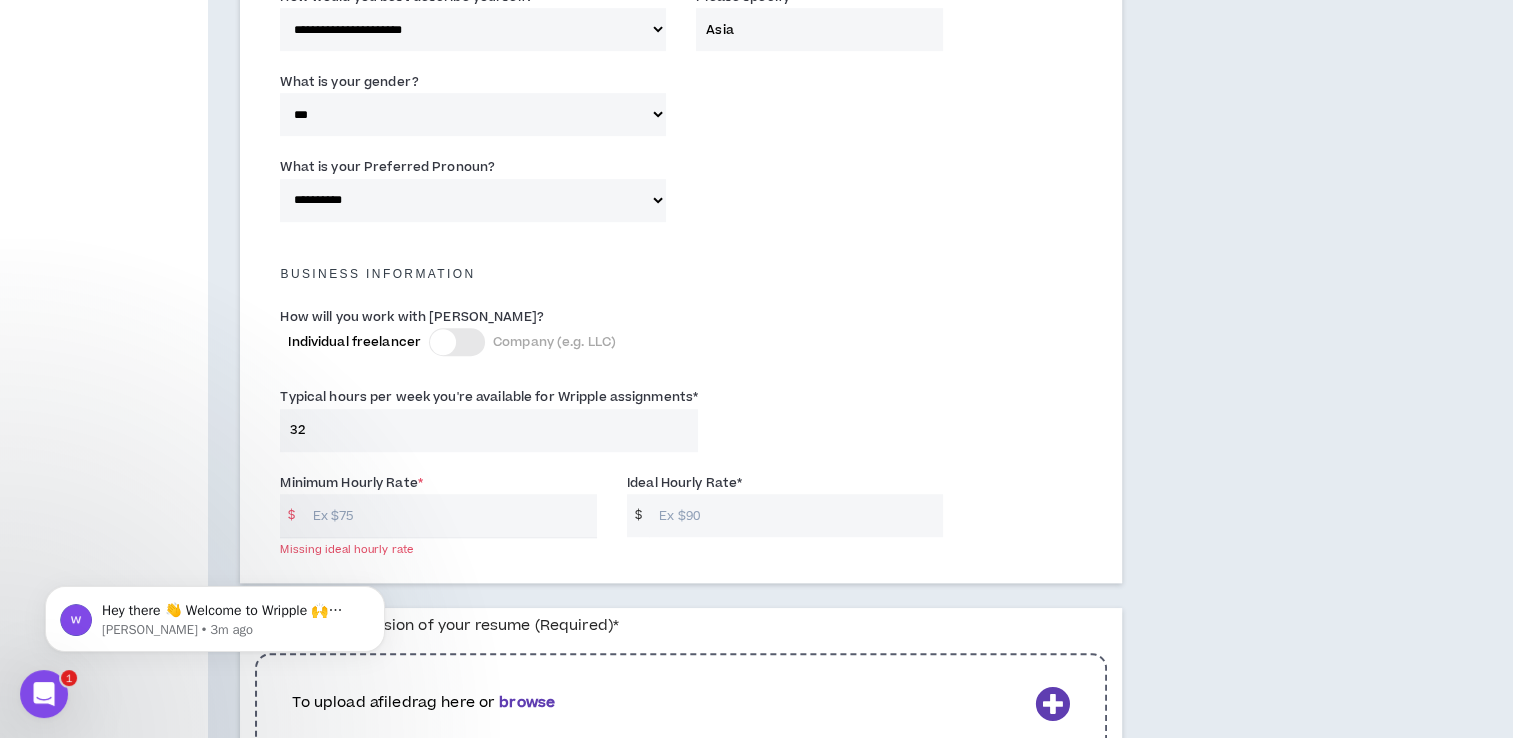 click on "32" at bounding box center (489, 430) 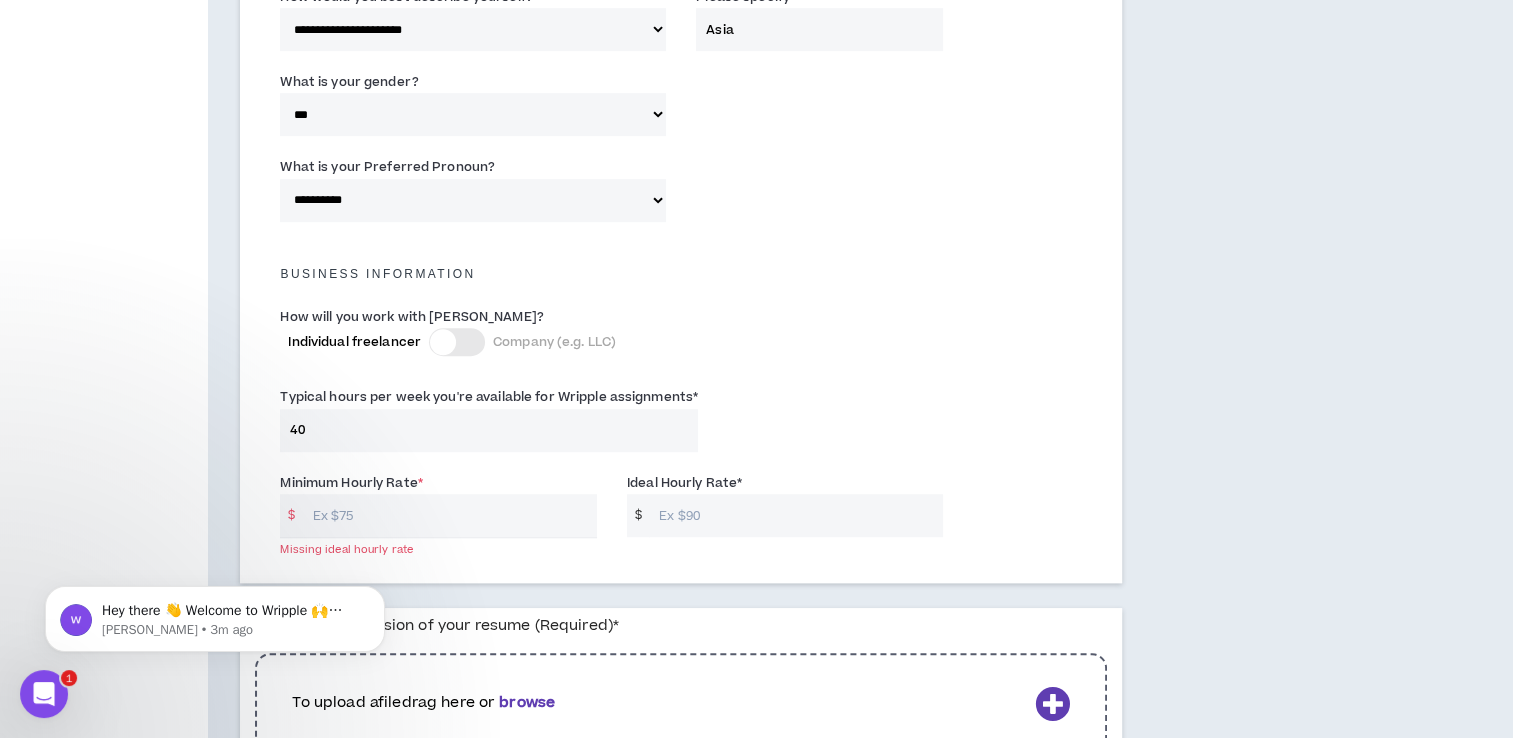 type on "40" 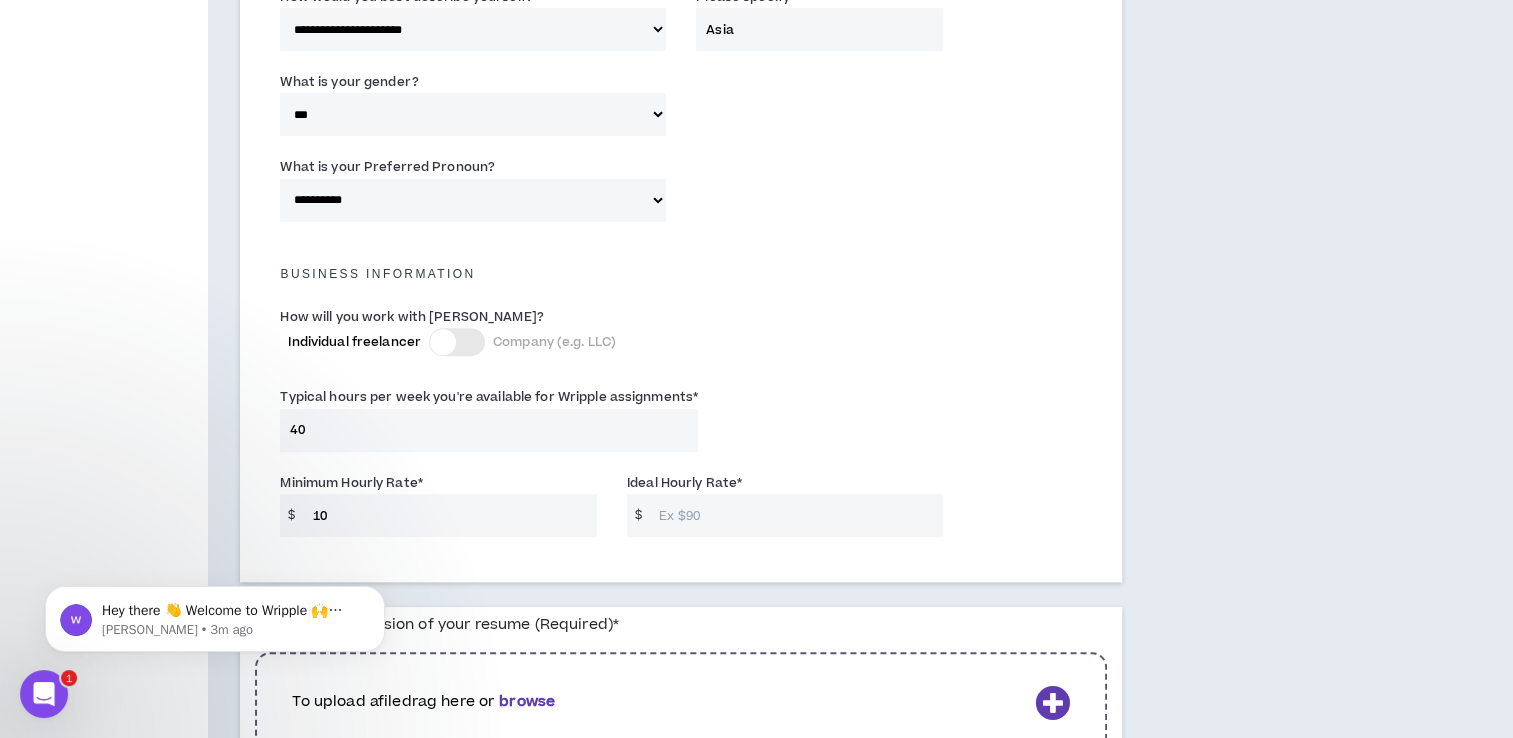 type on "10" 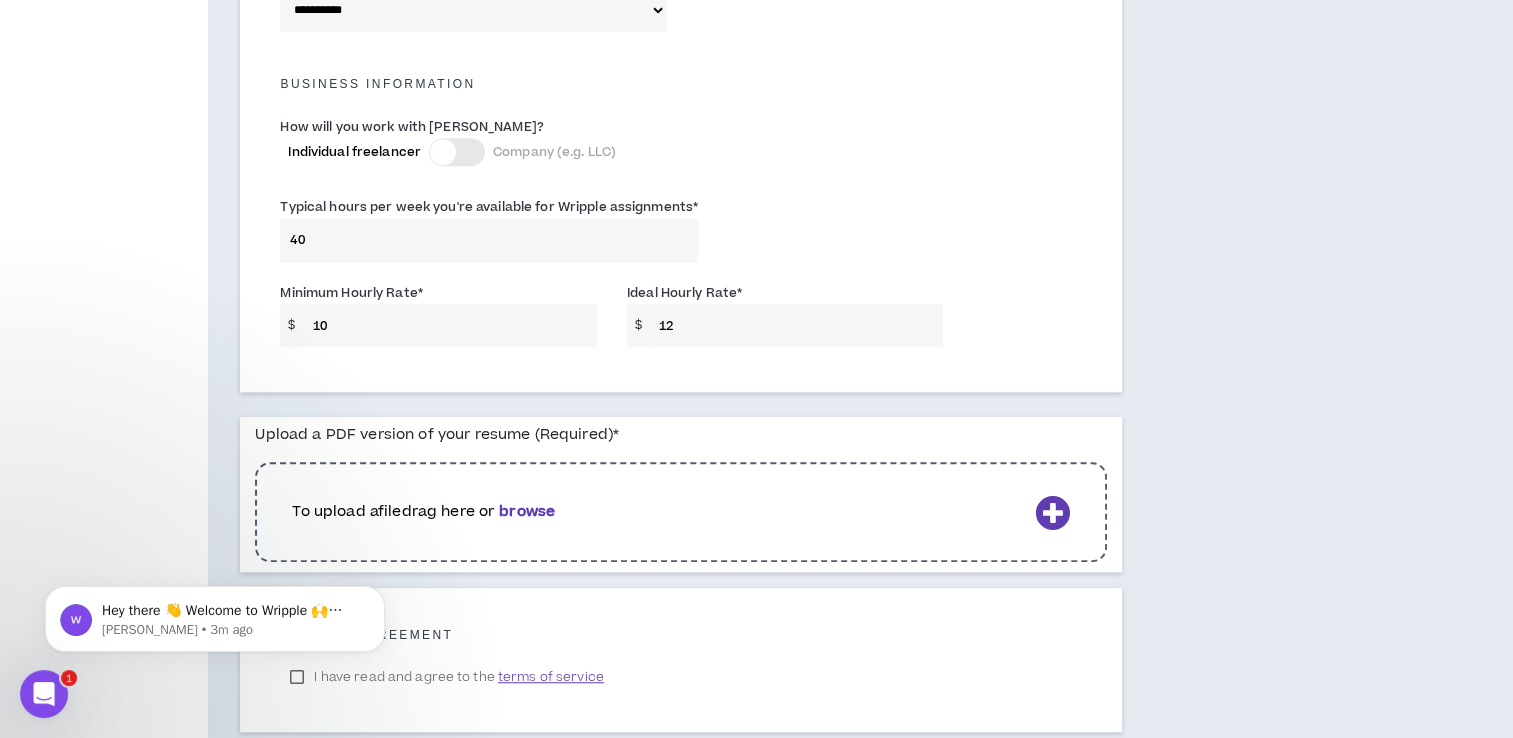 scroll, scrollTop: 1384, scrollLeft: 0, axis: vertical 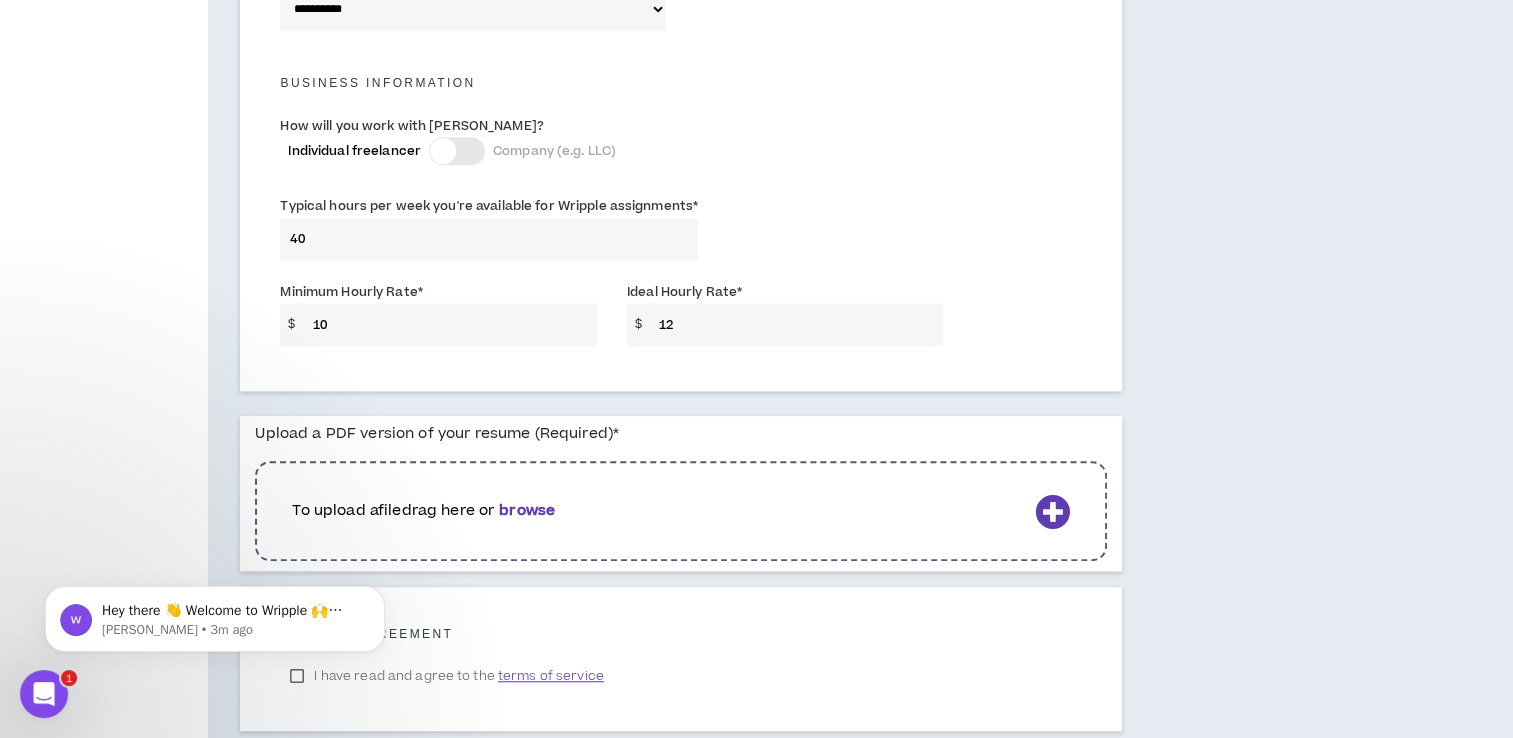 type on "12" 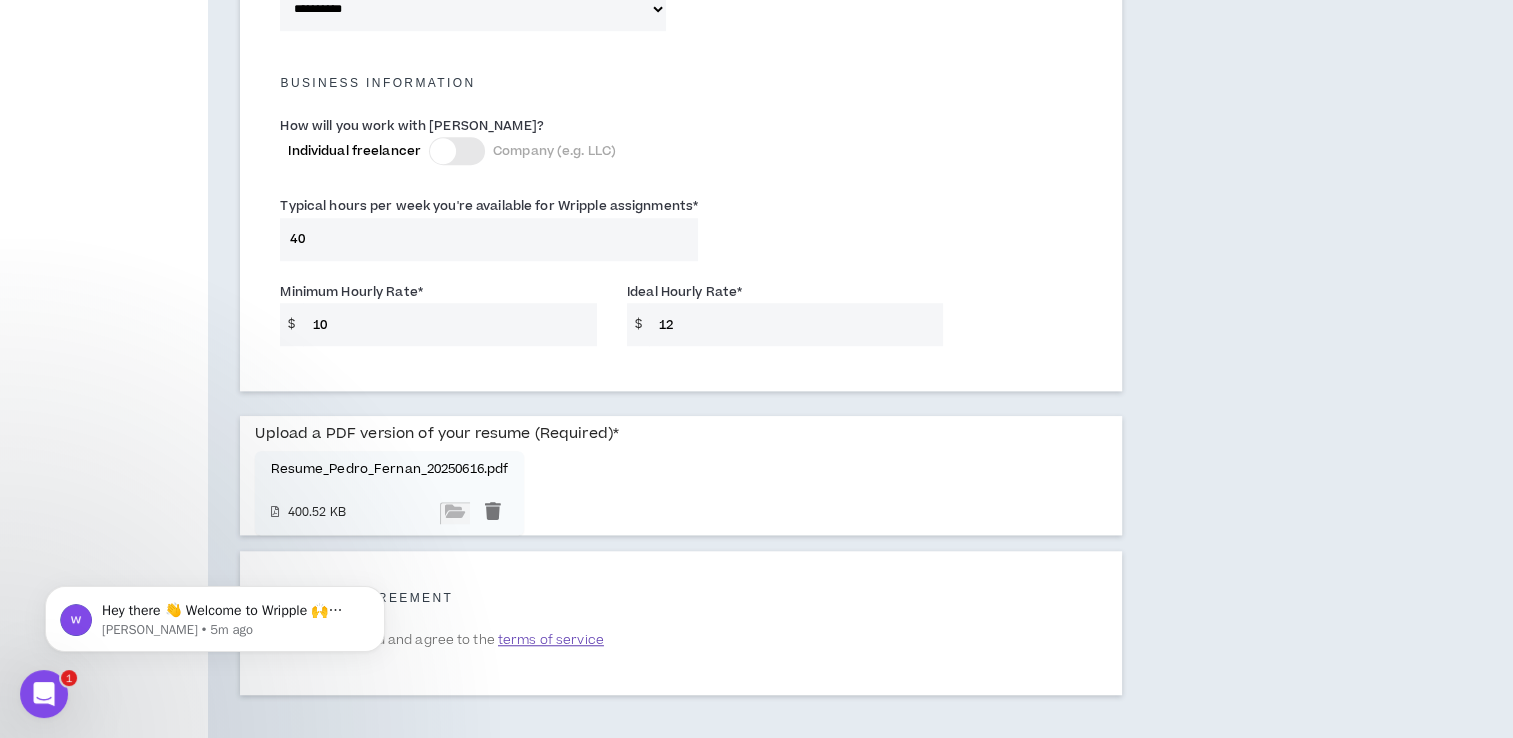 scroll, scrollTop: 1448, scrollLeft: 0, axis: vertical 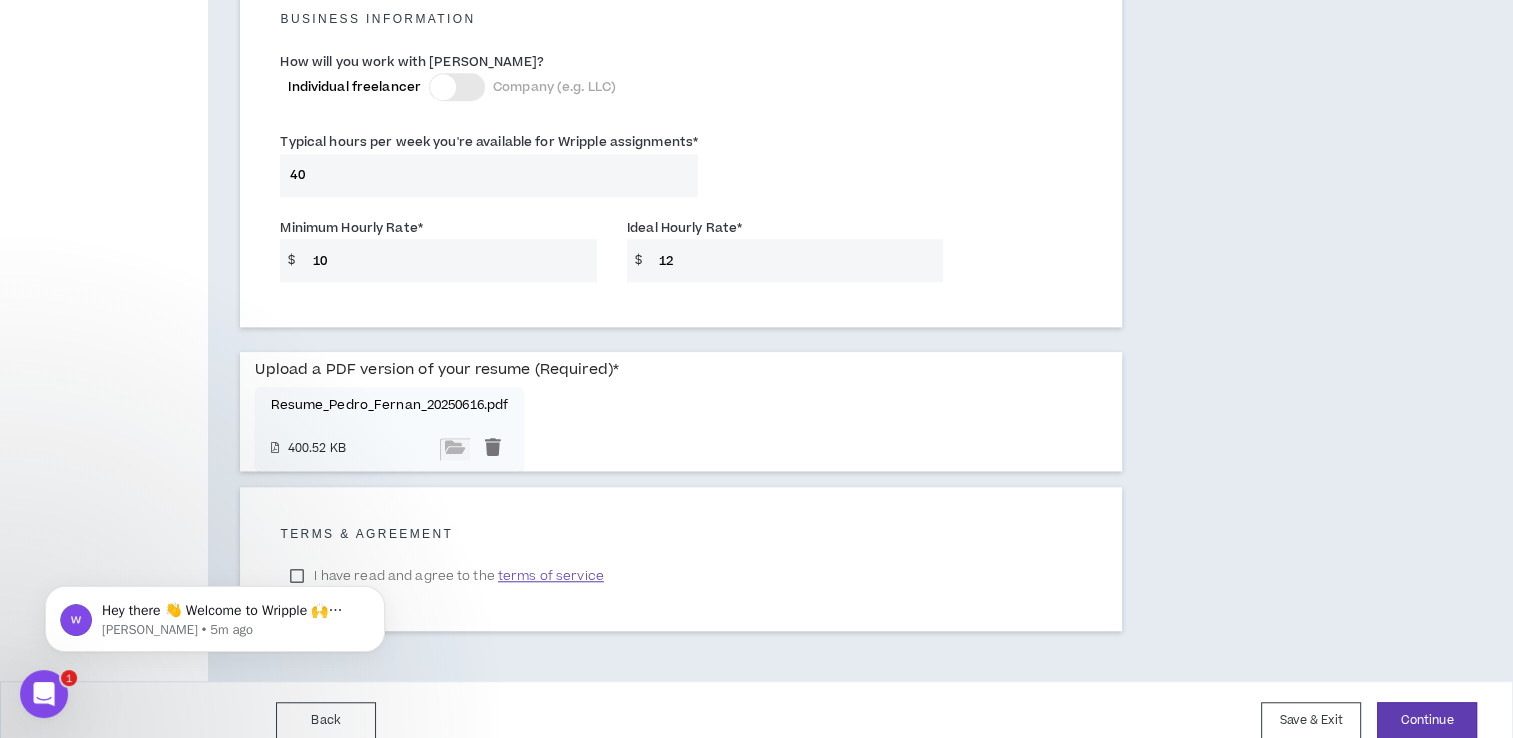 click on "Hey there 👋 Welcome to Wripple 🙌 Take a look around! If you have any questions, just reply to this message. [PERSON_NAME] • 5m ago" at bounding box center [215, 614] 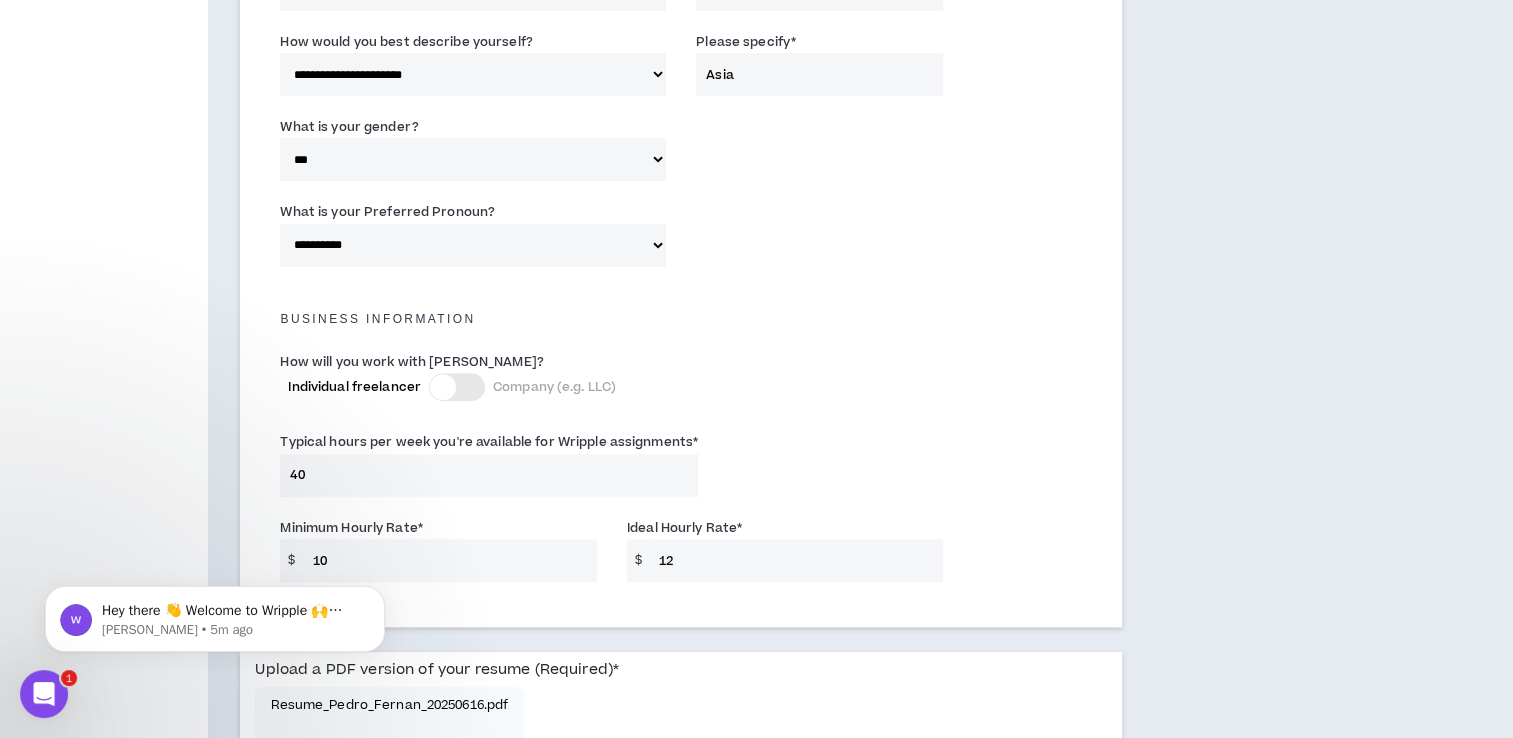 scroll, scrollTop: 1448, scrollLeft: 0, axis: vertical 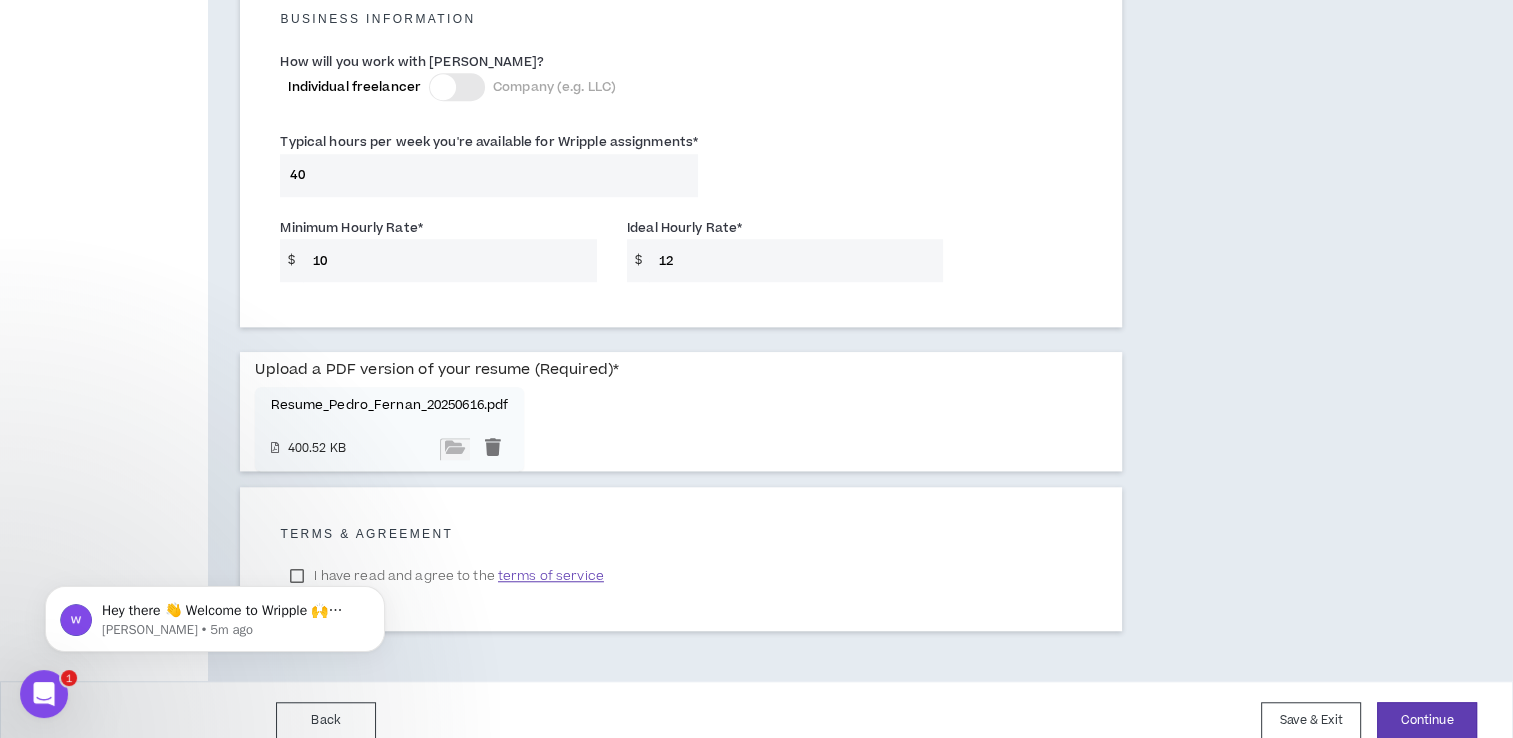 click on "Hey there 👋 Welcome to Wripple 🙌 Take a look around! If you have any questions, just reply to this message. [PERSON_NAME] • 5m ago" at bounding box center [215, 614] 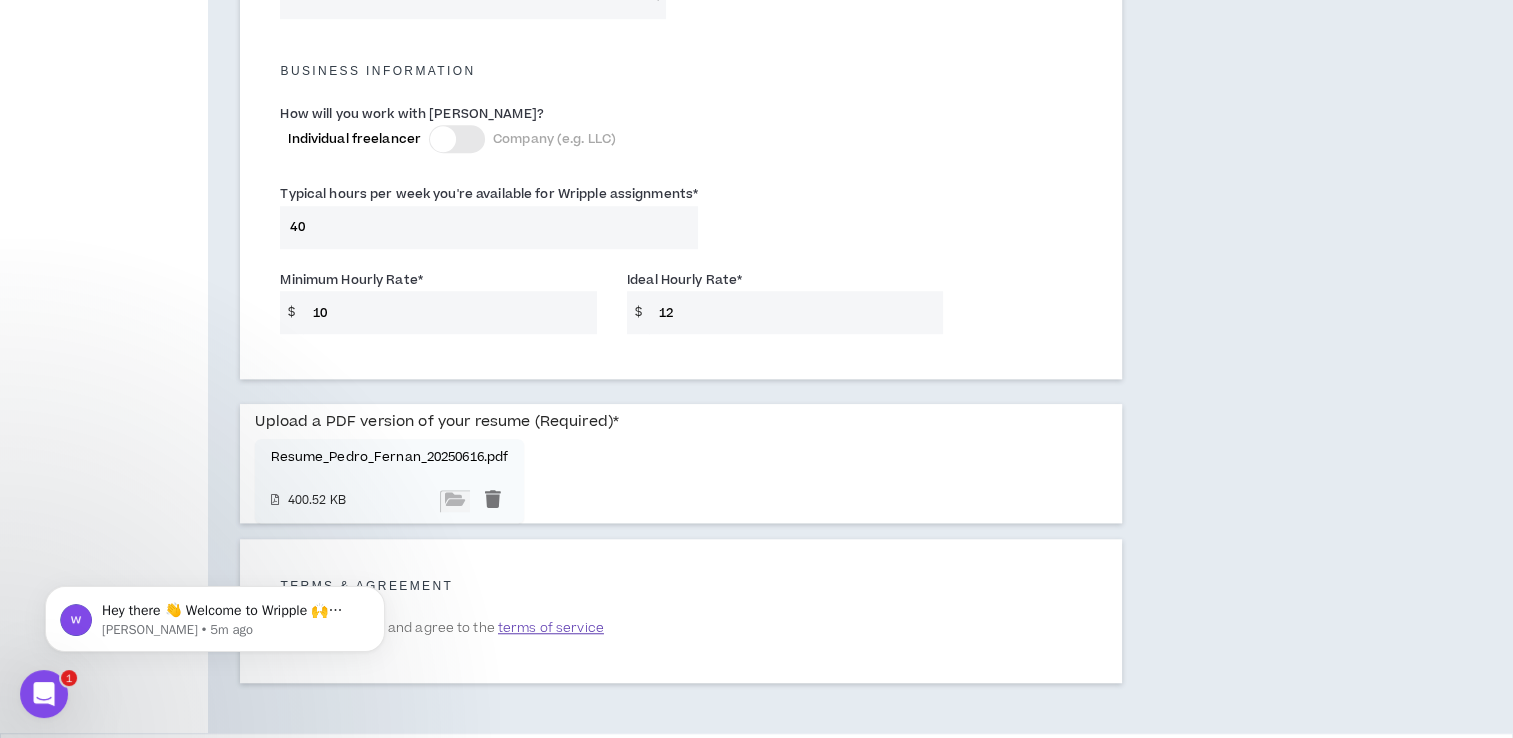 scroll, scrollTop: 1426, scrollLeft: 0, axis: vertical 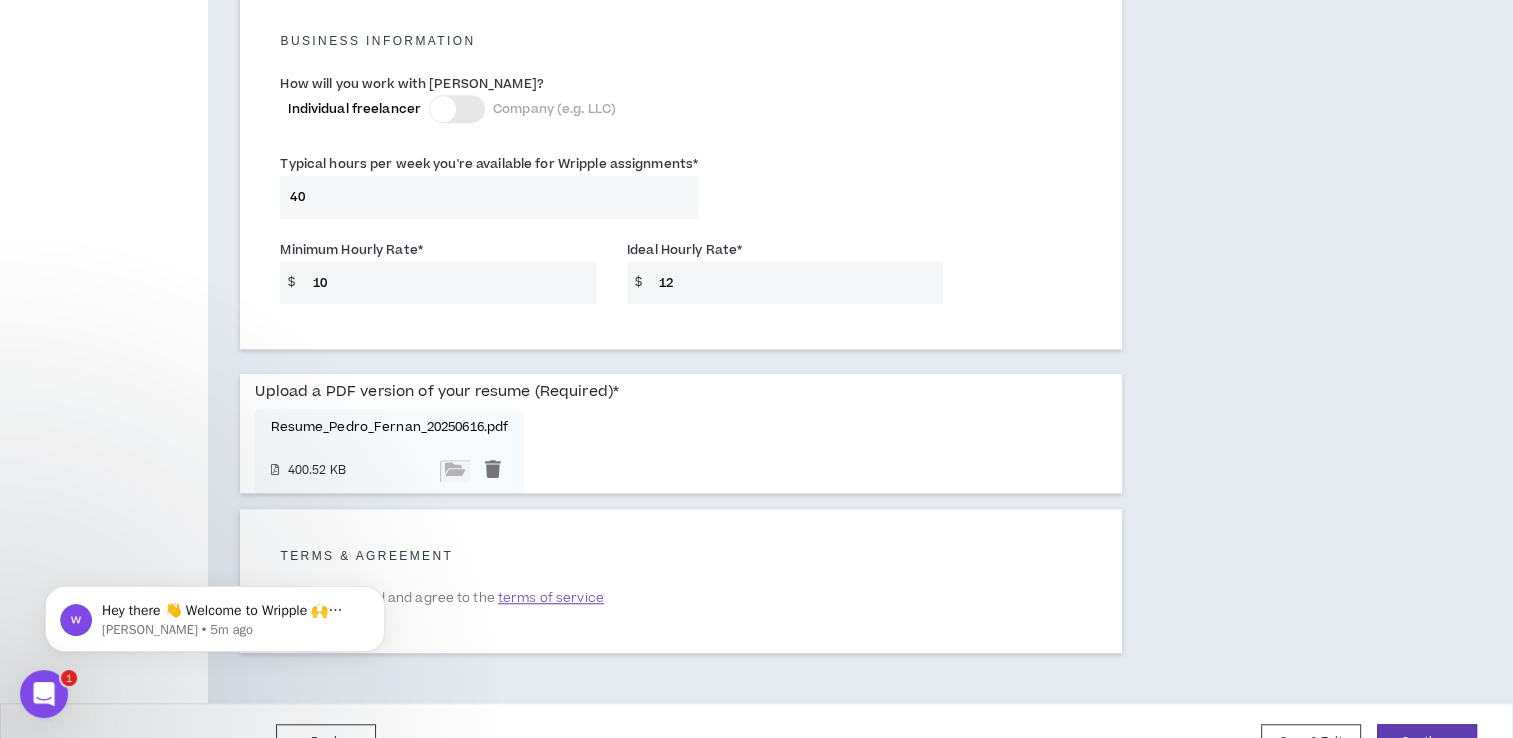 click on "Hey there 👋 Welcome to Wripple 🙌 Take a look around! If you have any questions, just reply to this message. [PERSON_NAME] • 5m ago" at bounding box center [215, 614] 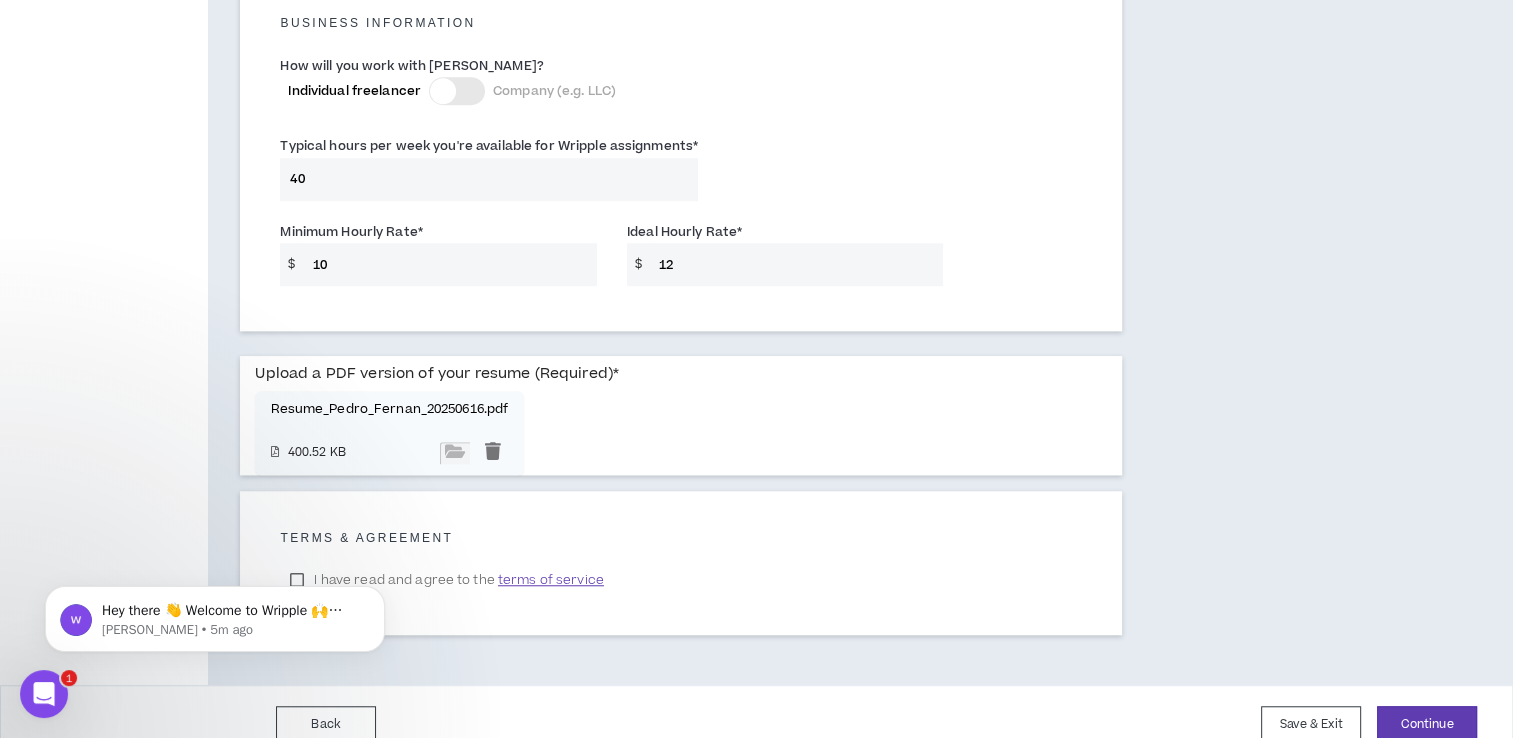 scroll, scrollTop: 1448, scrollLeft: 0, axis: vertical 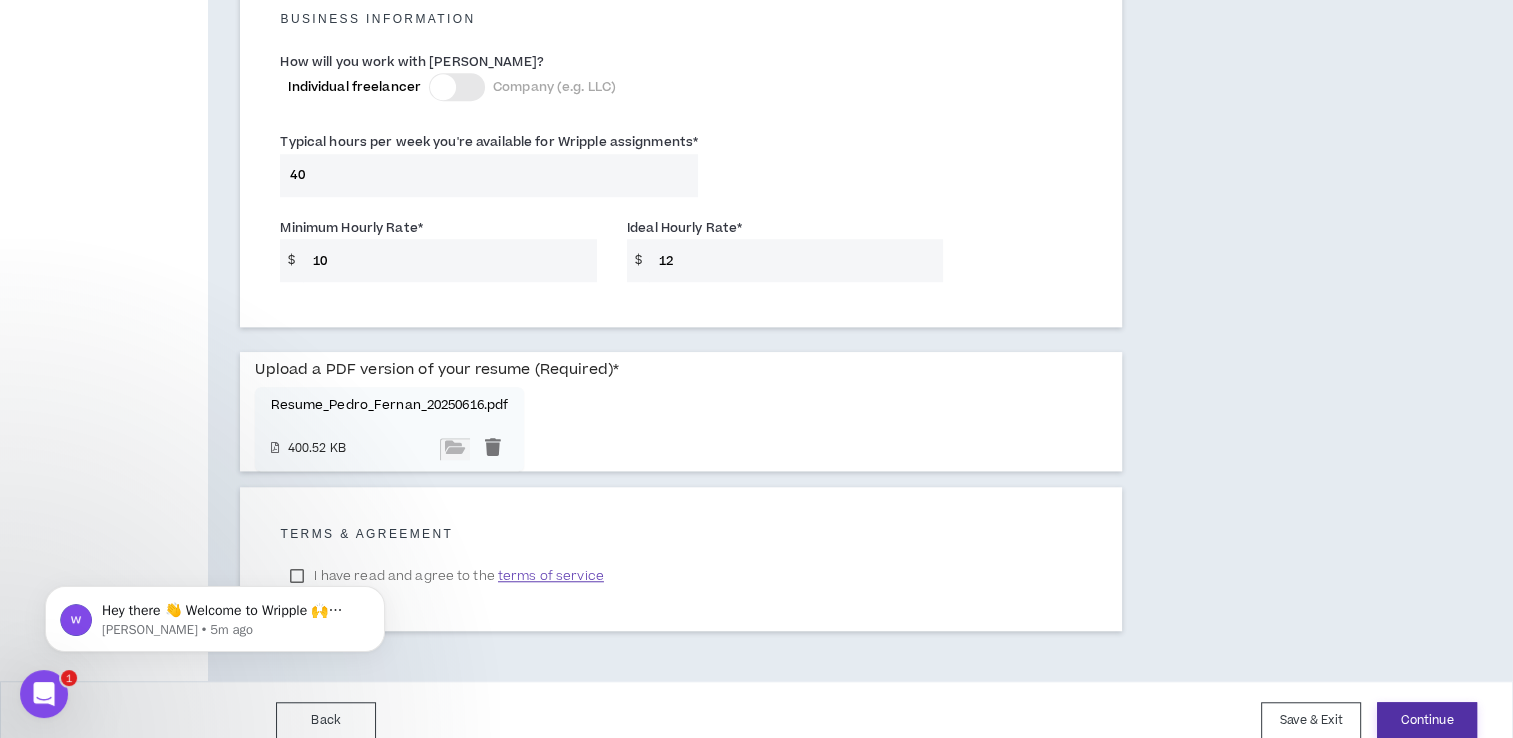 click on "Continue" at bounding box center (1427, 720) 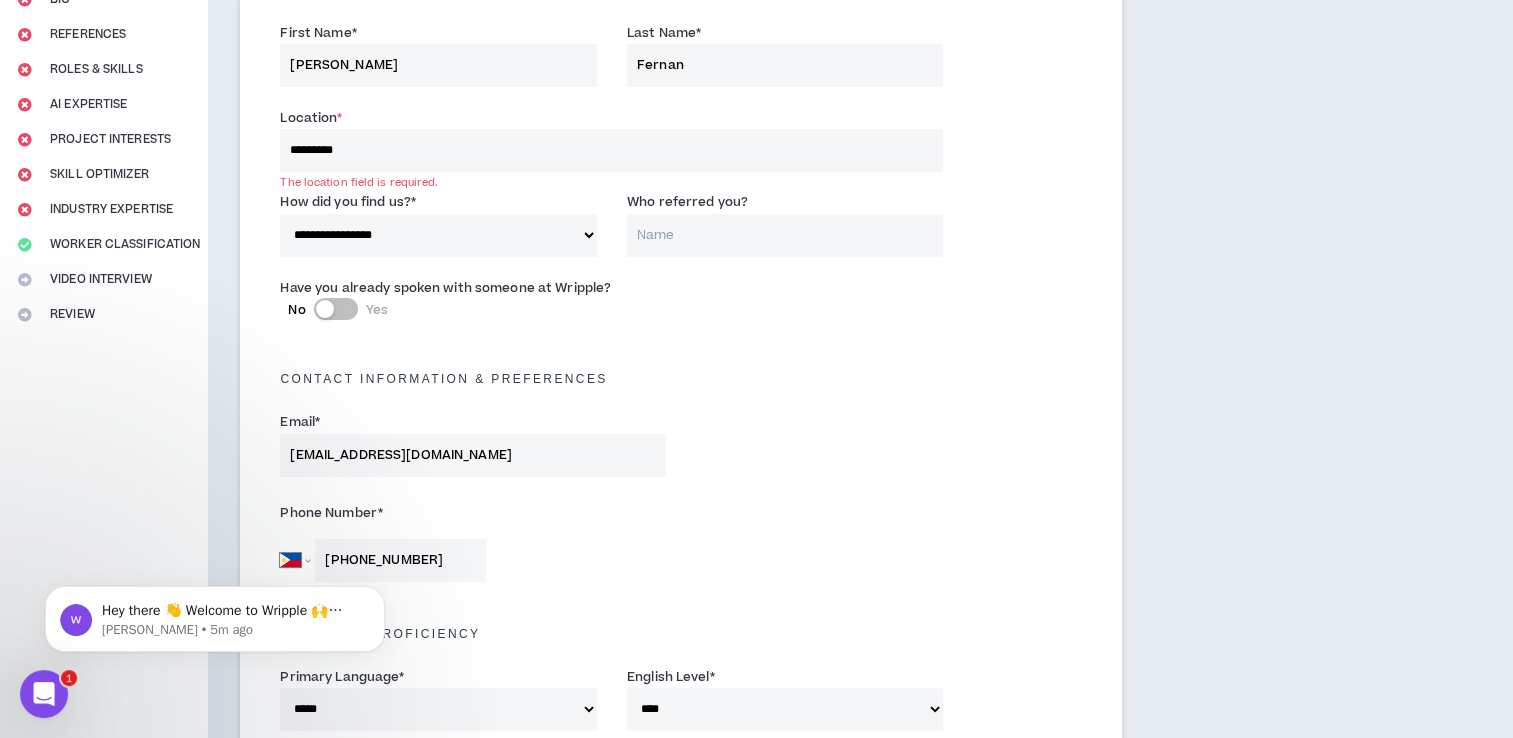 scroll, scrollTop: 224, scrollLeft: 0, axis: vertical 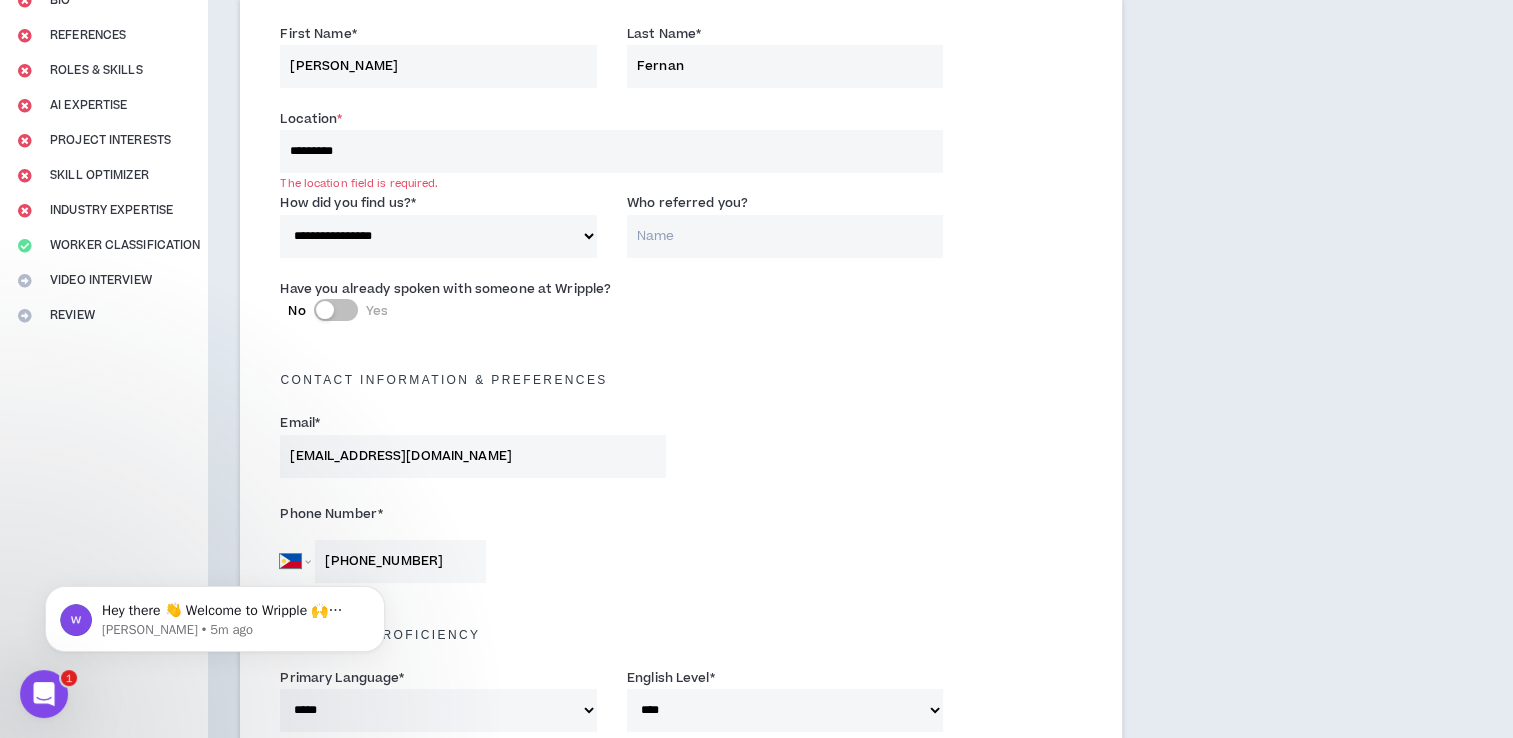 click on "*********" at bounding box center [611, 151] 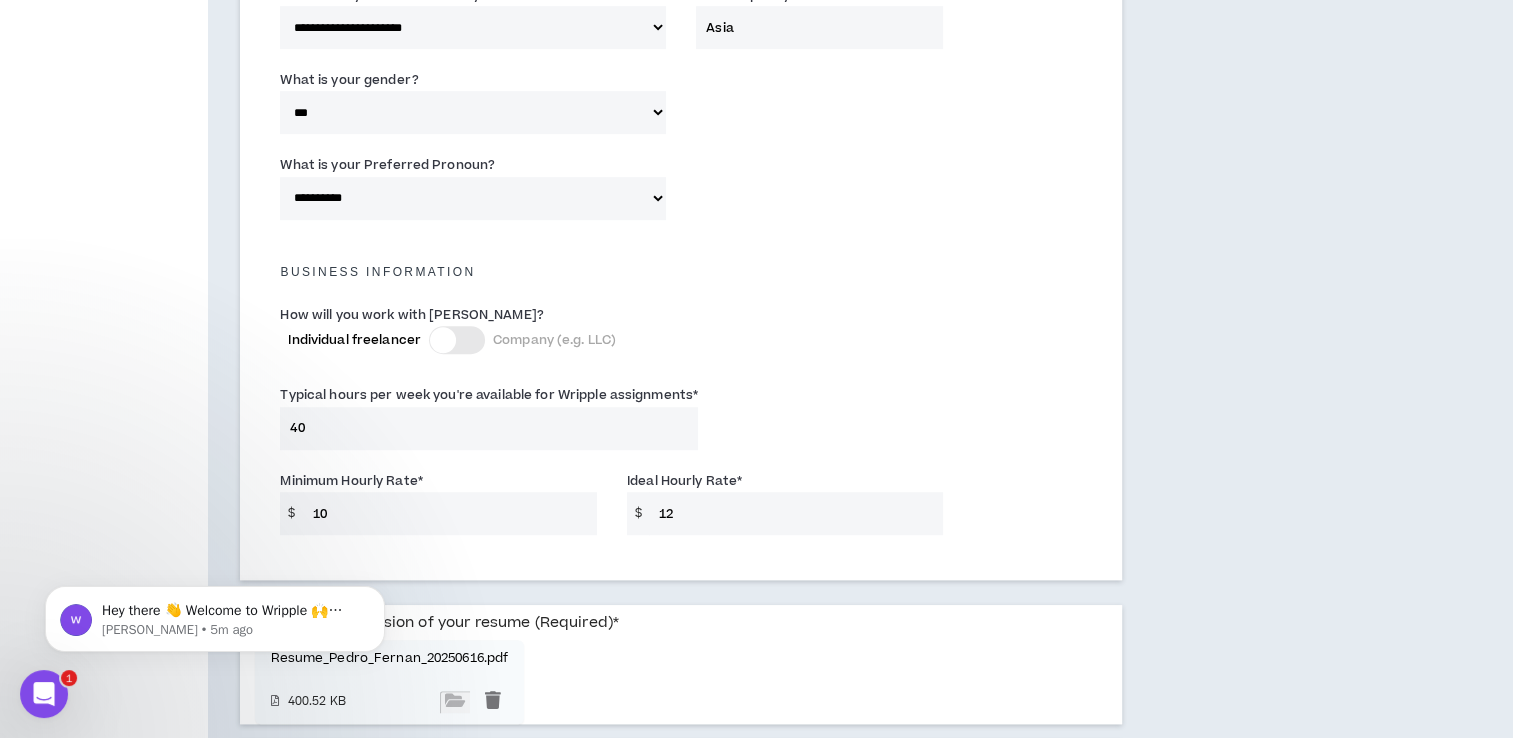 scroll, scrollTop: 1448, scrollLeft: 0, axis: vertical 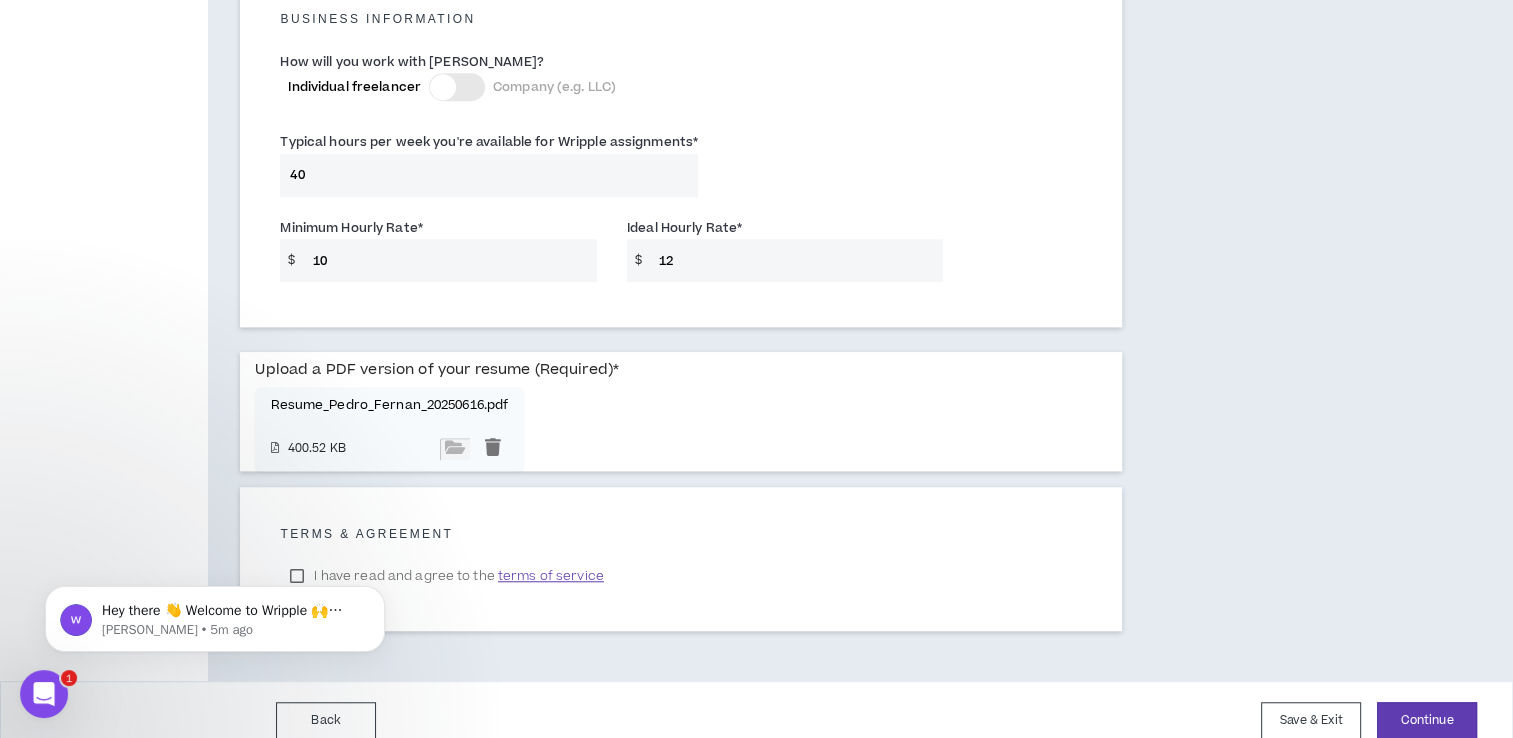 click on "Hey there 👋 Welcome to Wripple 🙌 Take a look around! If you have any questions, just reply to this message. [PERSON_NAME] • 5m ago" at bounding box center [215, 614] 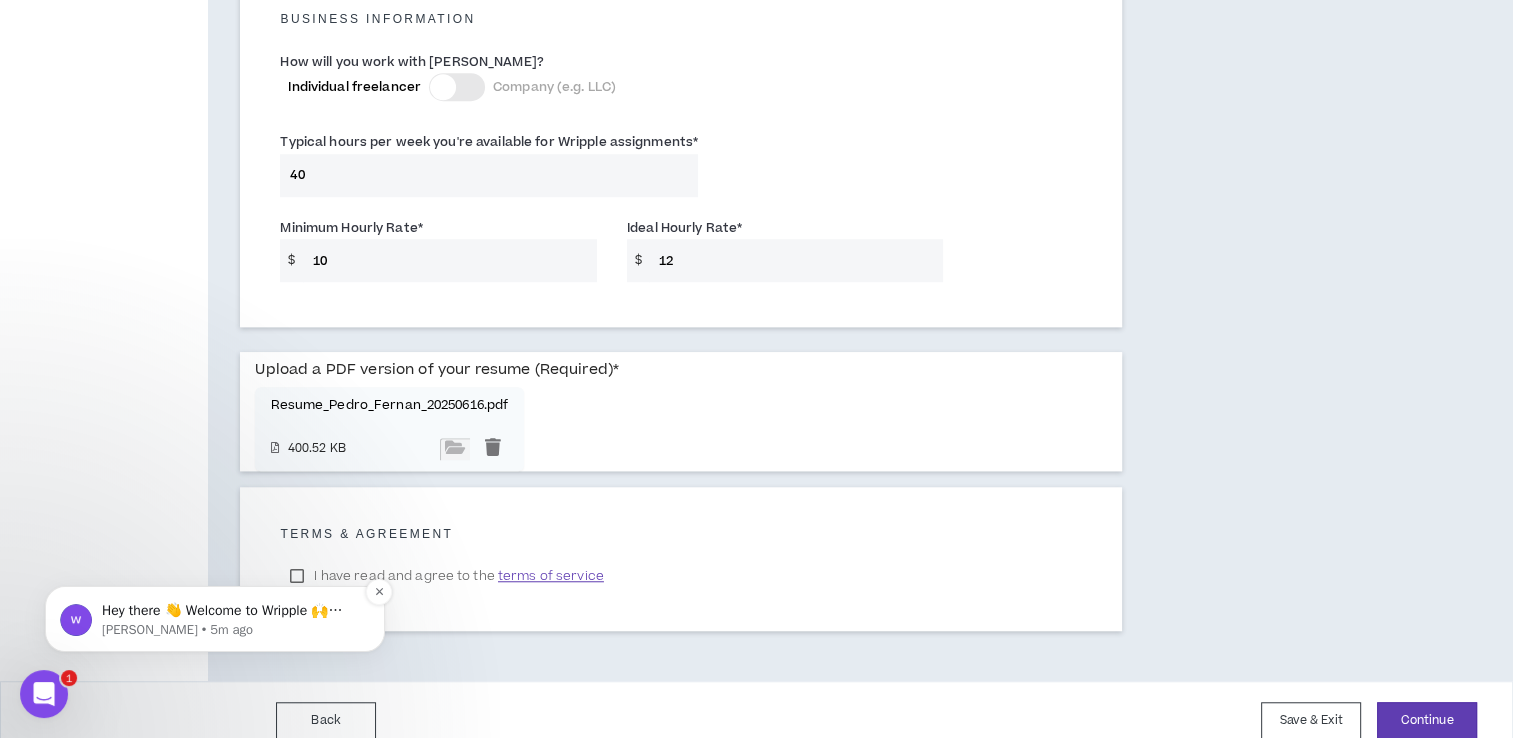 click on "Hey there 👋 Welcome to Wripple 🙌 Take a look around! If you have any questions, just reply to this message. Morgan" at bounding box center (231, 611) 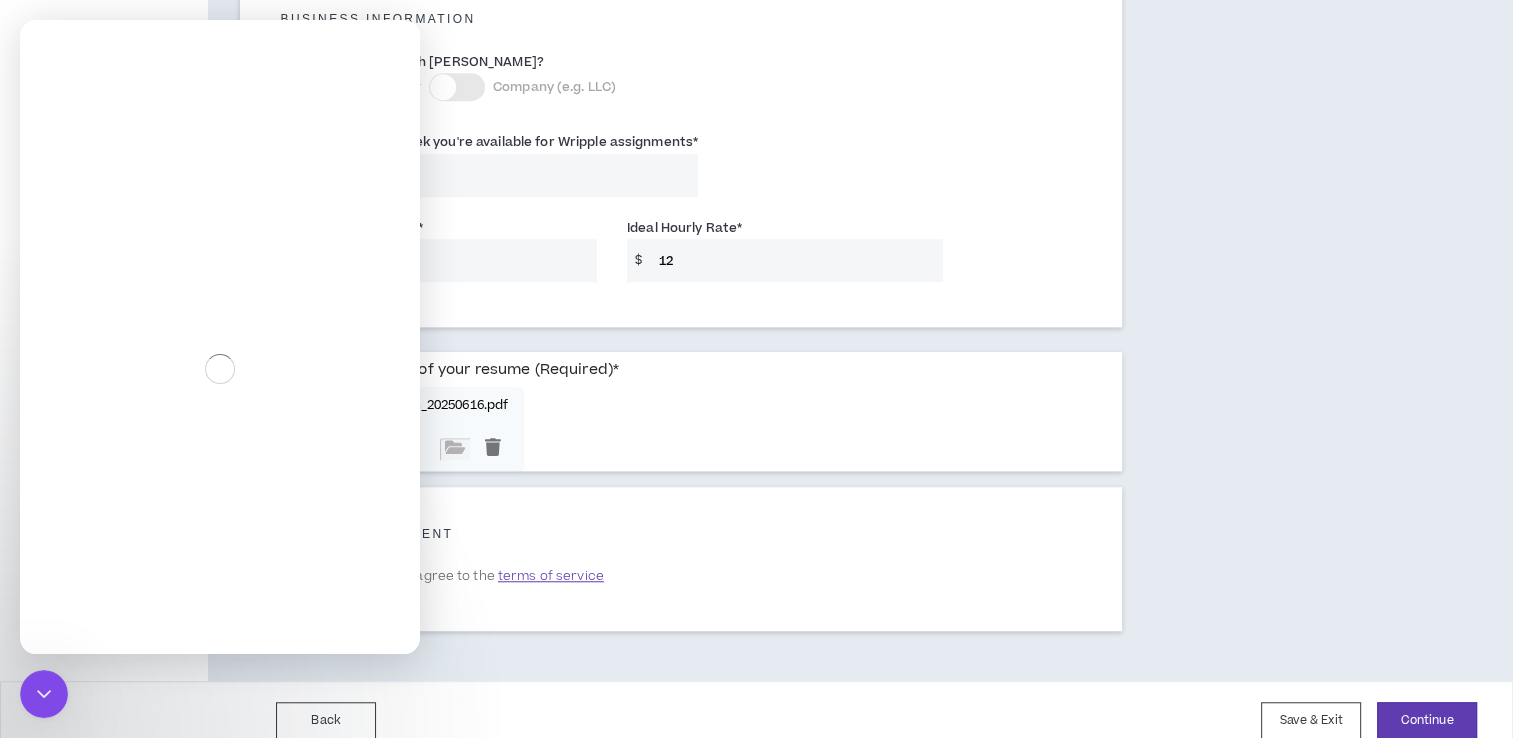 scroll, scrollTop: 0, scrollLeft: 0, axis: both 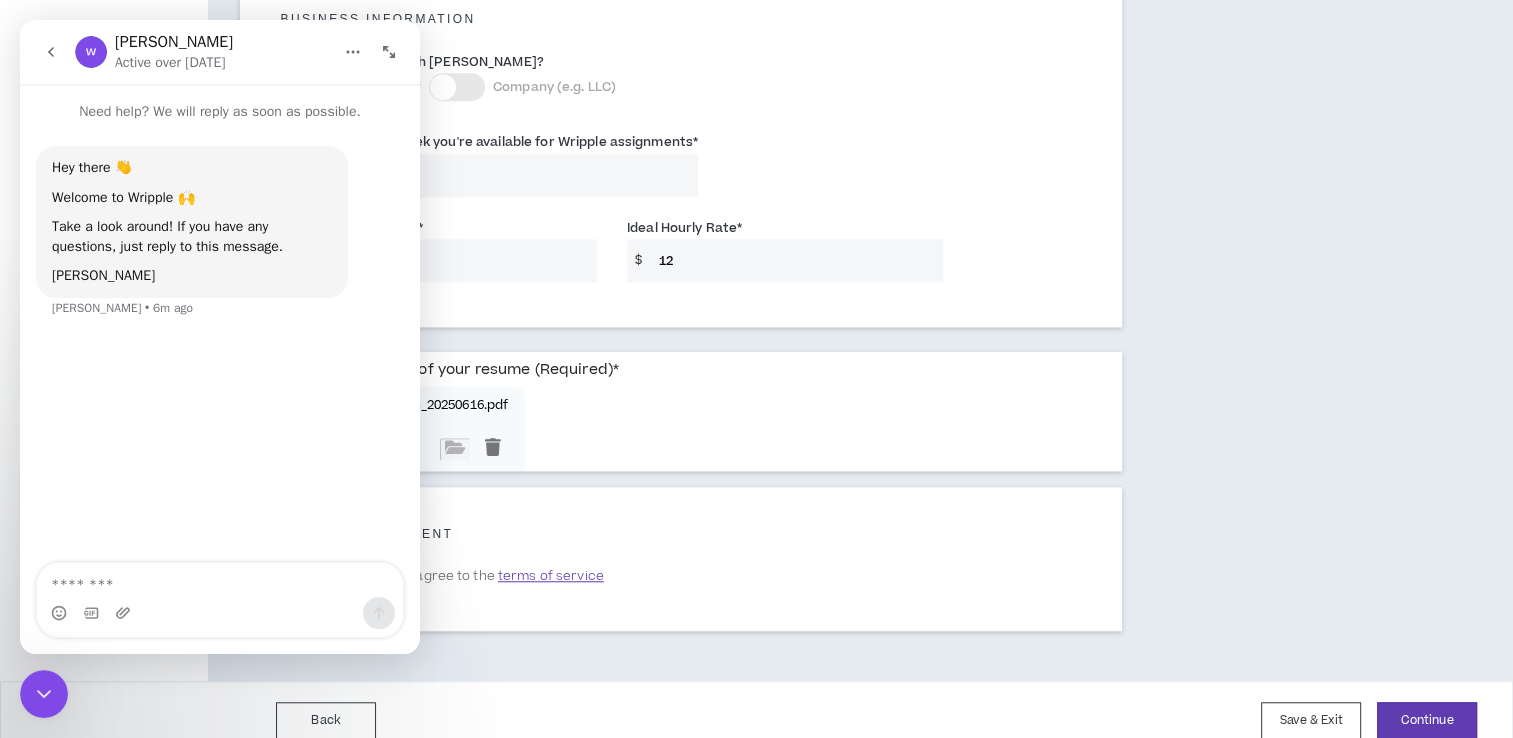 click 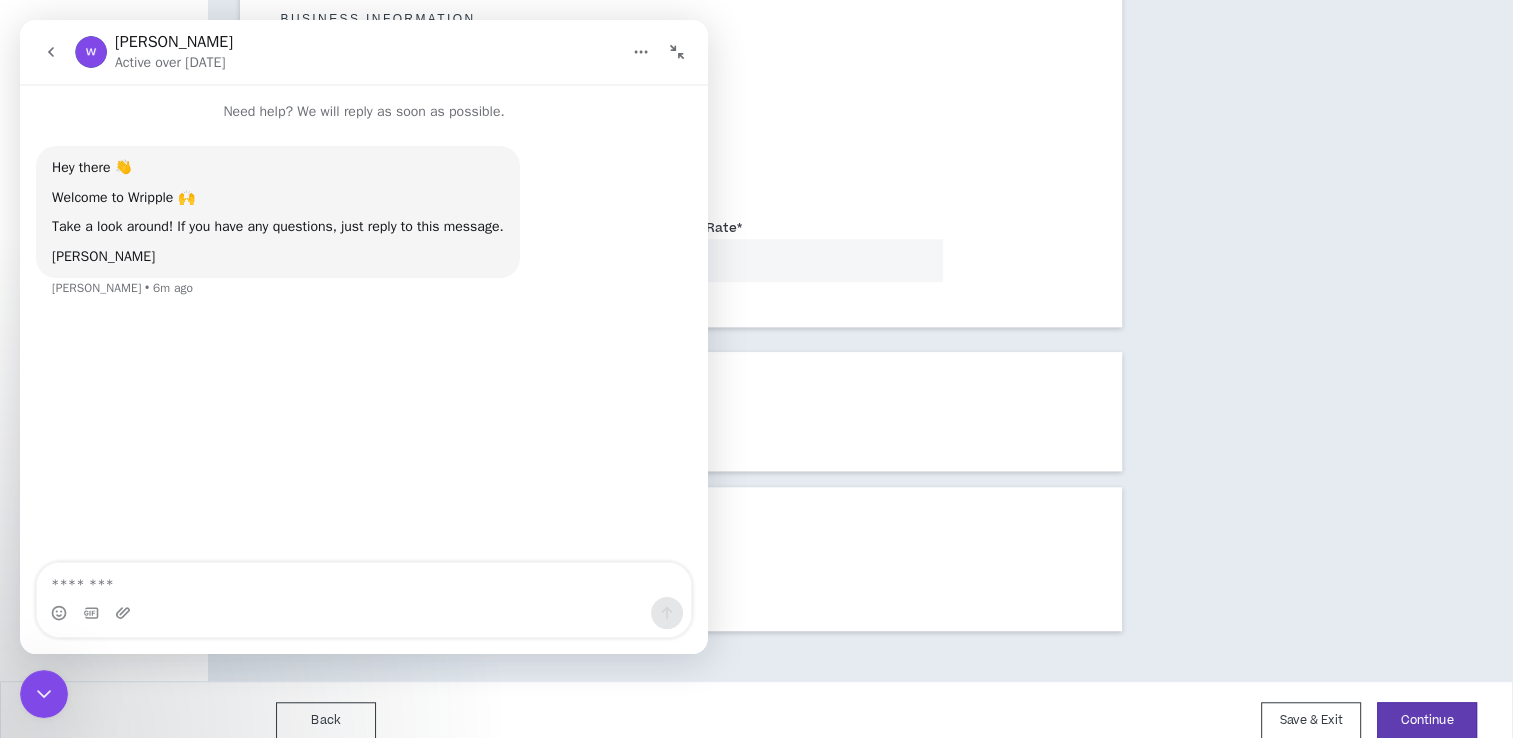 click 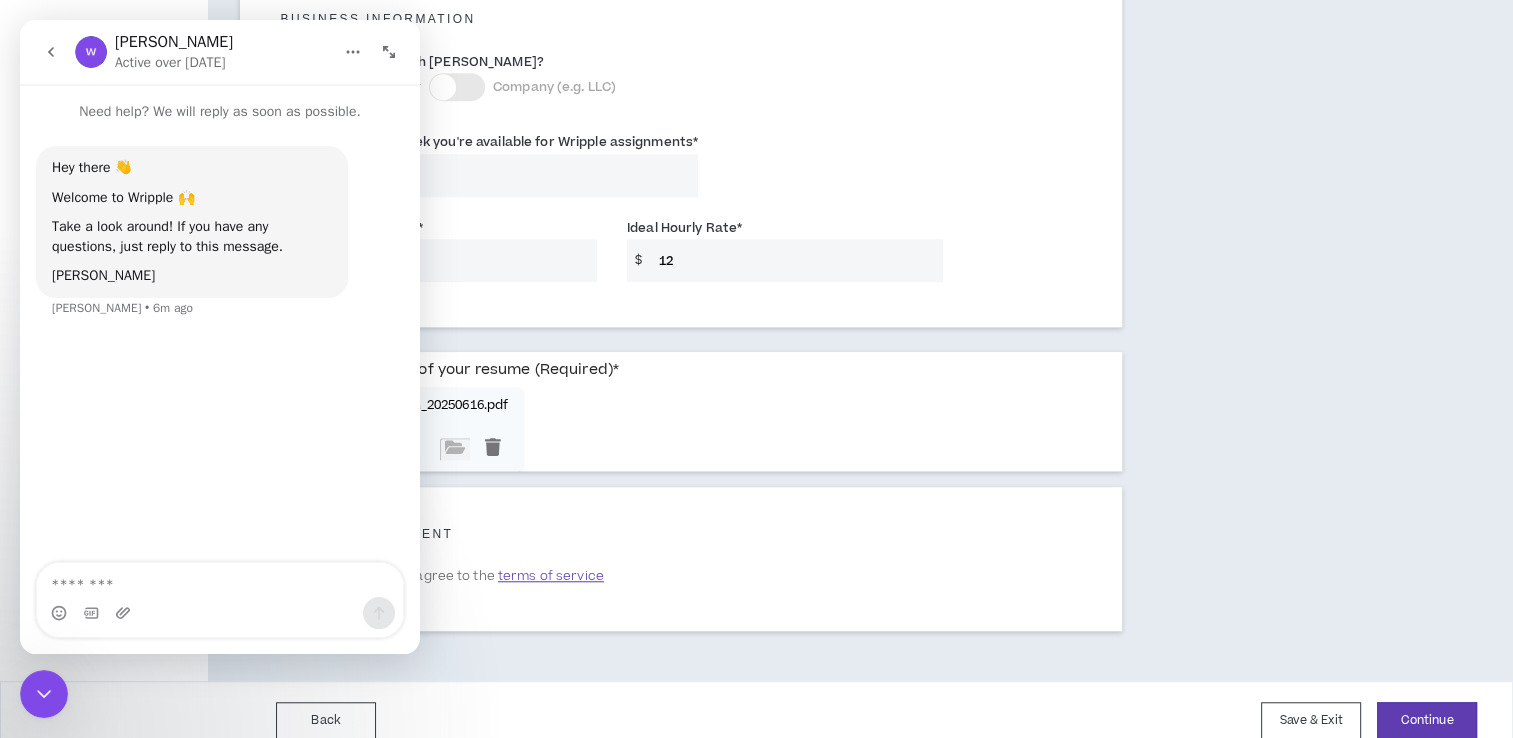 click on "Typical hours per week you're available for Wripple assignments  * 40" at bounding box center [681, 168] 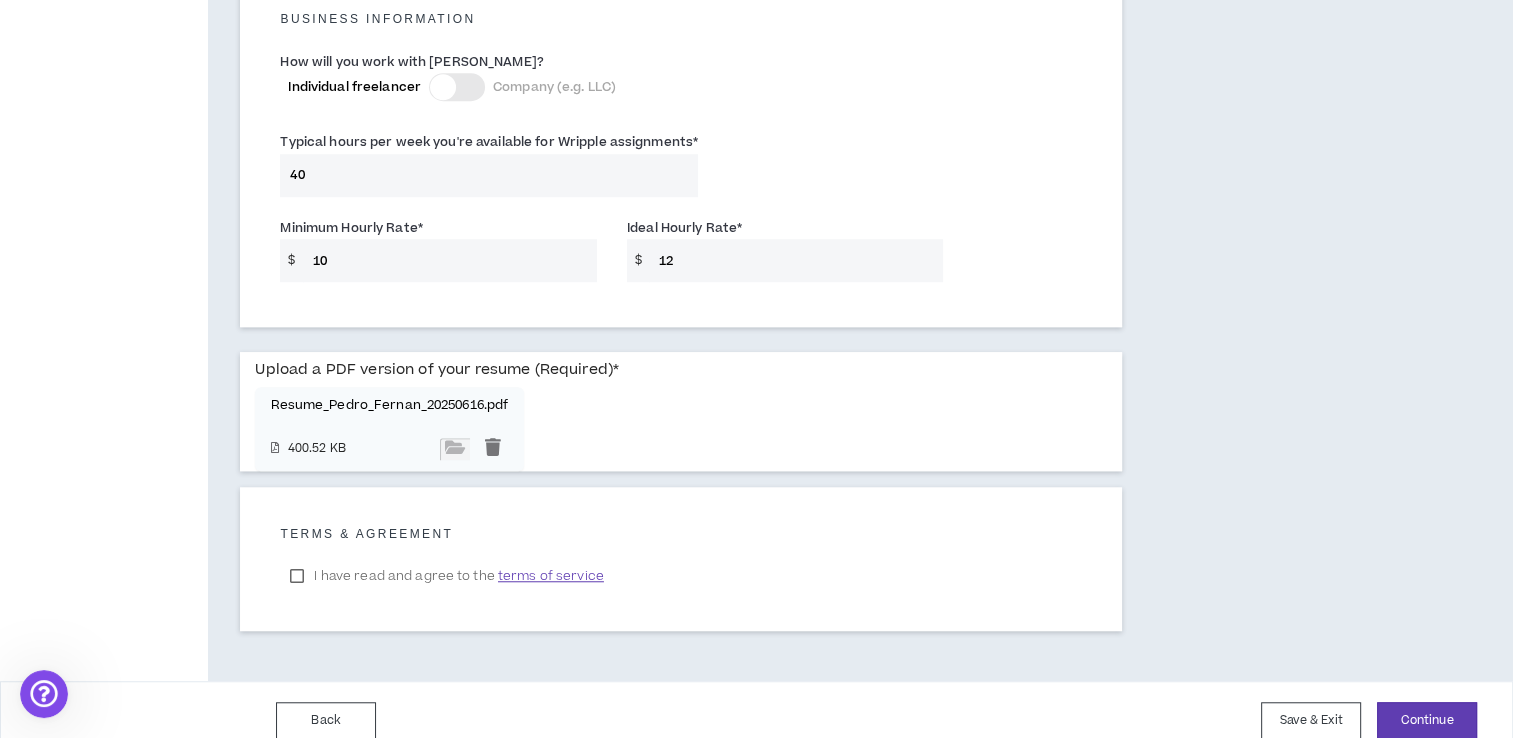 scroll, scrollTop: 0, scrollLeft: 0, axis: both 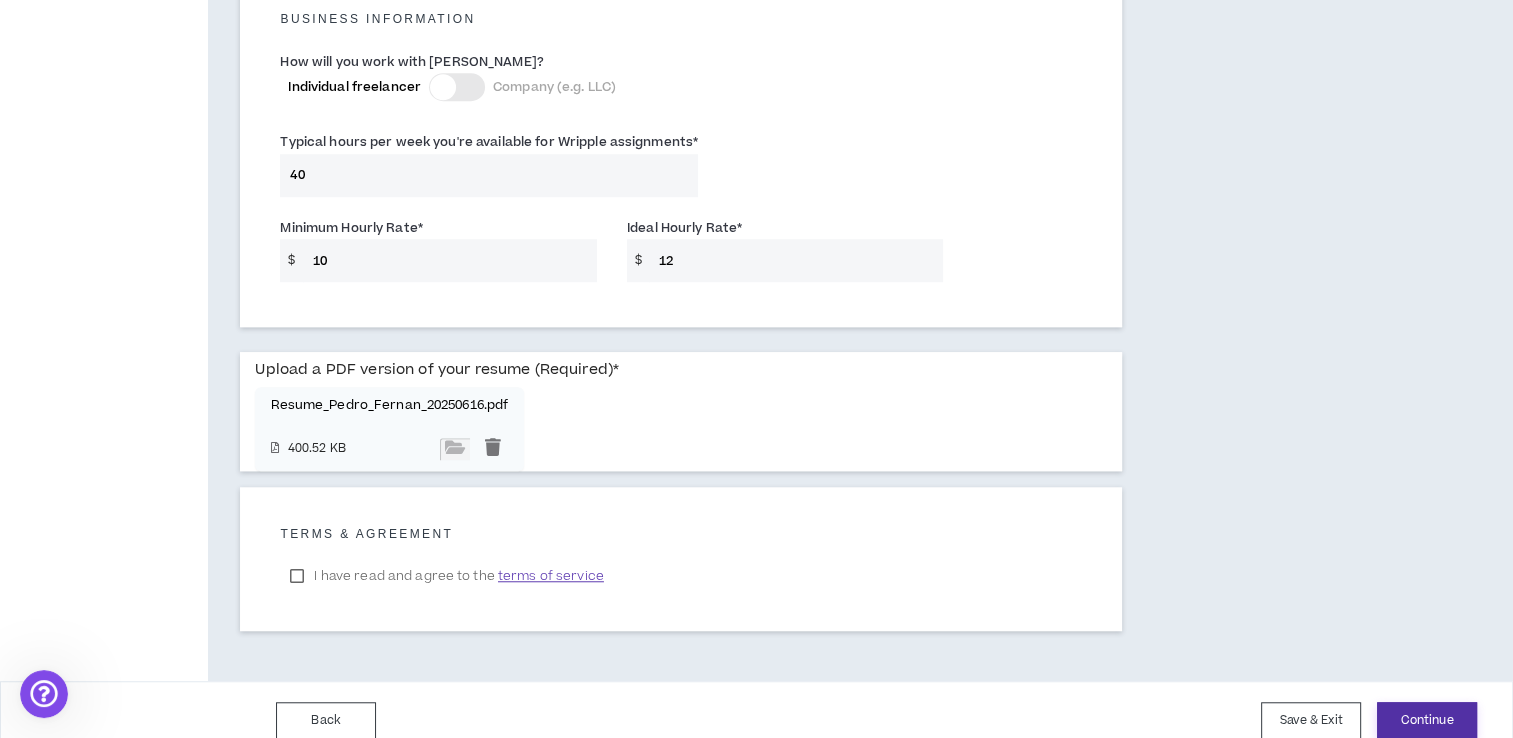click on "Continue" at bounding box center (1427, 720) 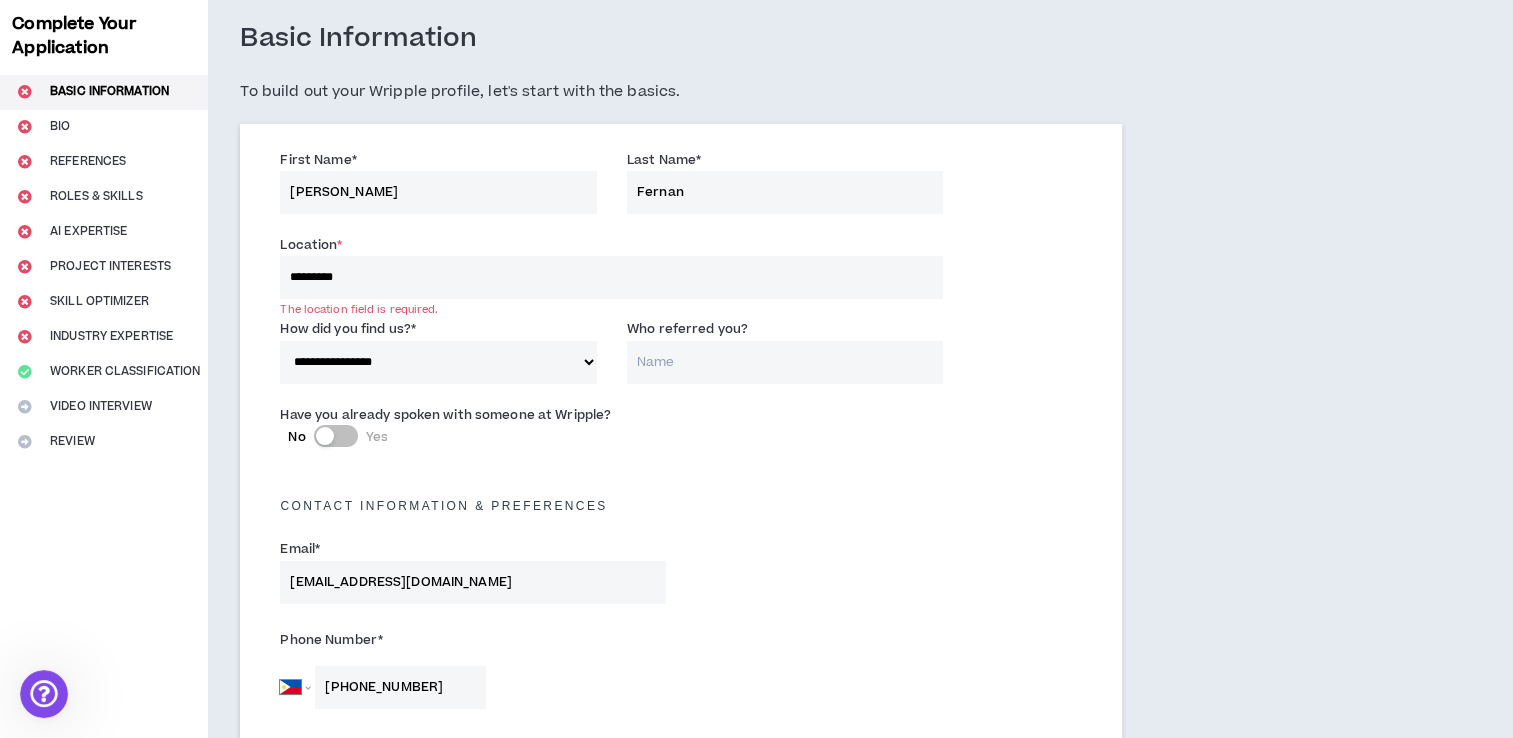 scroll, scrollTop: 97, scrollLeft: 0, axis: vertical 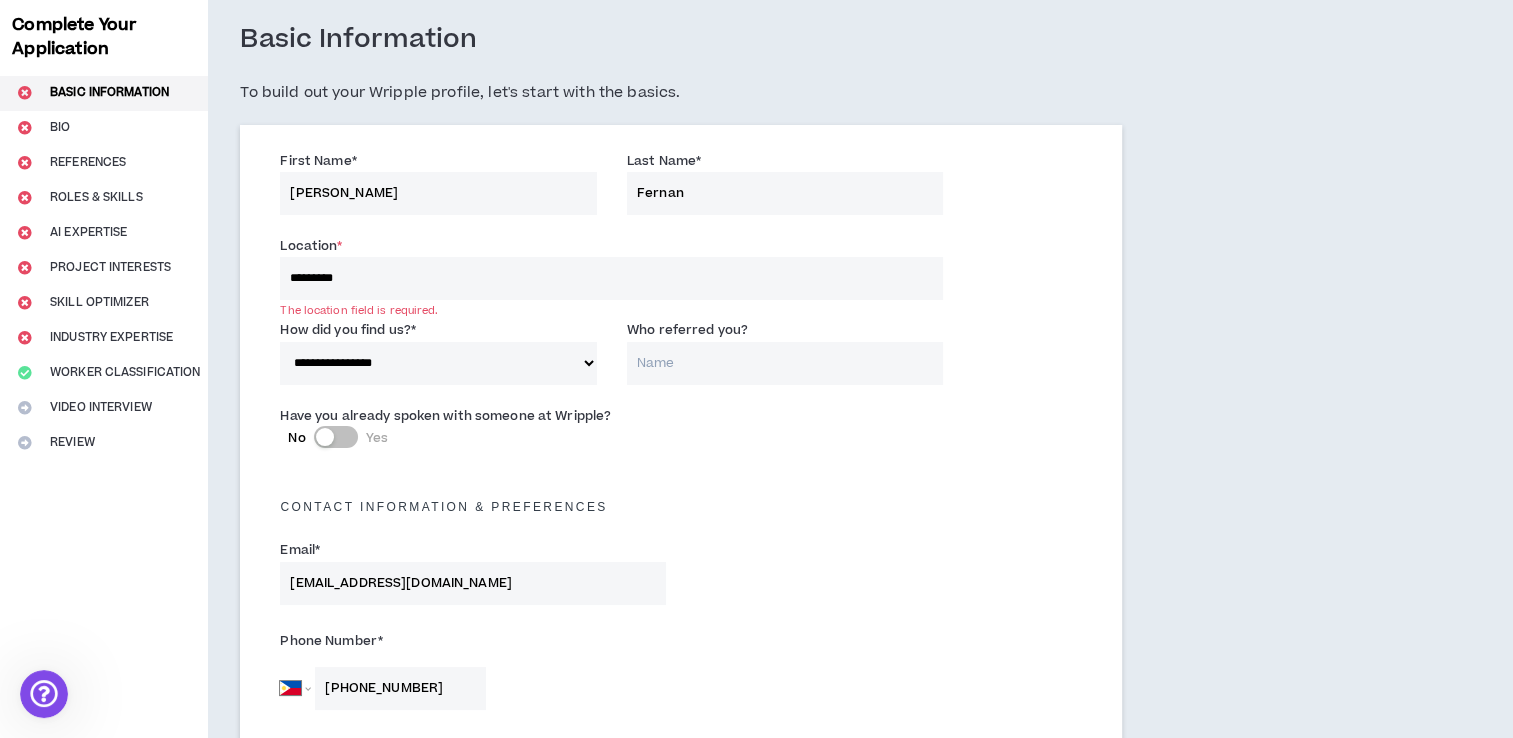 click on "*********" at bounding box center (611, 278) 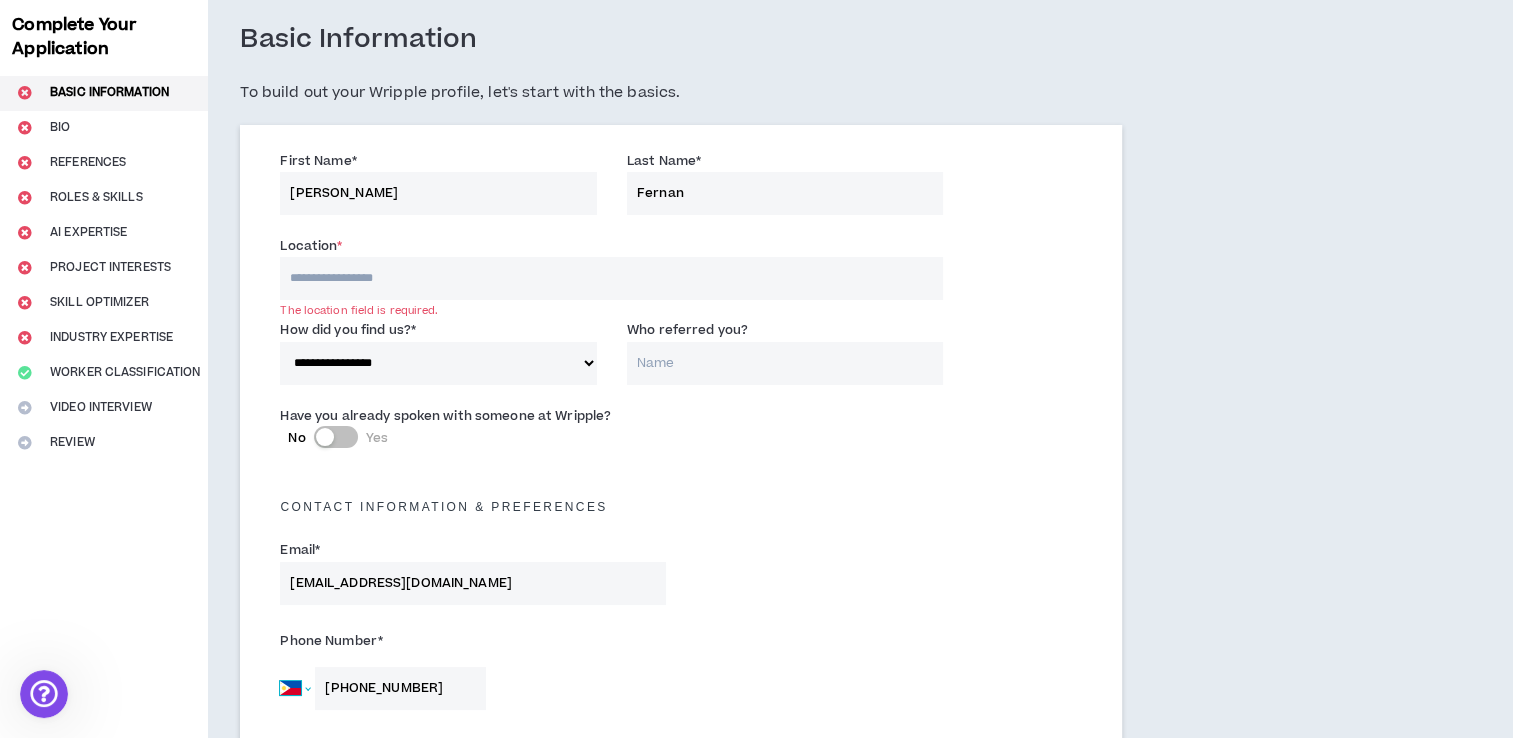 select on "US" 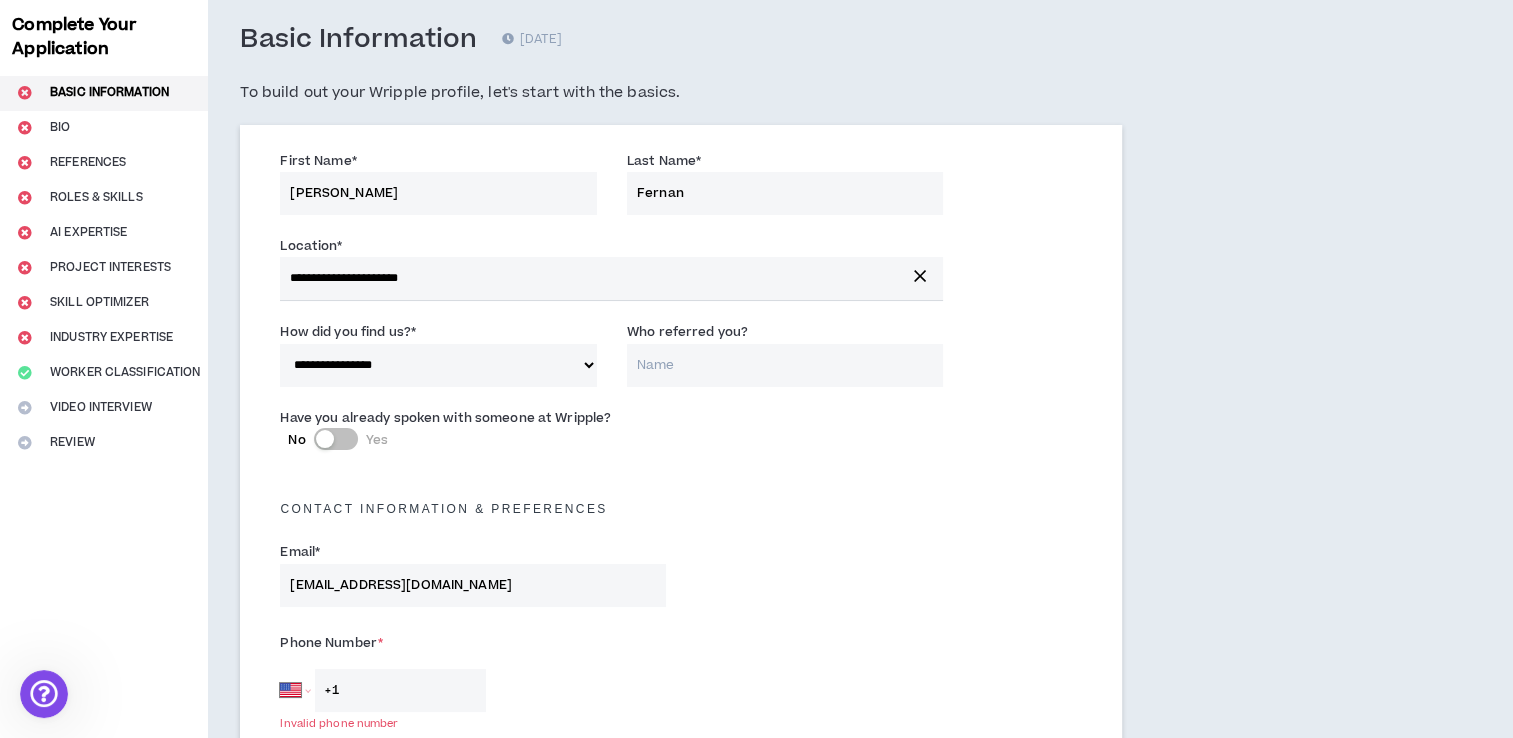 click on "+1" at bounding box center (400, 690) 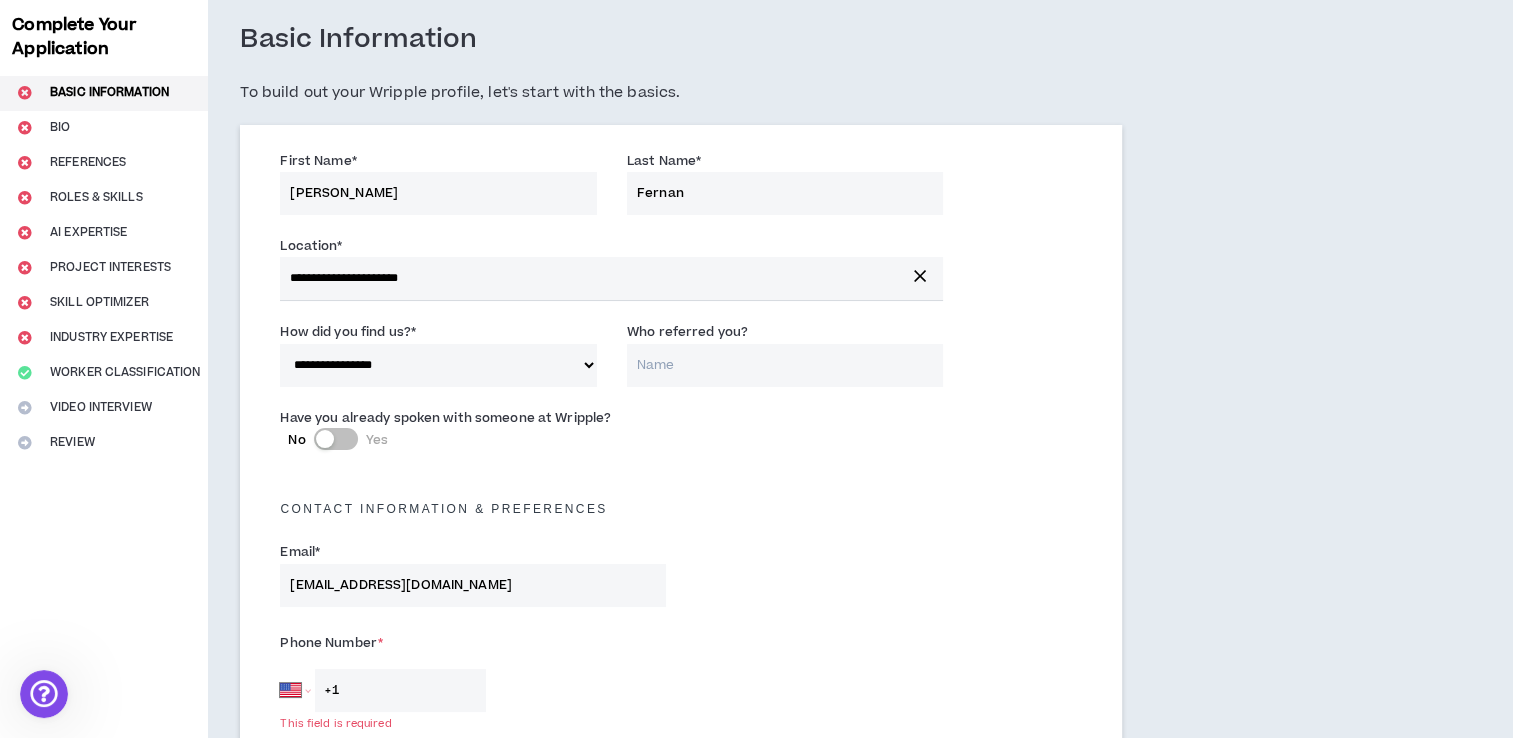 type on "+1" 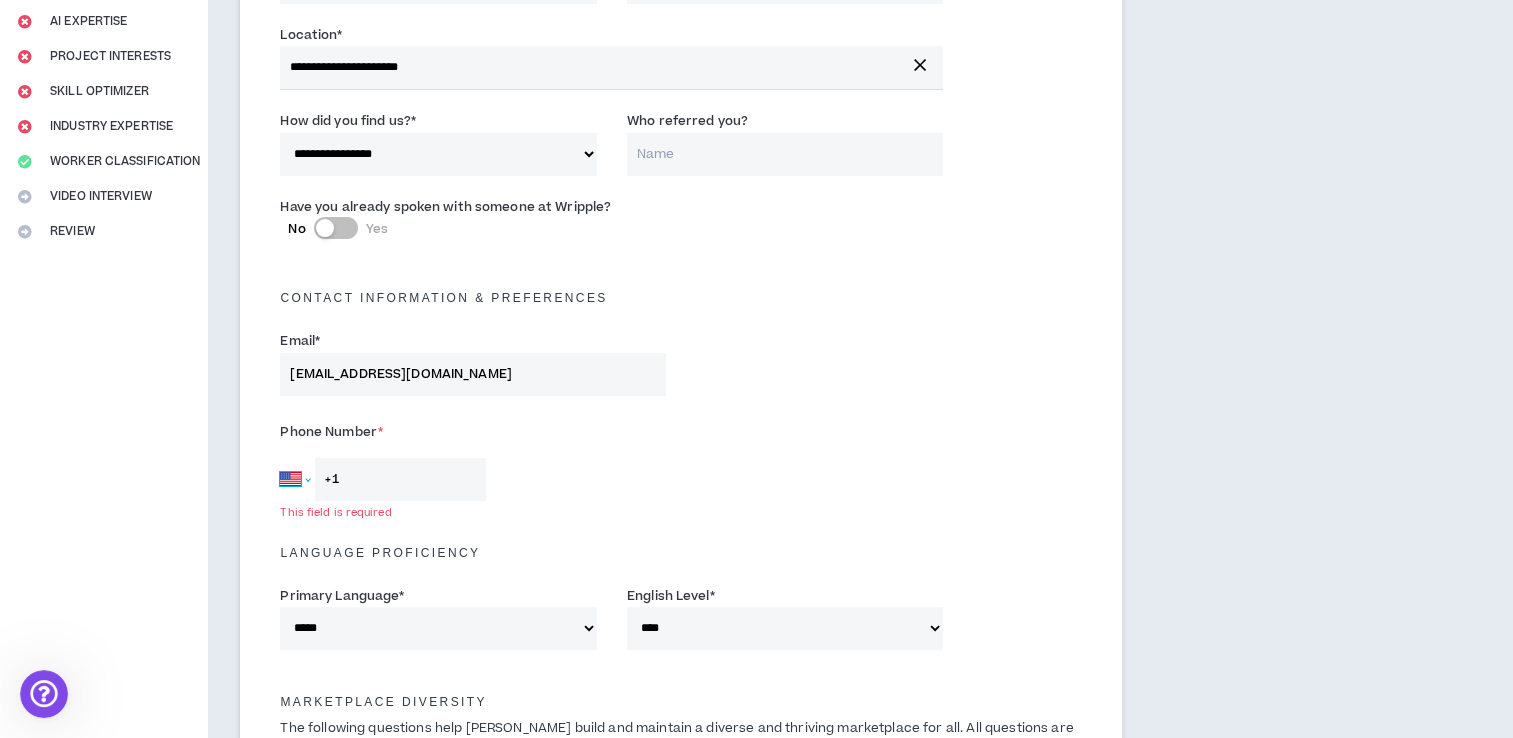 click on "[GEOGRAPHIC_DATA] [GEOGRAPHIC_DATA] [GEOGRAPHIC_DATA] [GEOGRAPHIC_DATA] [US_STATE] [GEOGRAPHIC_DATA] [GEOGRAPHIC_DATA] [GEOGRAPHIC_DATA] [GEOGRAPHIC_DATA] [GEOGRAPHIC_DATA] [GEOGRAPHIC_DATA] [GEOGRAPHIC_DATA] [DATE][GEOGRAPHIC_DATA] [GEOGRAPHIC_DATA] [GEOGRAPHIC_DATA] [GEOGRAPHIC_DATA] [GEOGRAPHIC_DATA] [GEOGRAPHIC_DATA] [GEOGRAPHIC_DATA] [GEOGRAPHIC_DATA] [GEOGRAPHIC_DATA] [GEOGRAPHIC_DATA] [GEOGRAPHIC_DATA] [GEOGRAPHIC_DATA] [GEOGRAPHIC_DATA] [GEOGRAPHIC_DATA] [GEOGRAPHIC_DATA] [GEOGRAPHIC_DATA], [GEOGRAPHIC_DATA] [GEOGRAPHIC_DATA] [GEOGRAPHIC_DATA] [GEOGRAPHIC_DATA] [GEOGRAPHIC_DATA] [GEOGRAPHIC_DATA] [GEOGRAPHIC_DATA] [GEOGRAPHIC_DATA] [GEOGRAPHIC_DATA] [GEOGRAPHIC_DATA] [GEOGRAPHIC_DATA] [GEOGRAPHIC_DATA] [GEOGRAPHIC_DATA] [GEOGRAPHIC_DATA] [GEOGRAPHIC_DATA] [GEOGRAPHIC_DATA] [GEOGRAPHIC_DATA] [GEOGRAPHIC_DATA] [GEOGRAPHIC_DATA] [GEOGRAPHIC_DATA] [GEOGRAPHIC_DATA] [GEOGRAPHIC_DATA] [GEOGRAPHIC_DATA] [GEOGRAPHIC_DATA], [GEOGRAPHIC_DATA] [GEOGRAPHIC_DATA] [GEOGRAPHIC_DATA] d'Ivoire [GEOGRAPHIC_DATA] [GEOGRAPHIC_DATA] [GEOGRAPHIC_DATA] [GEOGRAPHIC_DATA] [GEOGRAPHIC_DATA] [GEOGRAPHIC_DATA] [GEOGRAPHIC_DATA] [GEOGRAPHIC_DATA] [GEOGRAPHIC_DATA] [GEOGRAPHIC_DATA] [GEOGRAPHIC_DATA] [GEOGRAPHIC_DATA] [GEOGRAPHIC_DATA] [GEOGRAPHIC_DATA] [GEOGRAPHIC_DATA] [GEOGRAPHIC_DATA] [GEOGRAPHIC_DATA] [GEOGRAPHIC_DATA] [US_STATE] [GEOGRAPHIC_DATA] [GEOGRAPHIC_DATA] [GEOGRAPHIC_DATA] [GEOGRAPHIC_DATA] [GEOGRAPHIC_DATA] [GEOGRAPHIC_DATA] [GEOGRAPHIC_DATA] [US_STATE] [GEOGRAPHIC_DATA] [GEOGRAPHIC_DATA] [GEOGRAPHIC_DATA] [GEOGRAPHIC_DATA] [GEOGRAPHIC_DATA] [GEOGRAPHIC_DATA] [GEOGRAPHIC_DATA] [US_STATE] [GEOGRAPHIC_DATA] [GEOGRAPHIC_DATA] [GEOGRAPHIC_DATA]" at bounding box center (295, 479) 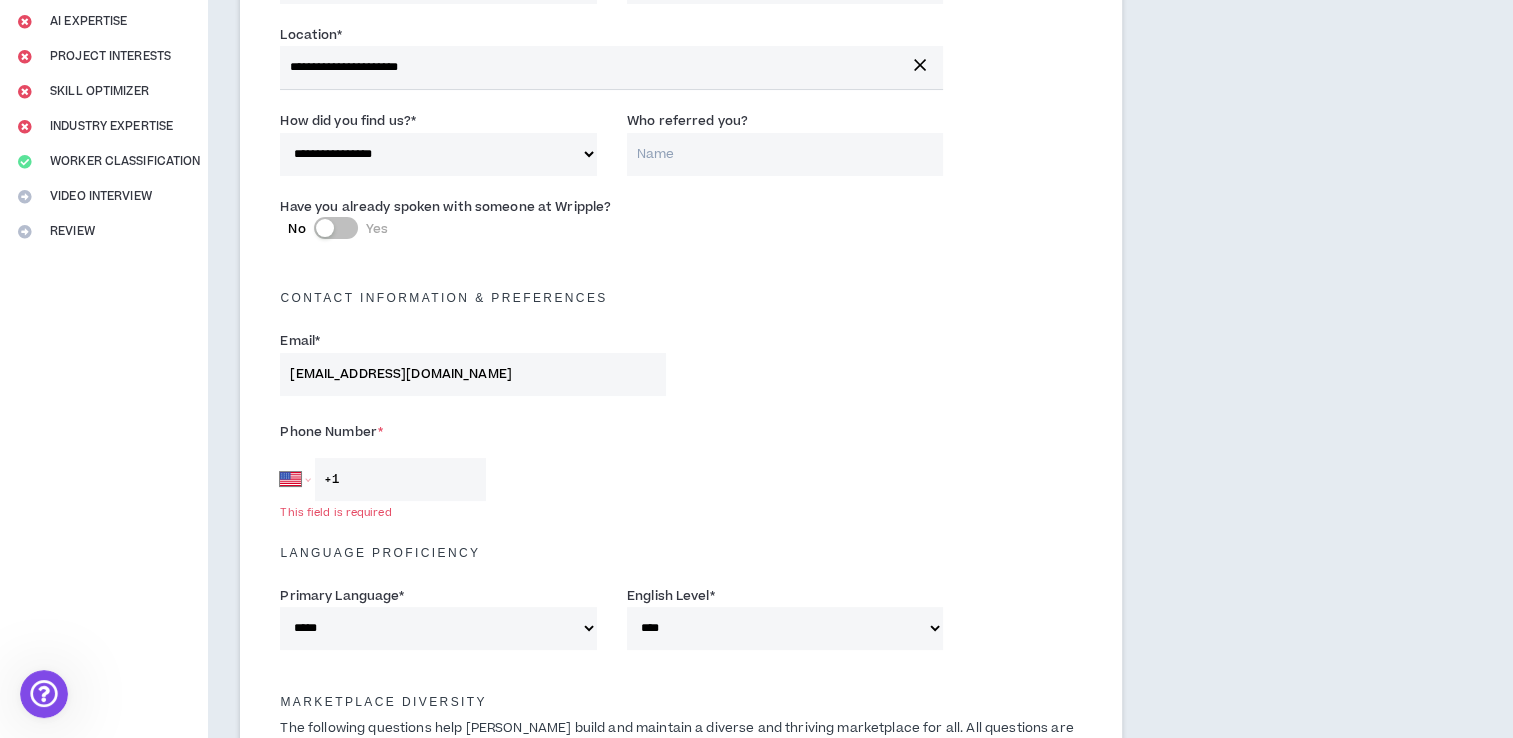 click on "[GEOGRAPHIC_DATA] [GEOGRAPHIC_DATA] [GEOGRAPHIC_DATA] [GEOGRAPHIC_DATA] [US_STATE] [GEOGRAPHIC_DATA] [GEOGRAPHIC_DATA] [GEOGRAPHIC_DATA] [GEOGRAPHIC_DATA] [GEOGRAPHIC_DATA] [GEOGRAPHIC_DATA] [GEOGRAPHIC_DATA] [DATE][GEOGRAPHIC_DATA] [GEOGRAPHIC_DATA] [GEOGRAPHIC_DATA] [GEOGRAPHIC_DATA] [GEOGRAPHIC_DATA] [GEOGRAPHIC_DATA] [GEOGRAPHIC_DATA] [GEOGRAPHIC_DATA] [GEOGRAPHIC_DATA] [GEOGRAPHIC_DATA] [GEOGRAPHIC_DATA] [GEOGRAPHIC_DATA] [GEOGRAPHIC_DATA] [GEOGRAPHIC_DATA] [GEOGRAPHIC_DATA] [GEOGRAPHIC_DATA], [GEOGRAPHIC_DATA] [GEOGRAPHIC_DATA] [GEOGRAPHIC_DATA] [GEOGRAPHIC_DATA] [GEOGRAPHIC_DATA] [GEOGRAPHIC_DATA] [GEOGRAPHIC_DATA] [GEOGRAPHIC_DATA] [GEOGRAPHIC_DATA] [GEOGRAPHIC_DATA] [GEOGRAPHIC_DATA] [GEOGRAPHIC_DATA] [GEOGRAPHIC_DATA] [GEOGRAPHIC_DATA] [GEOGRAPHIC_DATA] [GEOGRAPHIC_DATA] [GEOGRAPHIC_DATA] [GEOGRAPHIC_DATA] [GEOGRAPHIC_DATA] [GEOGRAPHIC_DATA] [GEOGRAPHIC_DATA] [GEOGRAPHIC_DATA] [GEOGRAPHIC_DATA] [GEOGRAPHIC_DATA], [GEOGRAPHIC_DATA] [GEOGRAPHIC_DATA] [GEOGRAPHIC_DATA] d'Ivoire [GEOGRAPHIC_DATA] [GEOGRAPHIC_DATA] [GEOGRAPHIC_DATA] [GEOGRAPHIC_DATA] [GEOGRAPHIC_DATA] [GEOGRAPHIC_DATA] [GEOGRAPHIC_DATA] [GEOGRAPHIC_DATA] [GEOGRAPHIC_DATA] [GEOGRAPHIC_DATA] [GEOGRAPHIC_DATA] [GEOGRAPHIC_DATA] [GEOGRAPHIC_DATA] [GEOGRAPHIC_DATA] [GEOGRAPHIC_DATA] [GEOGRAPHIC_DATA] [GEOGRAPHIC_DATA] [GEOGRAPHIC_DATA] [US_STATE] [GEOGRAPHIC_DATA] [GEOGRAPHIC_DATA] [GEOGRAPHIC_DATA] [GEOGRAPHIC_DATA] [GEOGRAPHIC_DATA] [GEOGRAPHIC_DATA] [GEOGRAPHIC_DATA] [US_STATE] [GEOGRAPHIC_DATA] [GEOGRAPHIC_DATA] [GEOGRAPHIC_DATA] [GEOGRAPHIC_DATA] [GEOGRAPHIC_DATA] [GEOGRAPHIC_DATA] [GEOGRAPHIC_DATA] [US_STATE] [GEOGRAPHIC_DATA] [GEOGRAPHIC_DATA] [GEOGRAPHIC_DATA]" at bounding box center (295, 479) 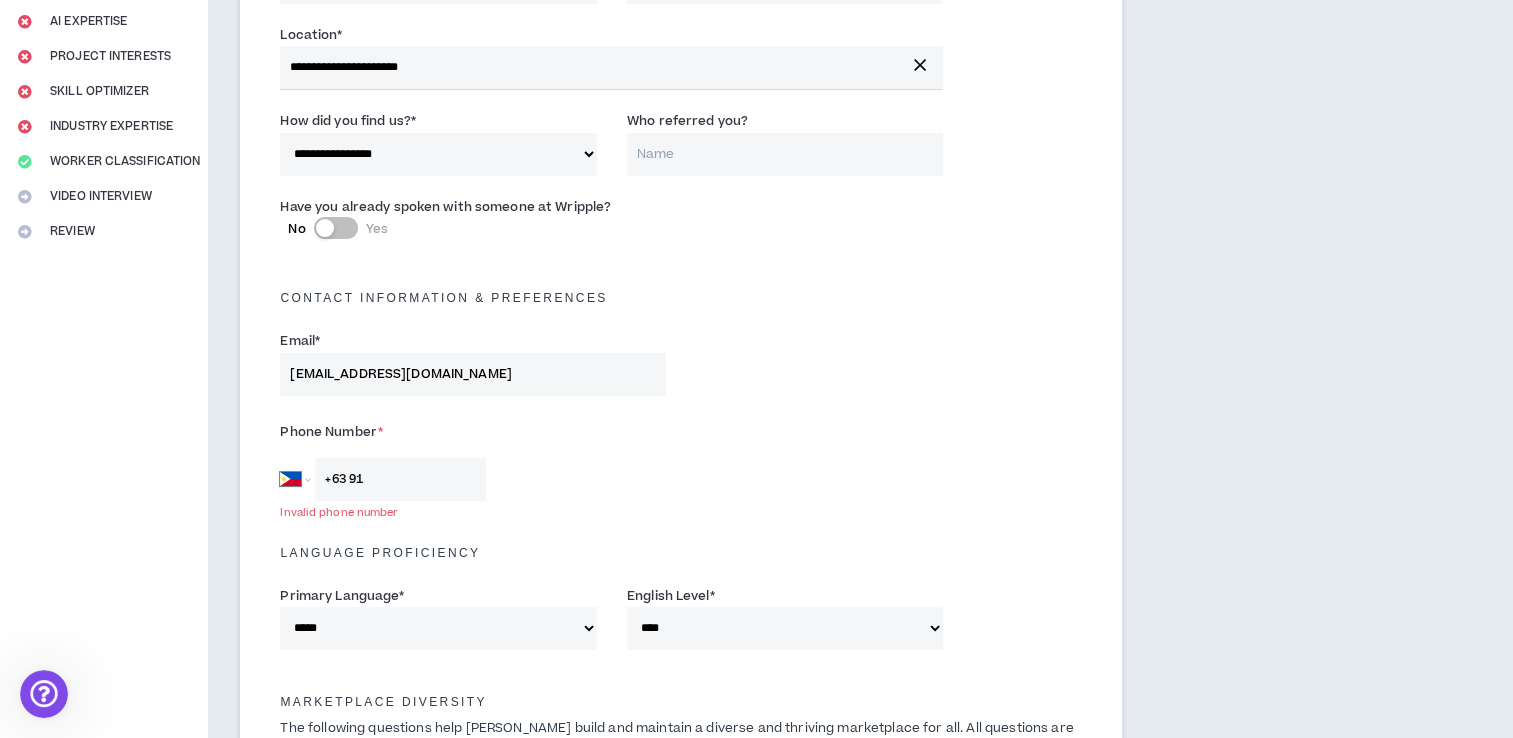 type on "[PHONE_NUMBER]" 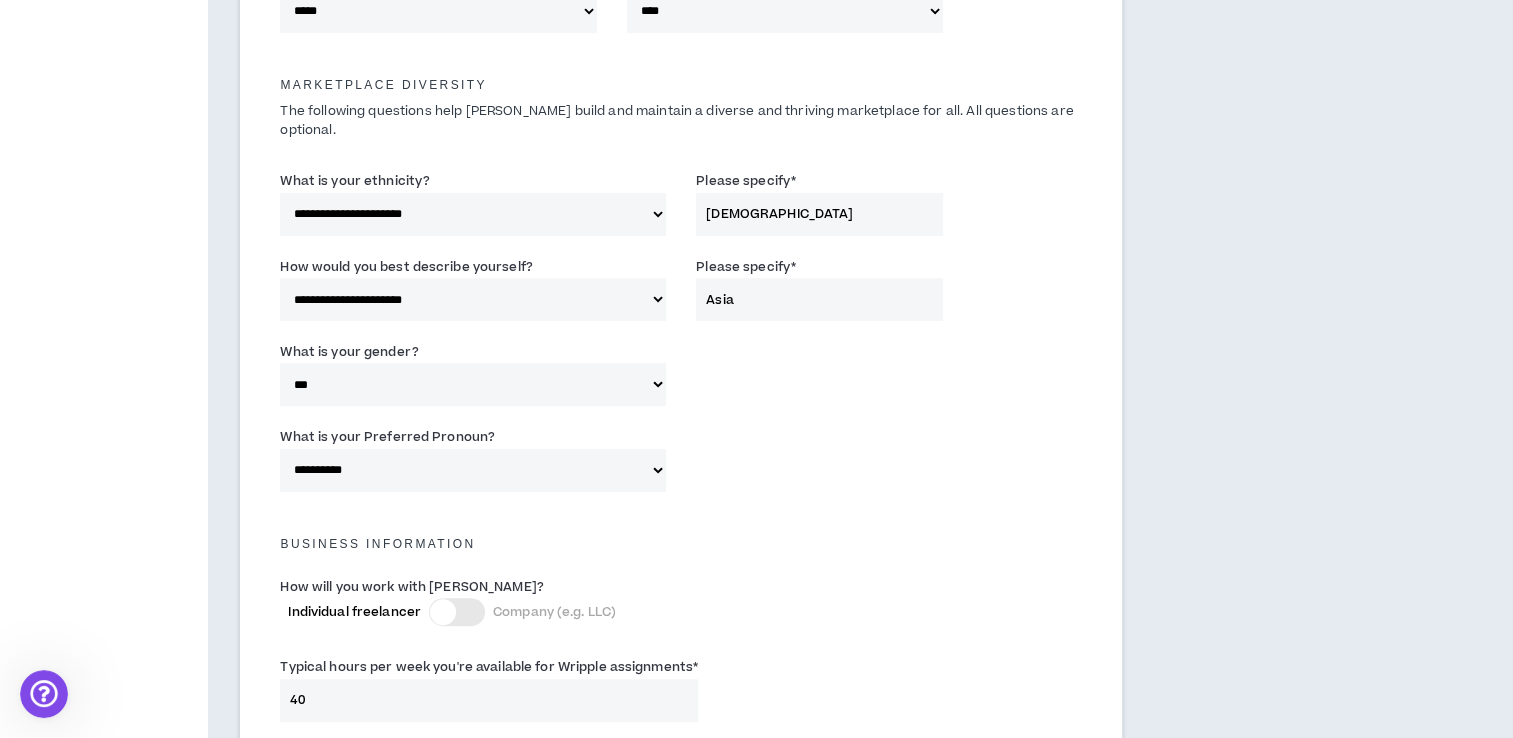 scroll, scrollTop: 1451, scrollLeft: 0, axis: vertical 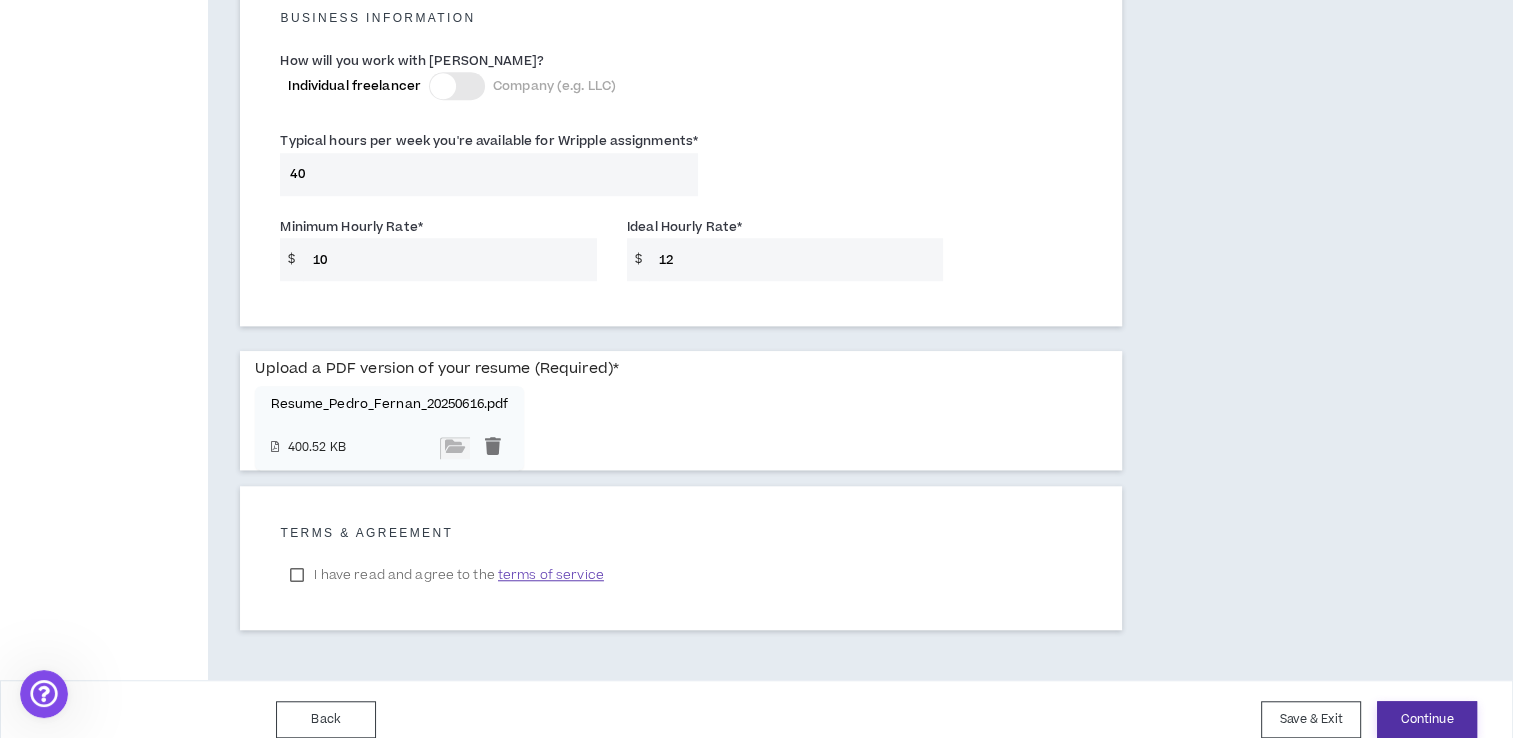 click on "Continue" at bounding box center (1427, 719) 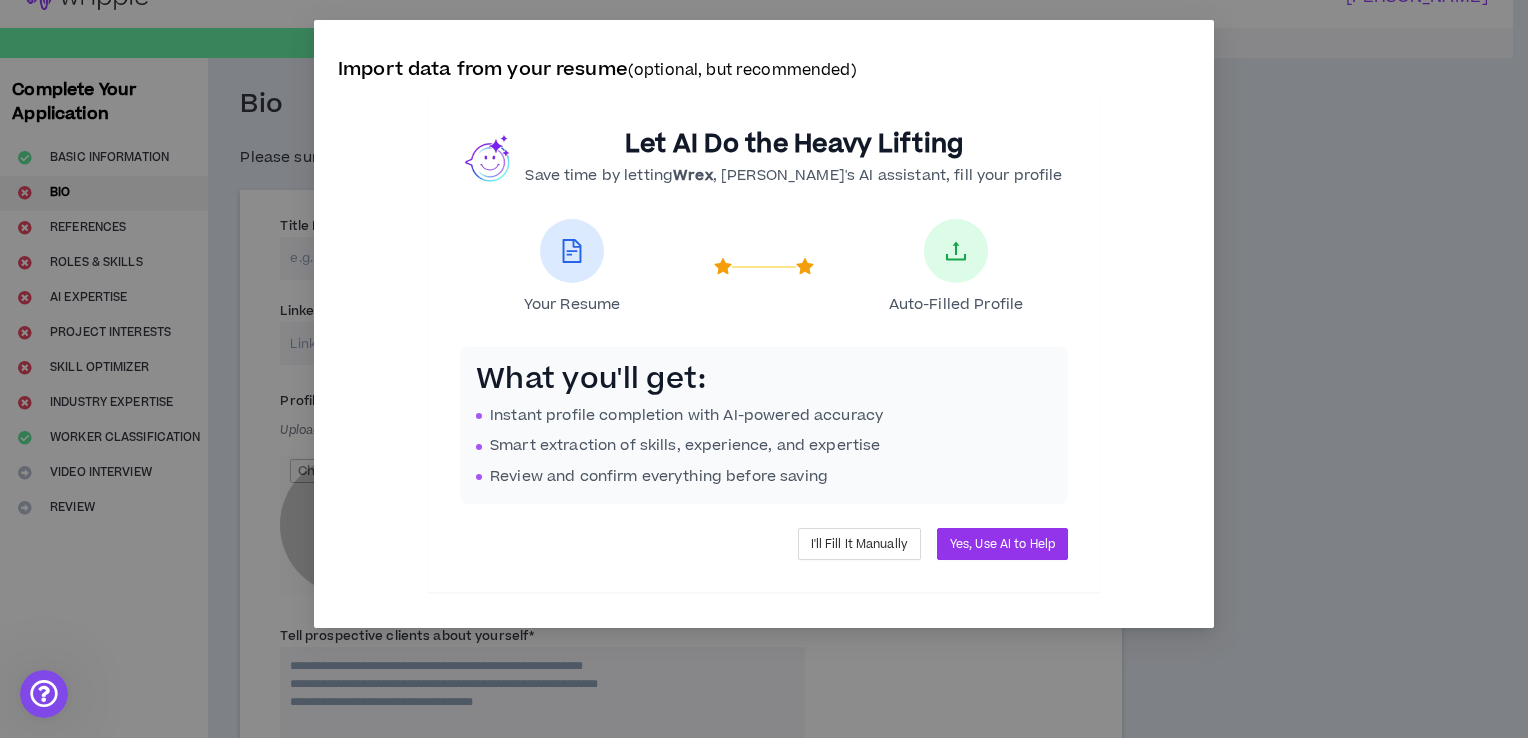 scroll, scrollTop: 0, scrollLeft: 0, axis: both 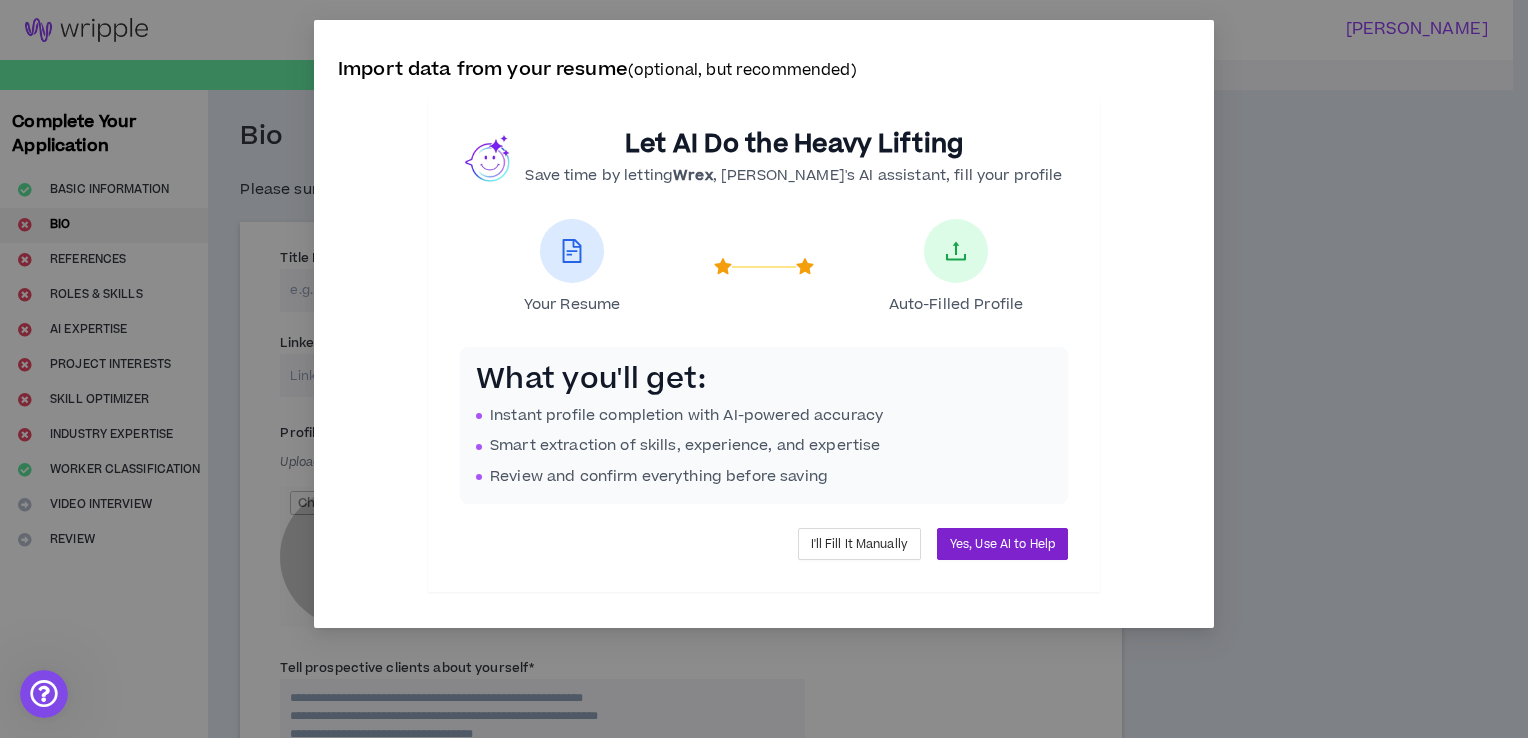 click on "Yes, Use AI to Help" at bounding box center (1002, 544) 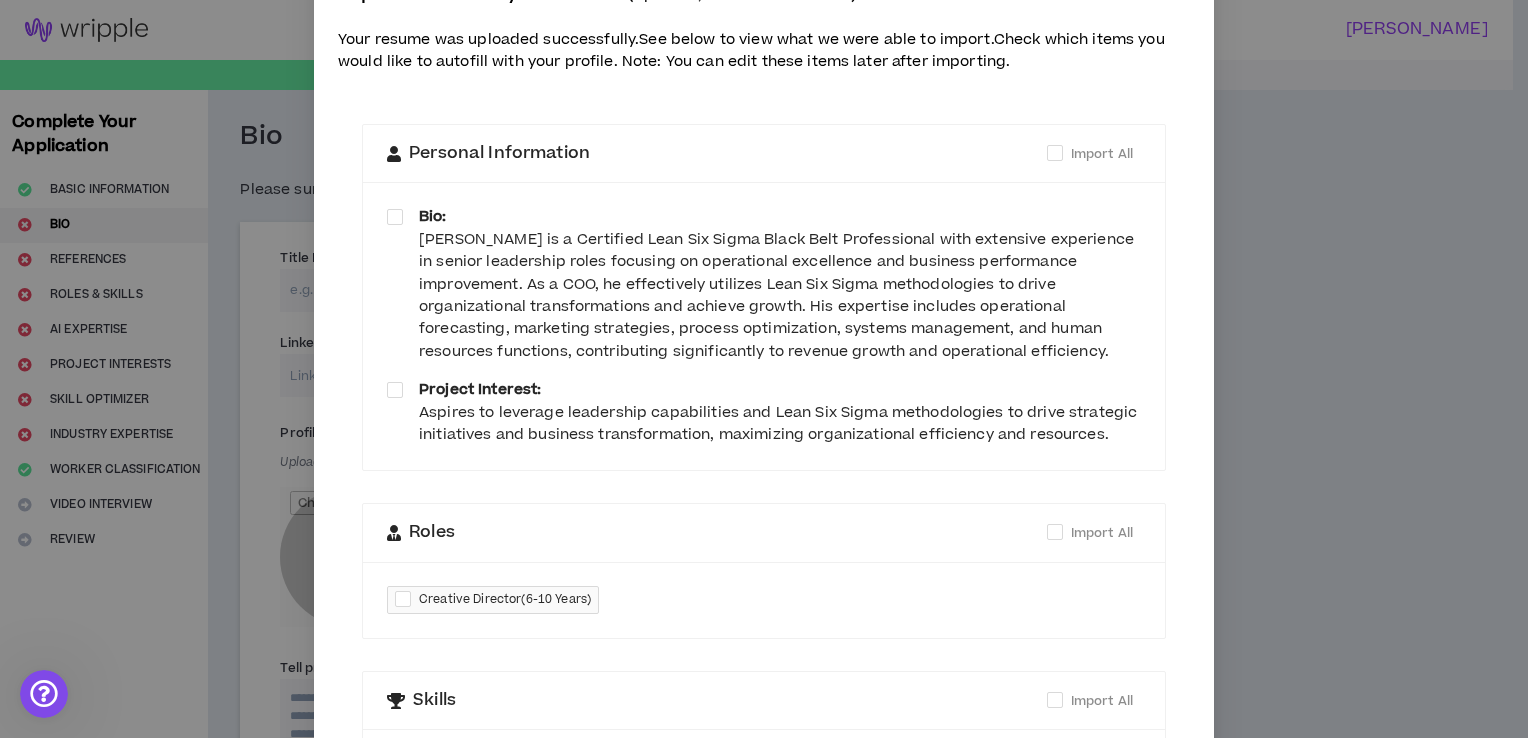 scroll, scrollTop: 76, scrollLeft: 0, axis: vertical 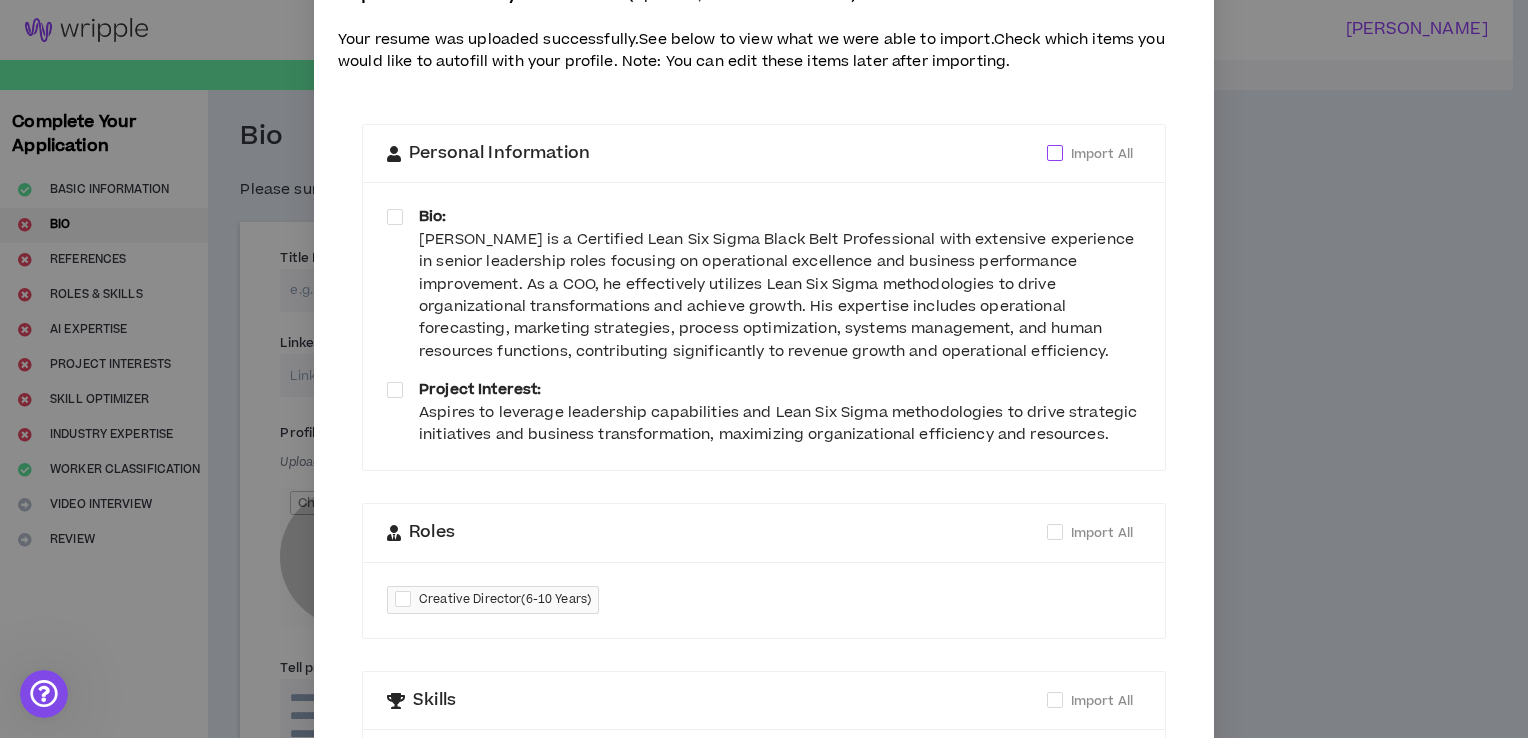 click at bounding box center [1055, 153] 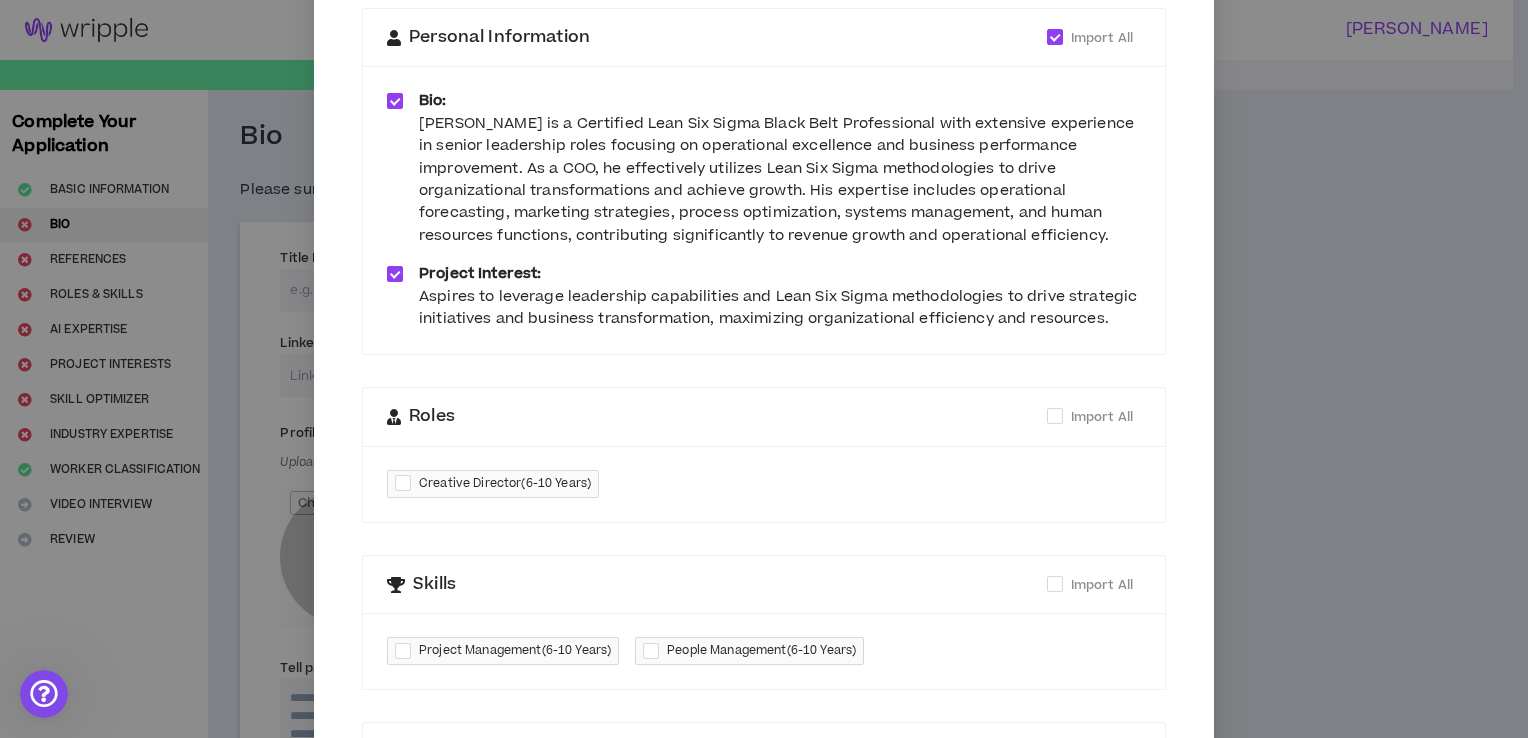 scroll, scrollTop: 195, scrollLeft: 0, axis: vertical 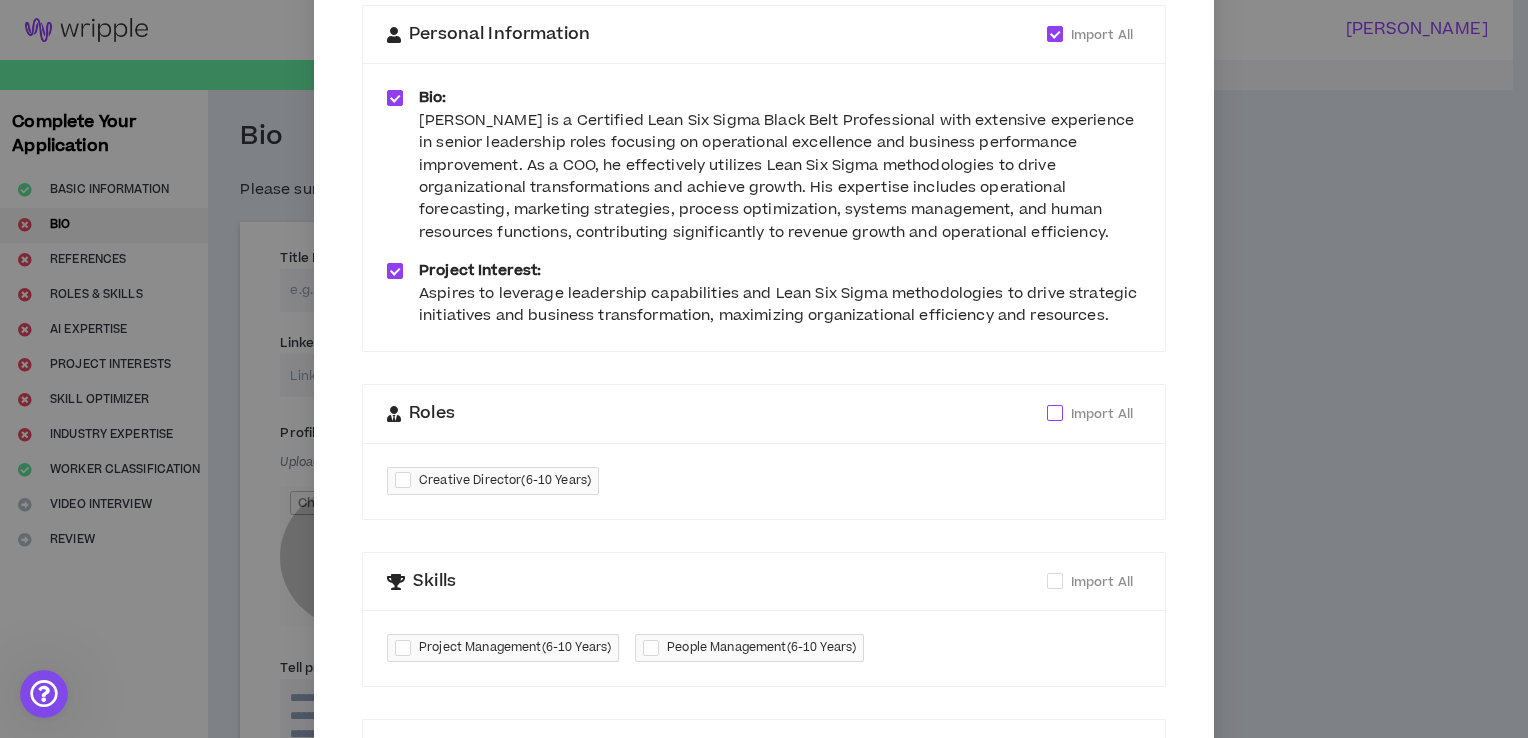 click at bounding box center (1055, 413) 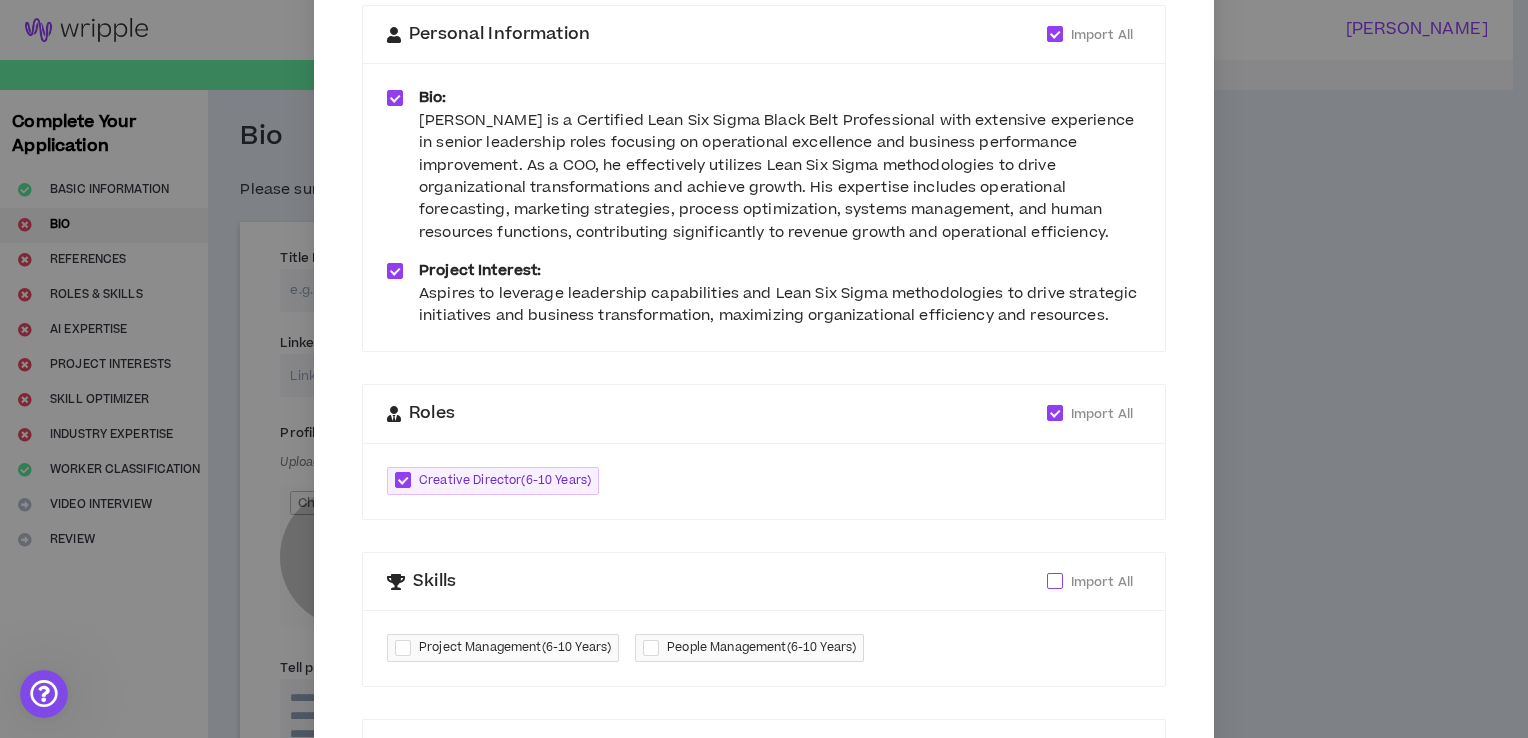 click at bounding box center (1055, 581) 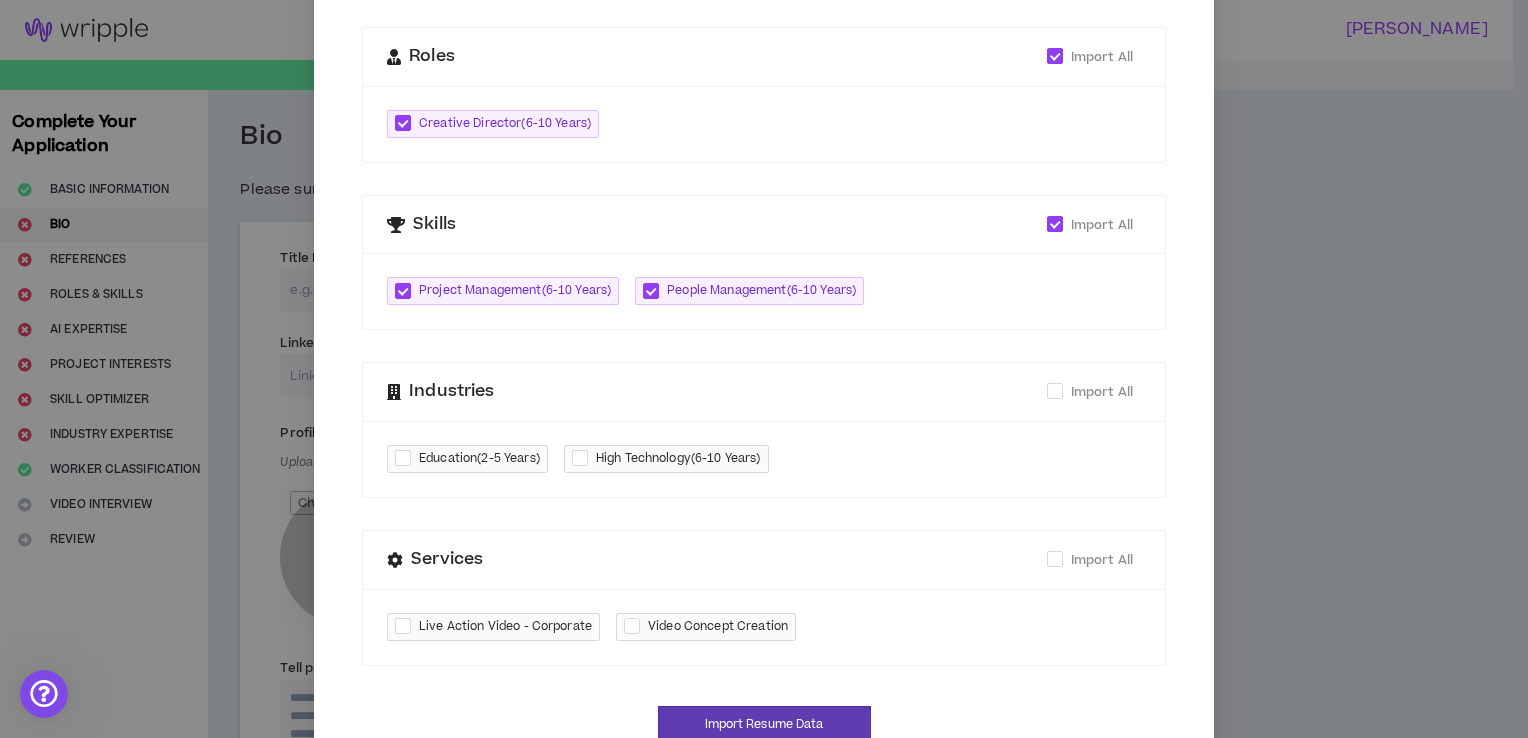 scroll, scrollTop: 555, scrollLeft: 0, axis: vertical 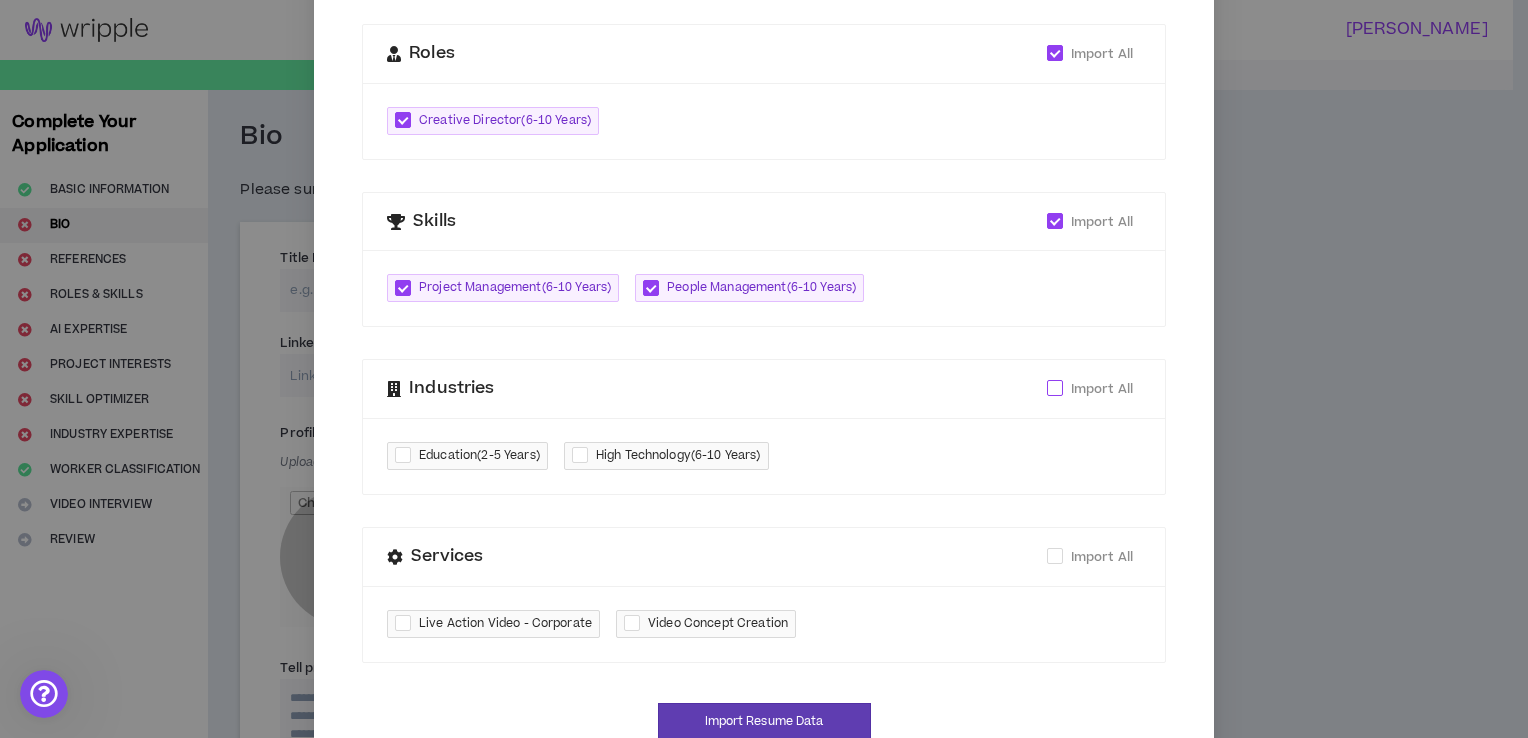 click at bounding box center [1055, 388] 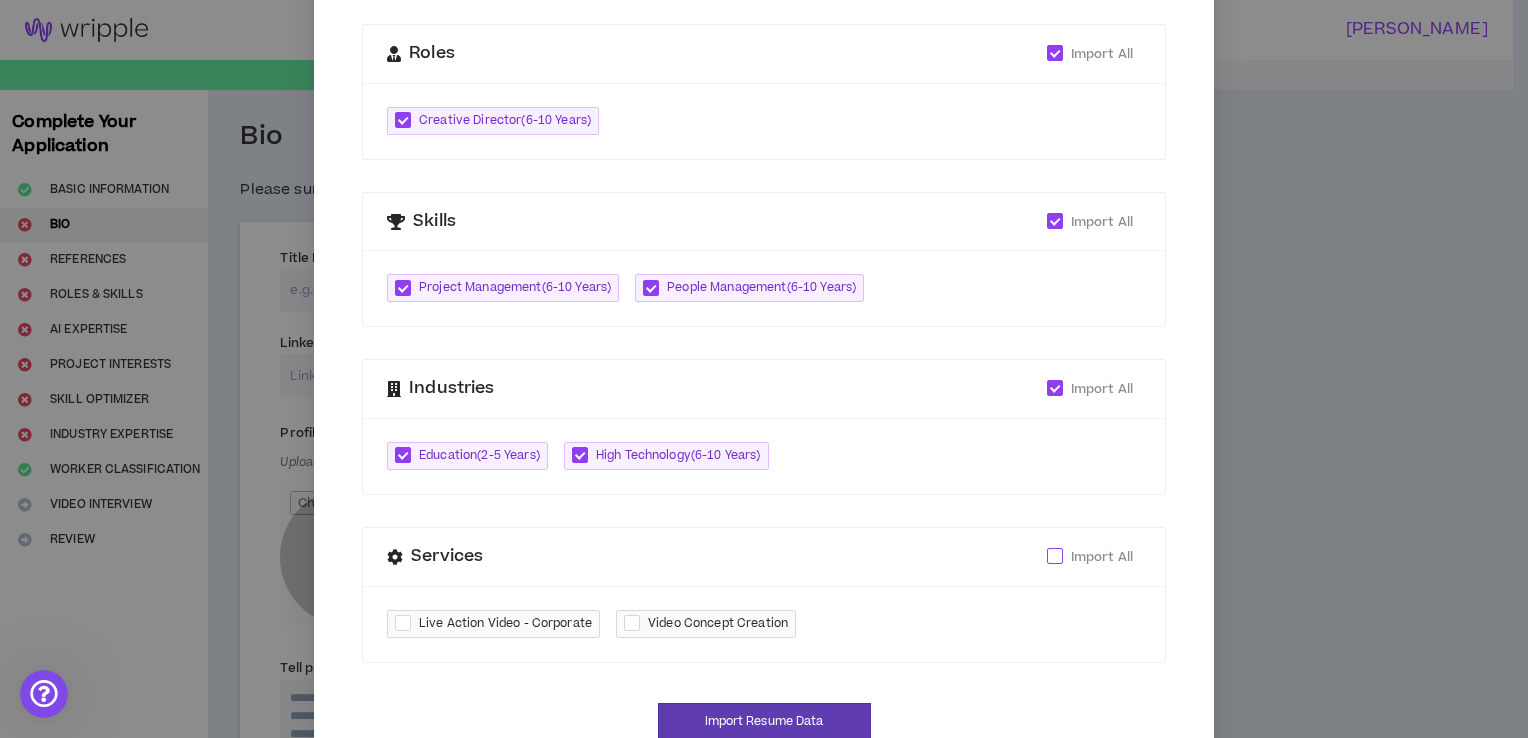 click at bounding box center [1055, 556] 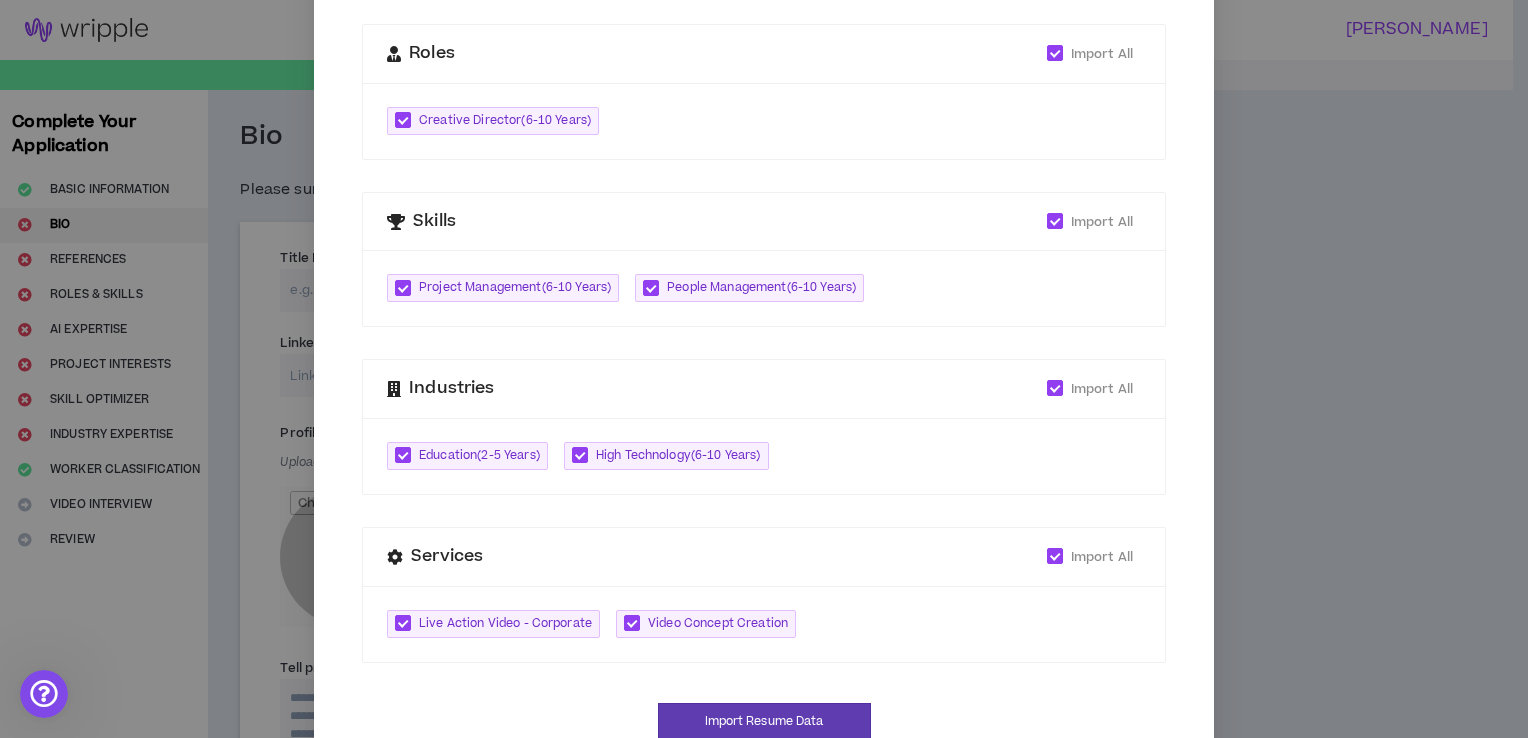 scroll, scrollTop: 614, scrollLeft: 0, axis: vertical 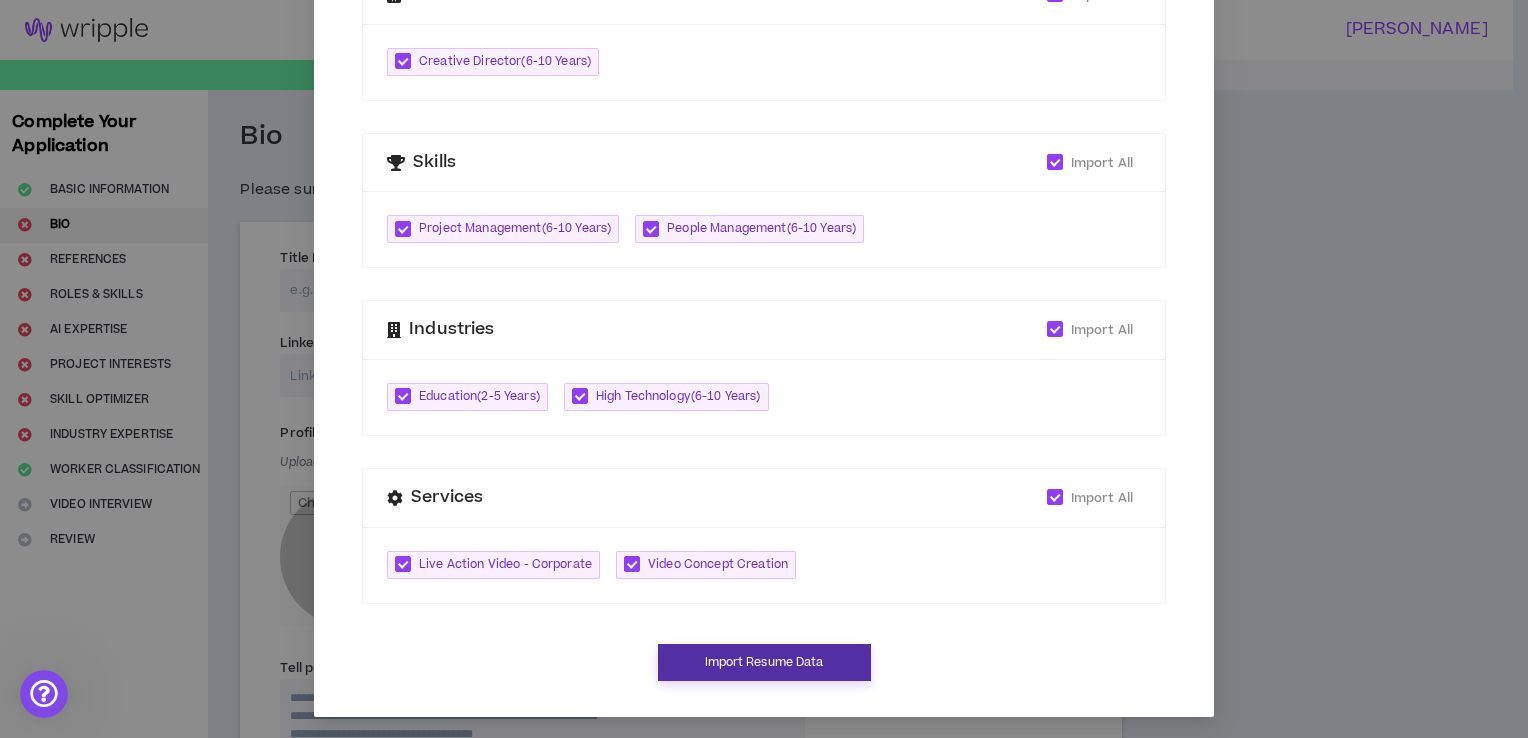 click on "Import Resume Data" at bounding box center (764, 662) 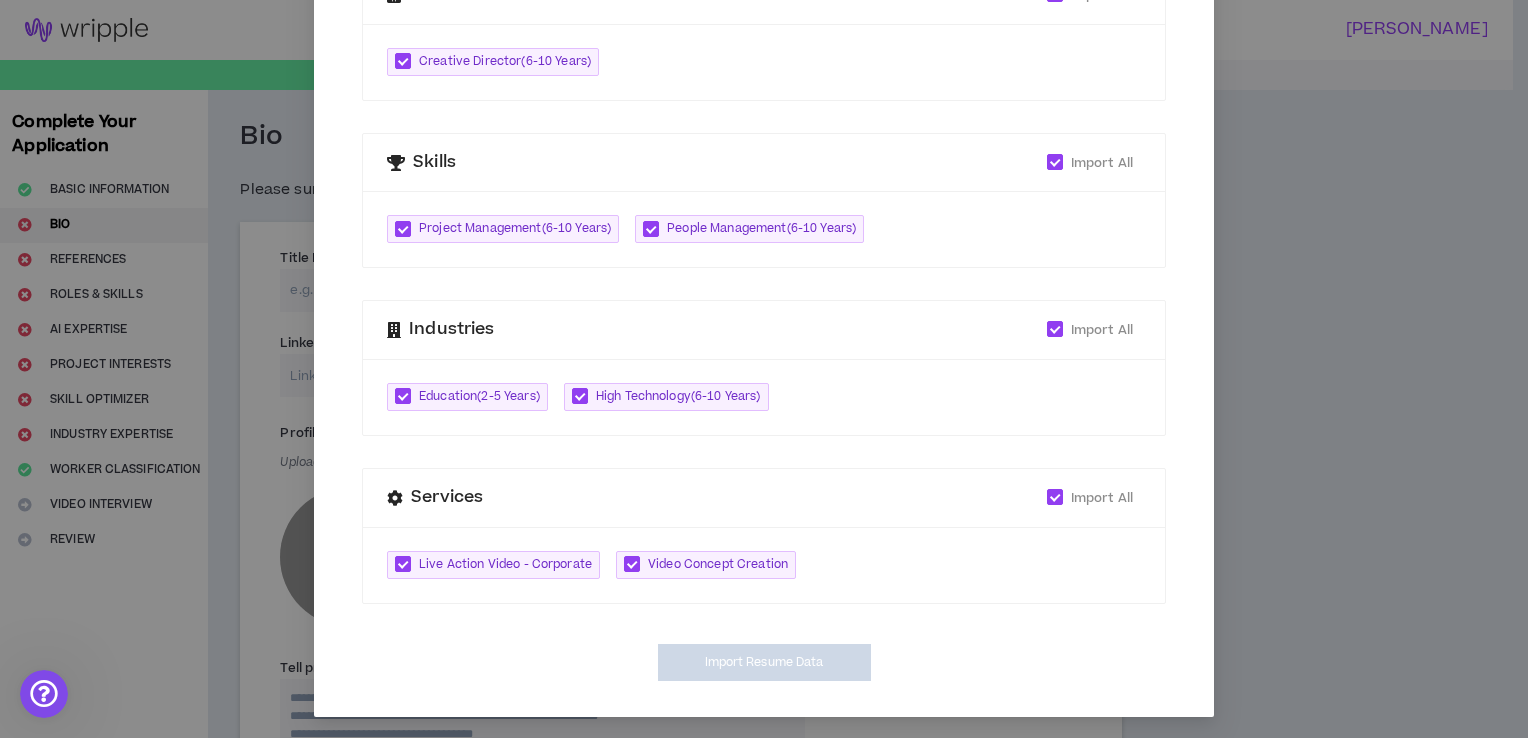 type on "**********" 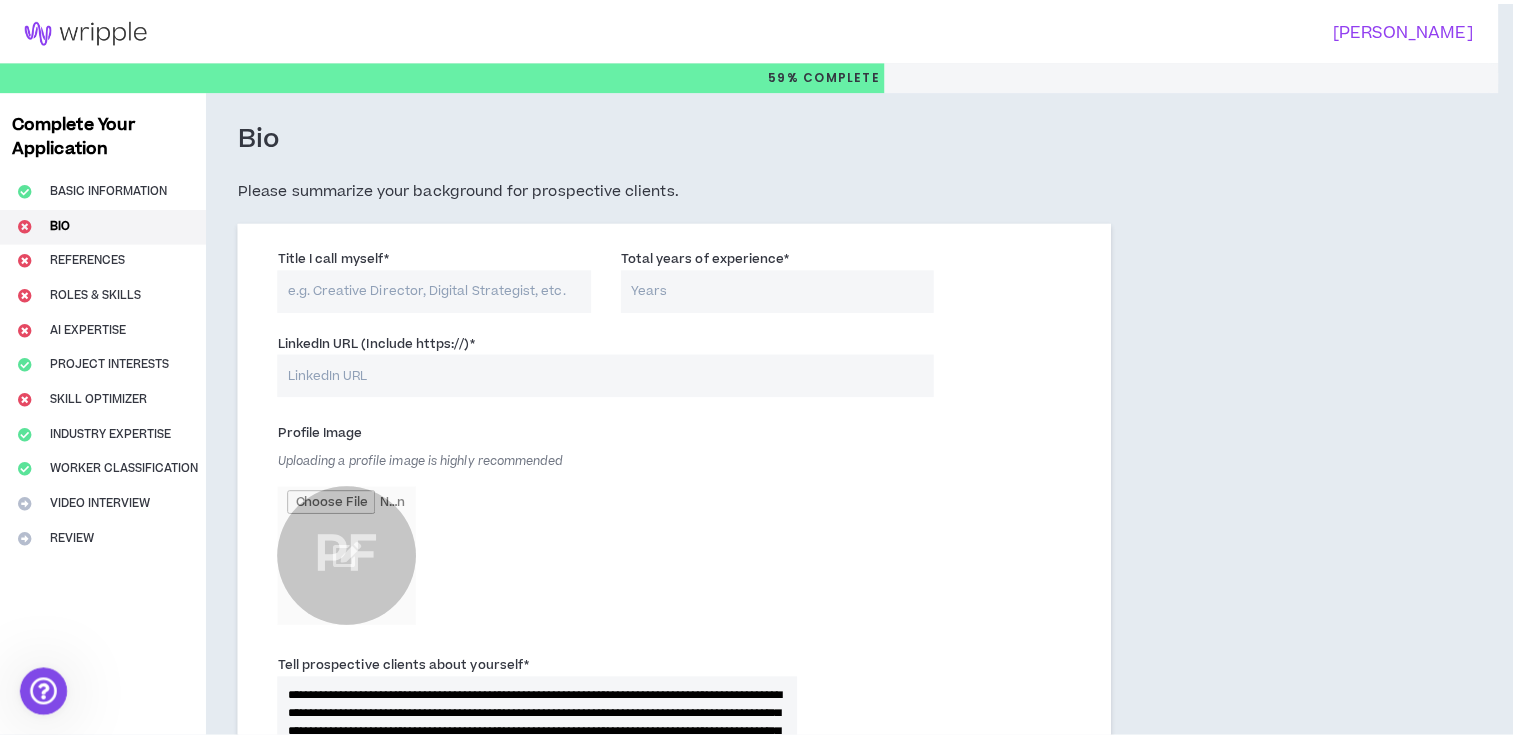 scroll, scrollTop: 594, scrollLeft: 0, axis: vertical 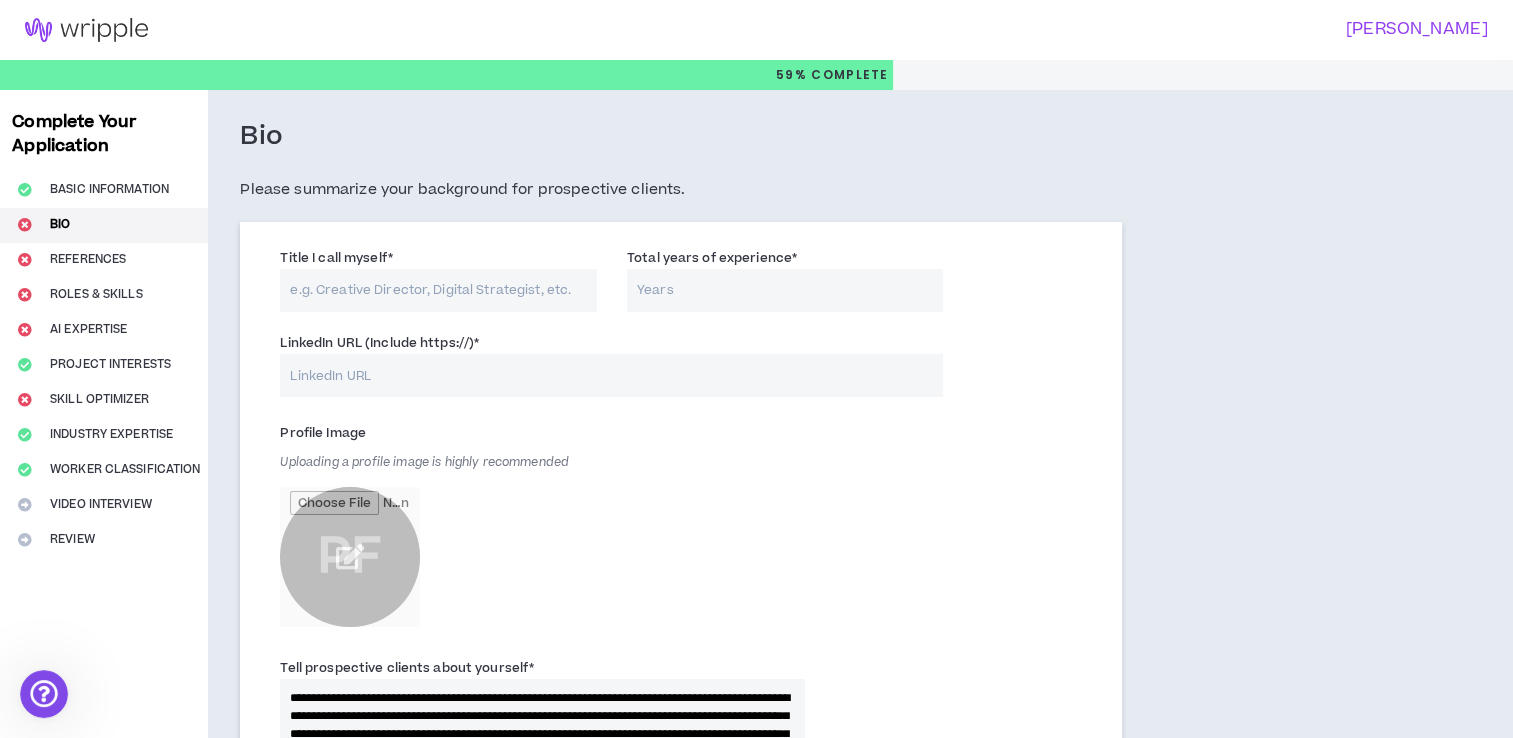 click at bounding box center (350, 557) 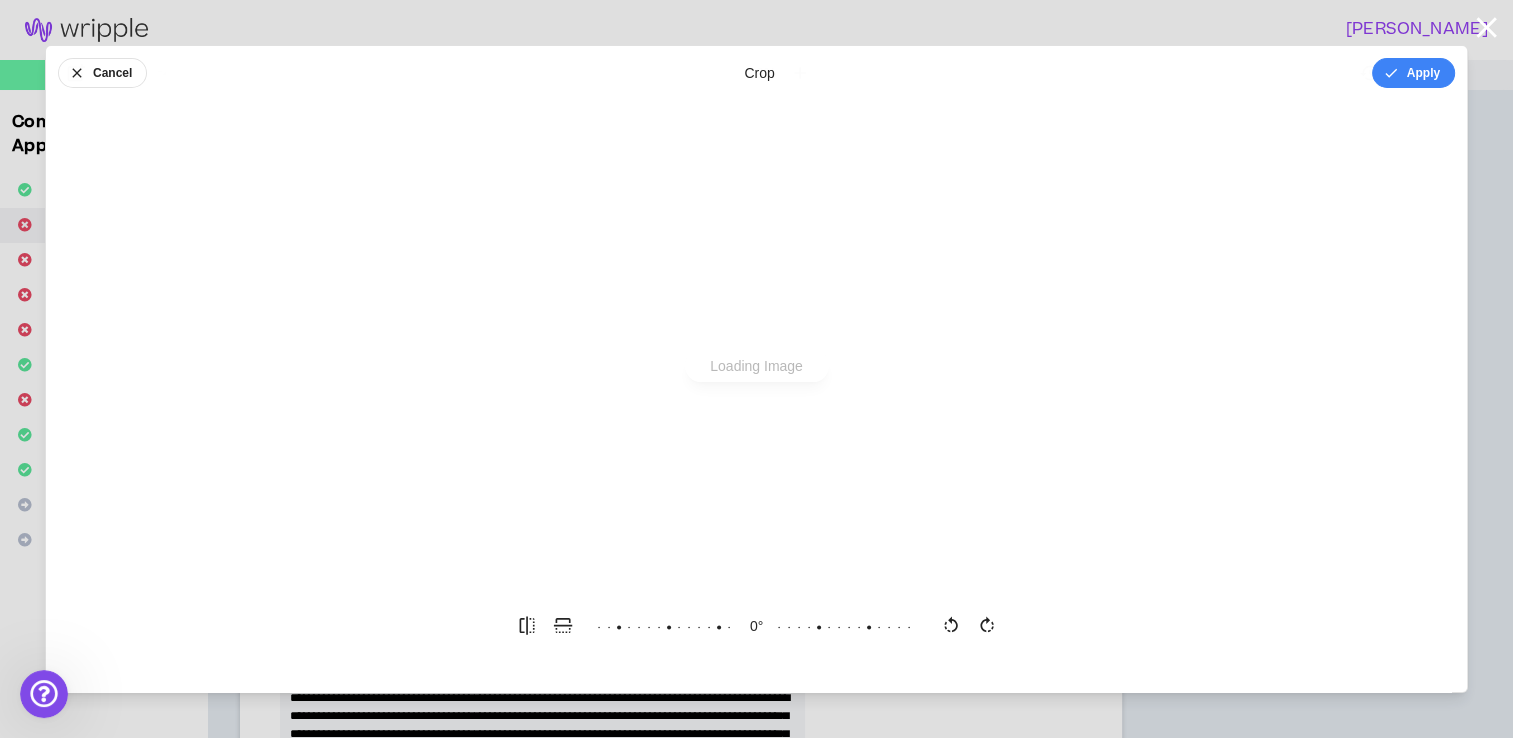 scroll, scrollTop: 0, scrollLeft: 0, axis: both 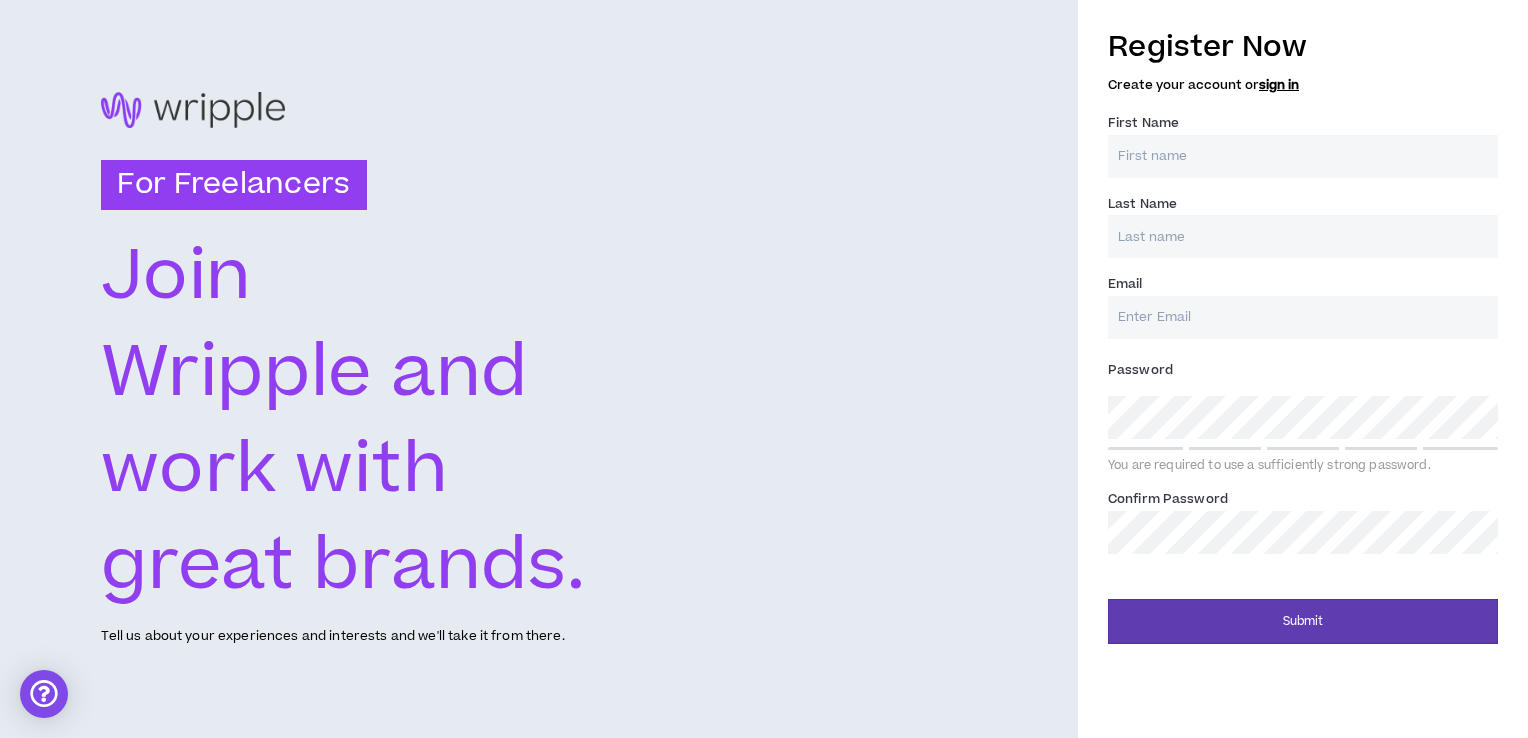 click on "First Name  *" at bounding box center [1303, 156] 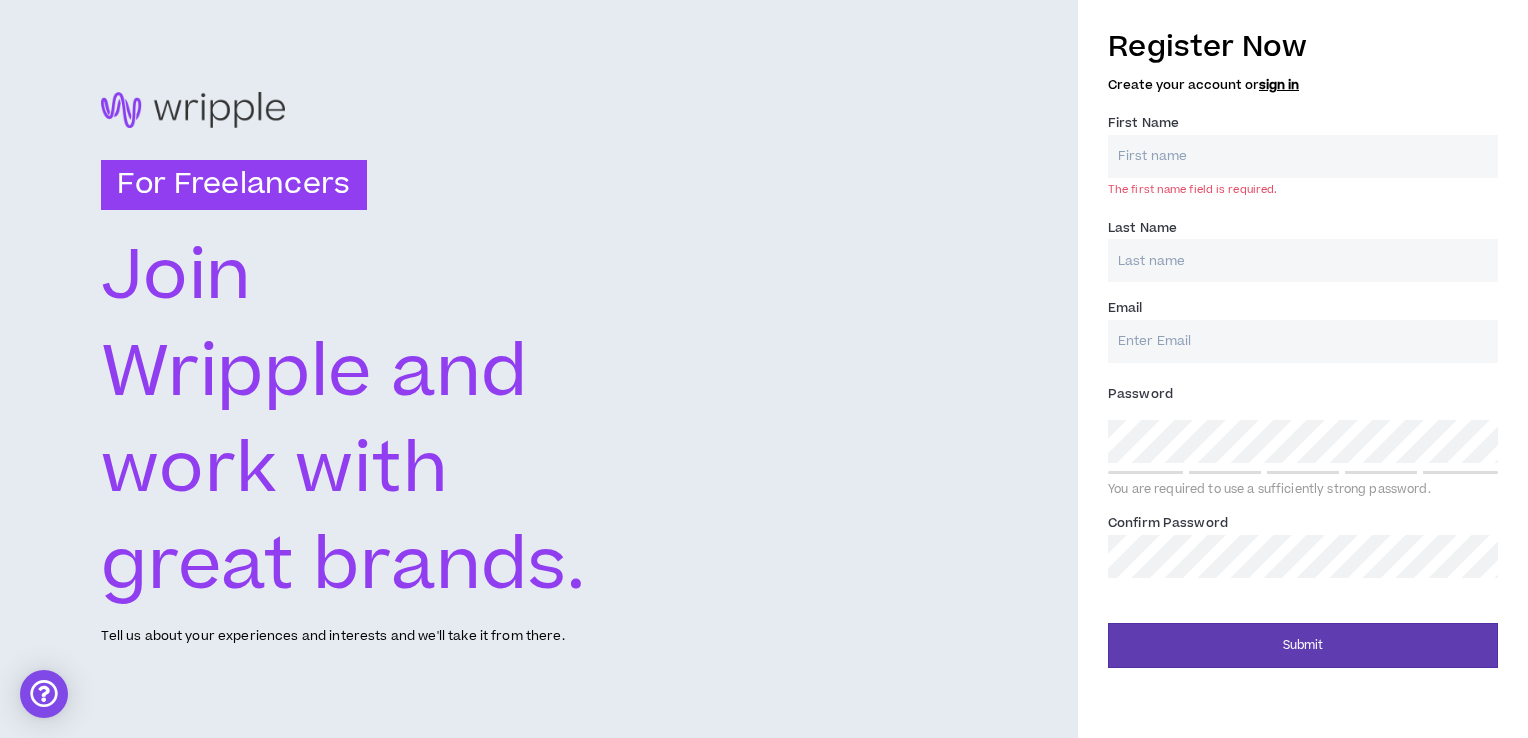 click on "For Freelancers Join Wripple and work with great brands. Tell us about your experiences and interests and we'll take it from there." at bounding box center (539, 369) 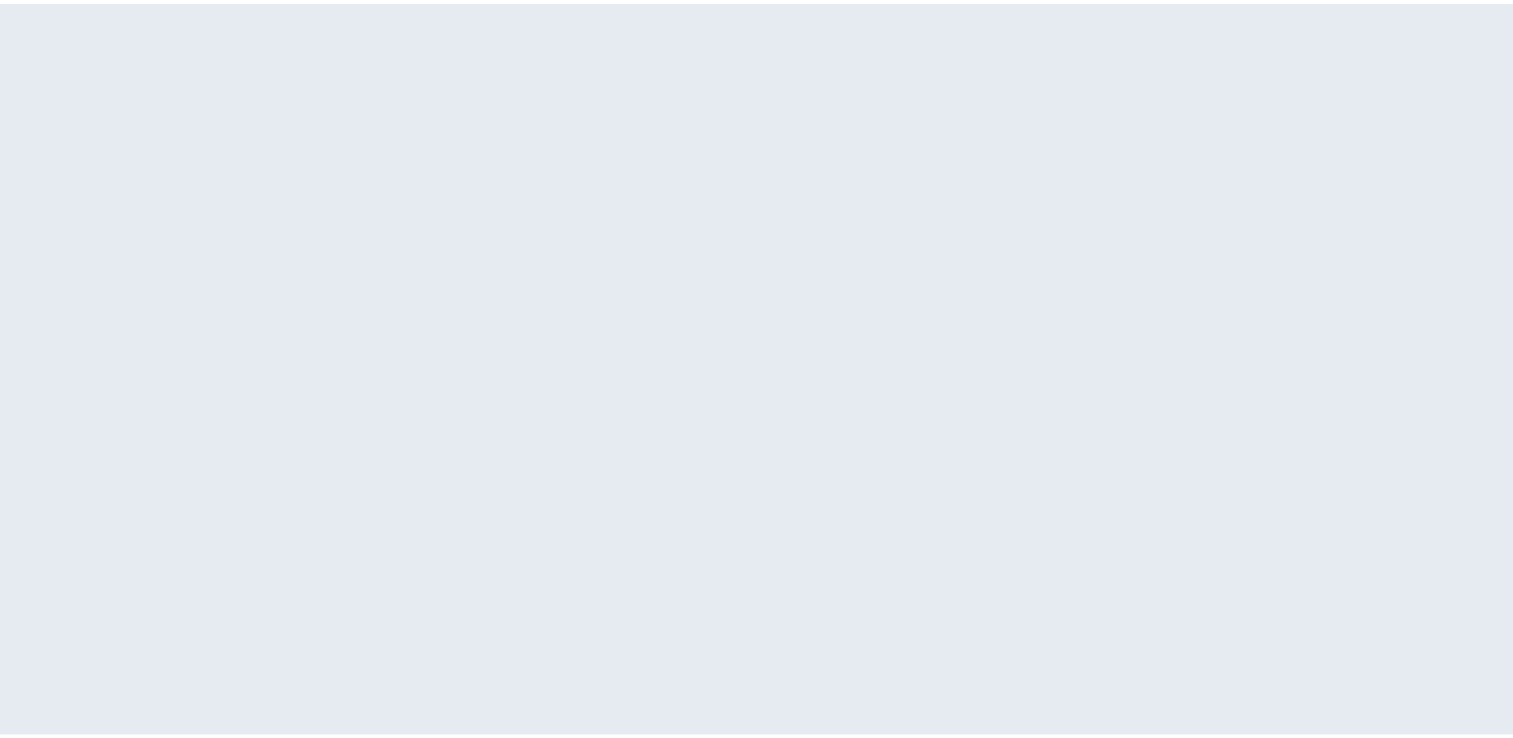 scroll, scrollTop: 0, scrollLeft: 0, axis: both 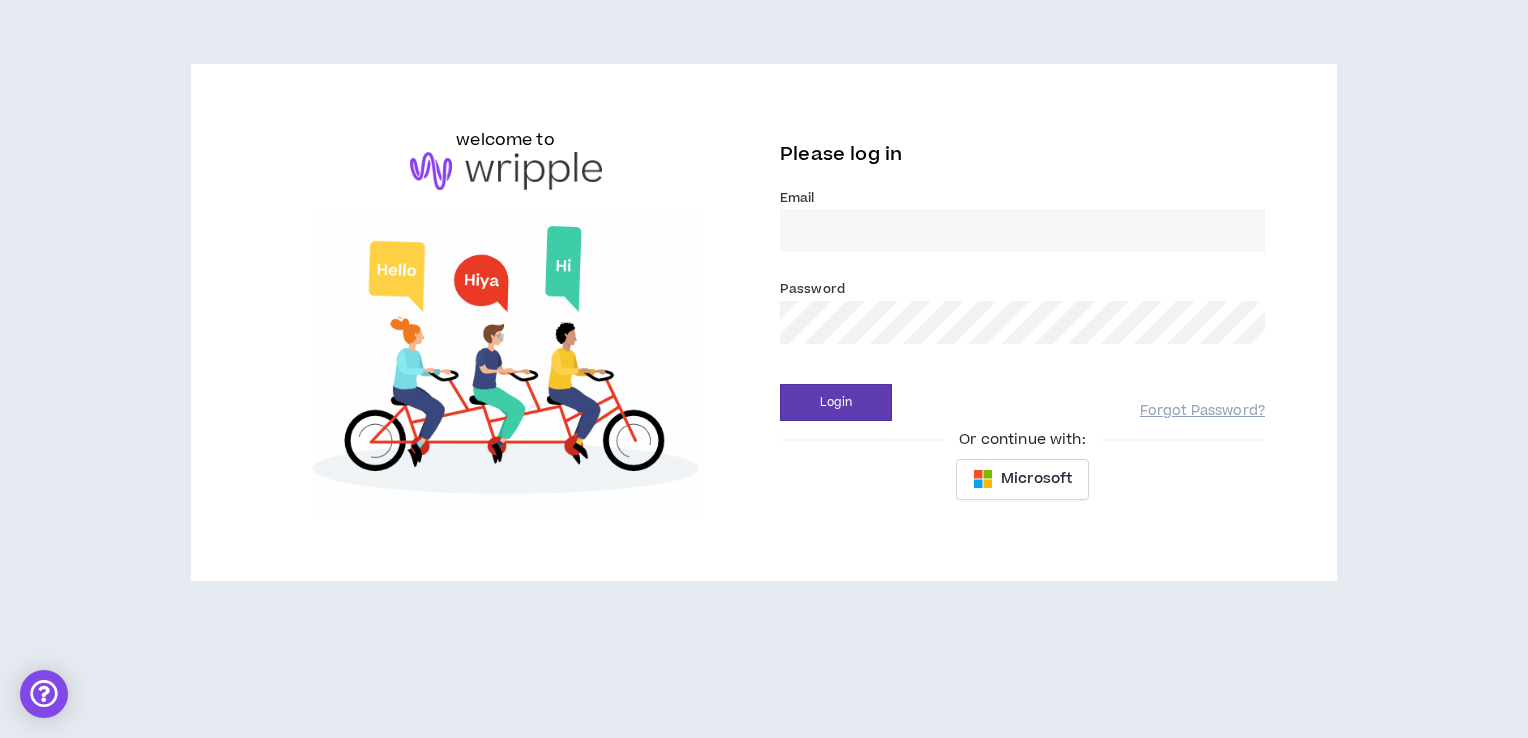 type on "[EMAIL_ADDRESS][DOMAIN_NAME]" 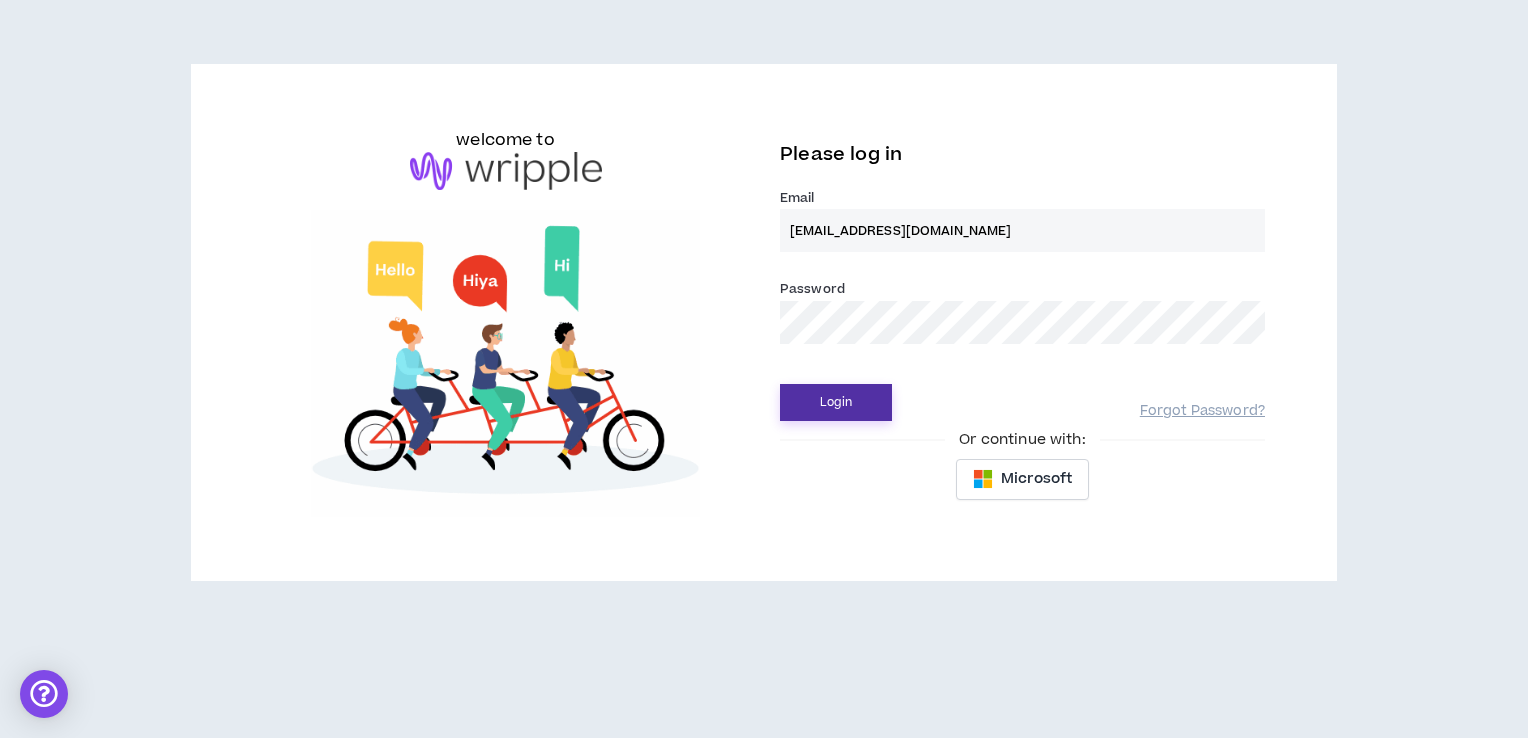 click on "Login" at bounding box center (836, 402) 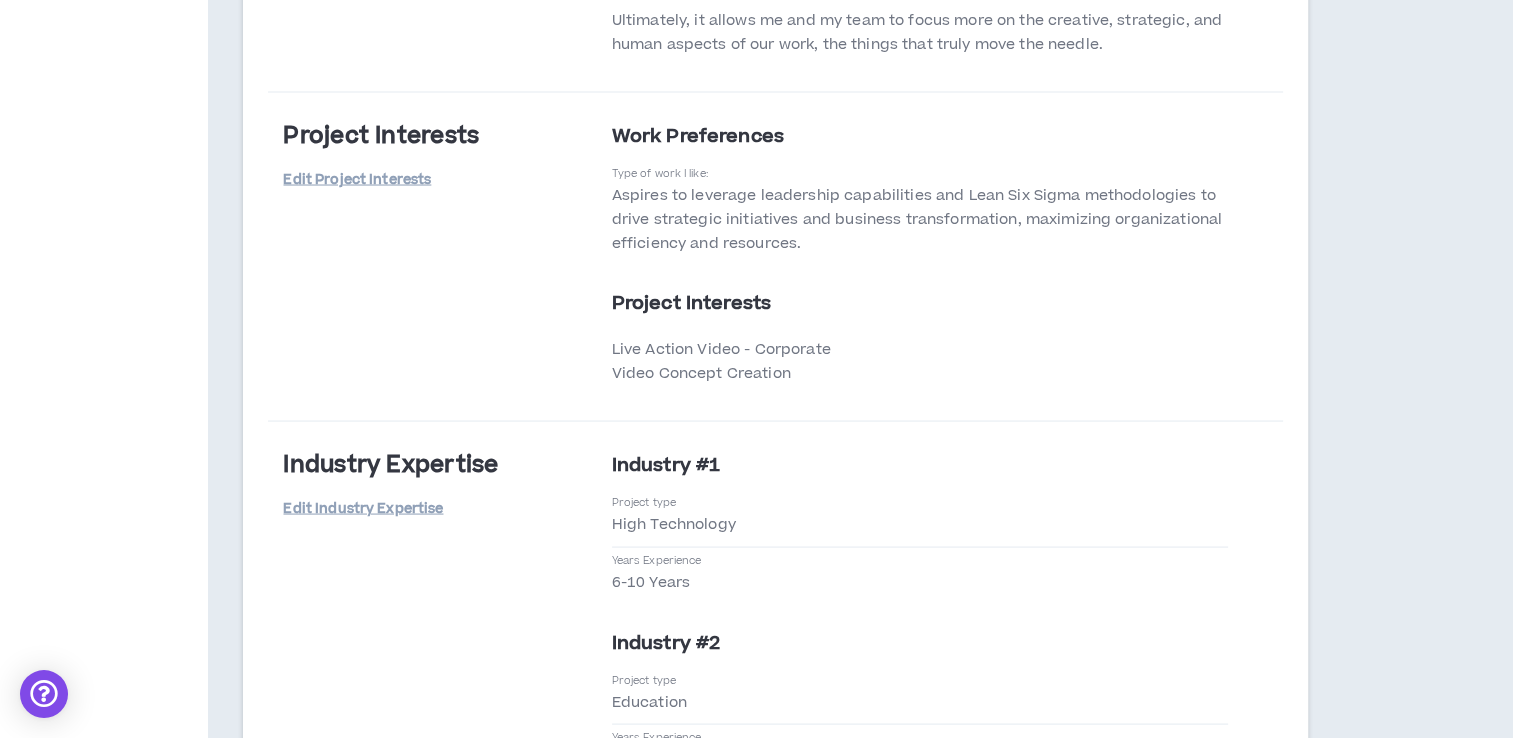 scroll, scrollTop: 4180, scrollLeft: 0, axis: vertical 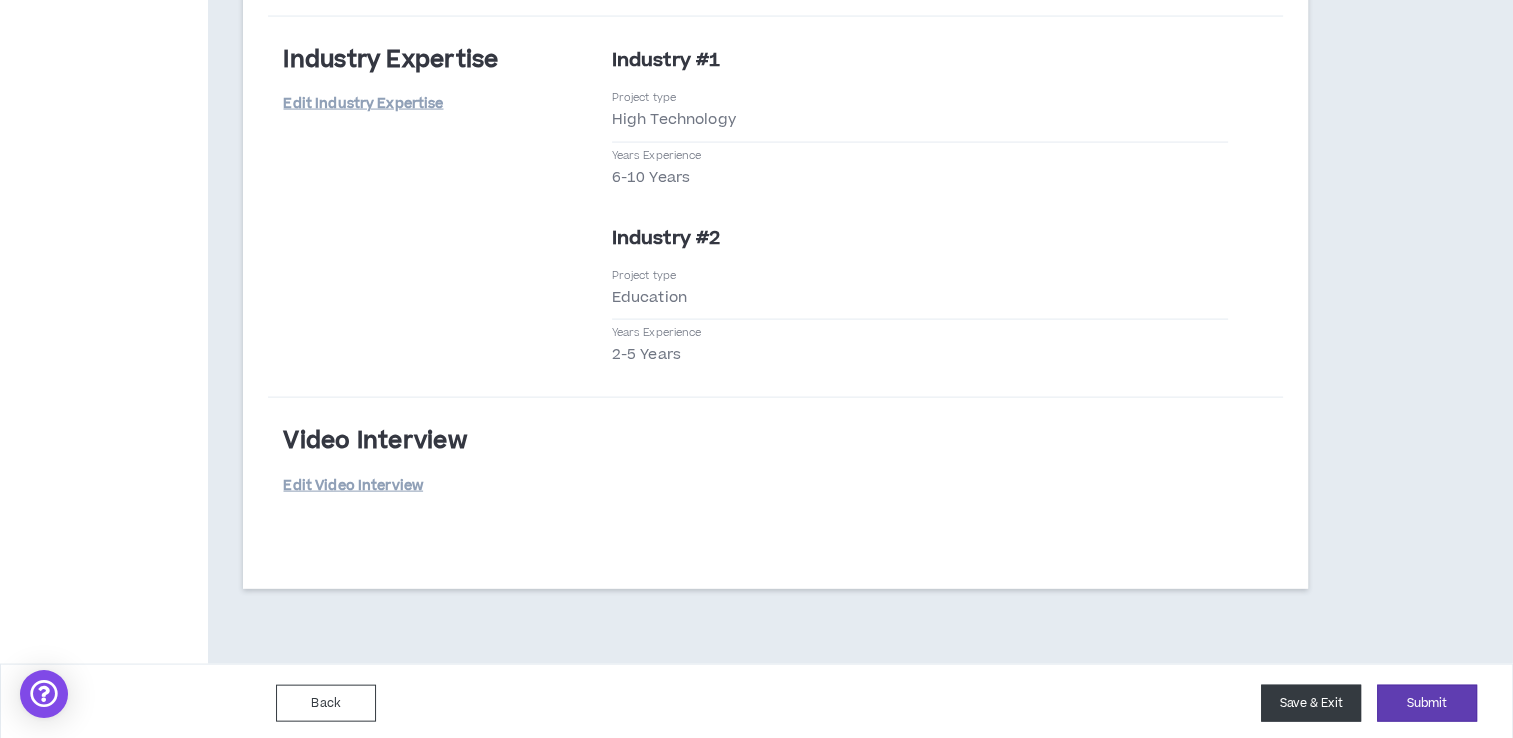 click on "Save & Exit" at bounding box center (1311, 703) 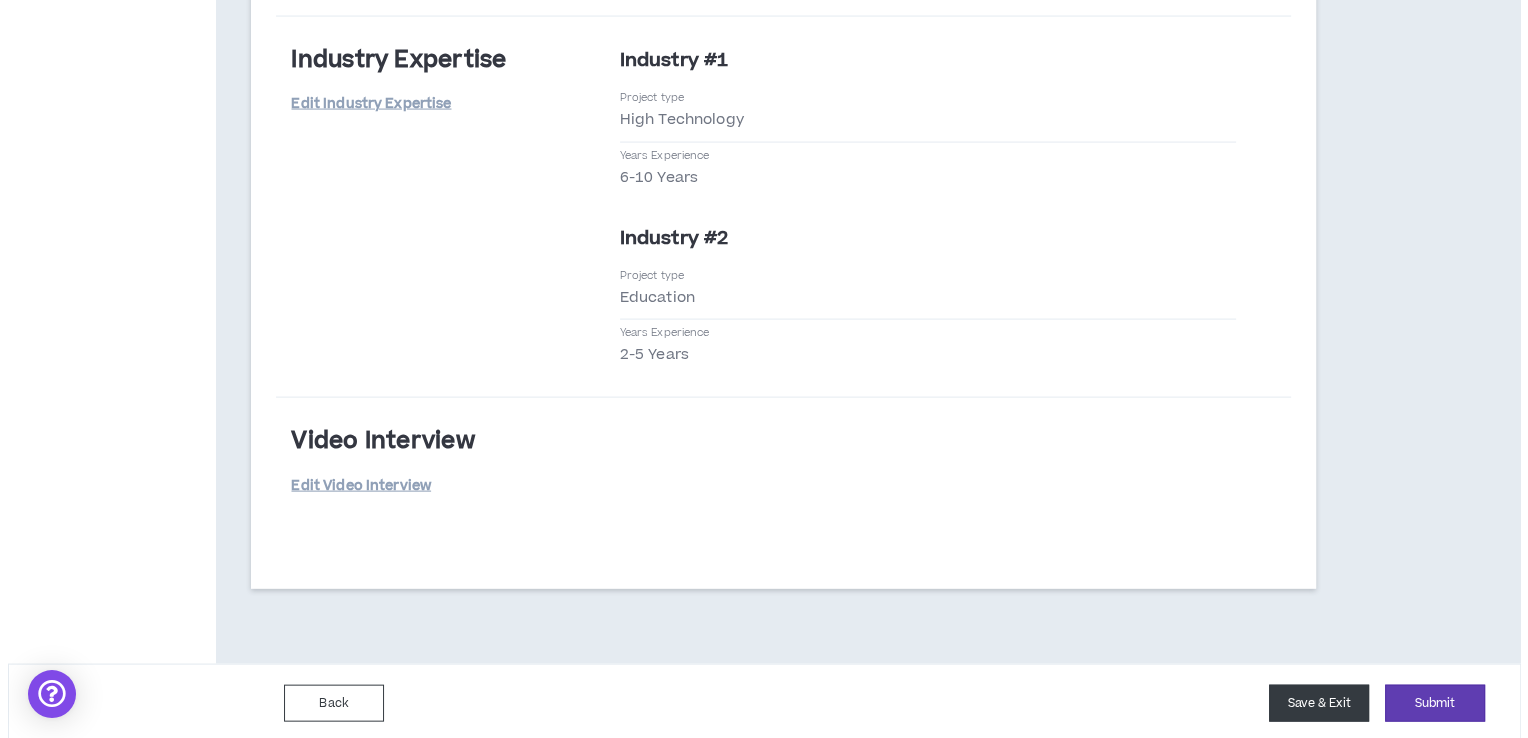 scroll, scrollTop: 0, scrollLeft: 0, axis: both 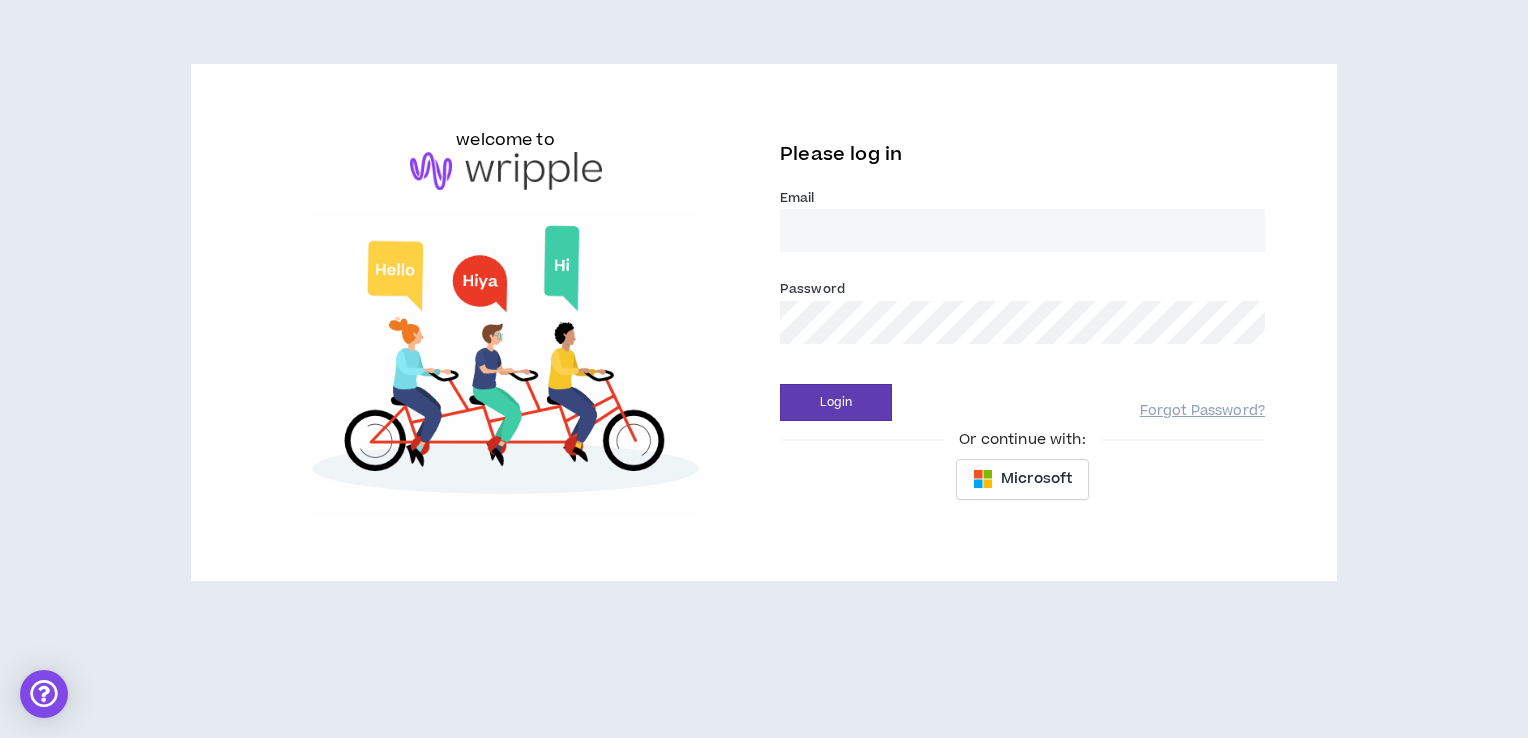 type on "[EMAIL_ADDRESS][DOMAIN_NAME]" 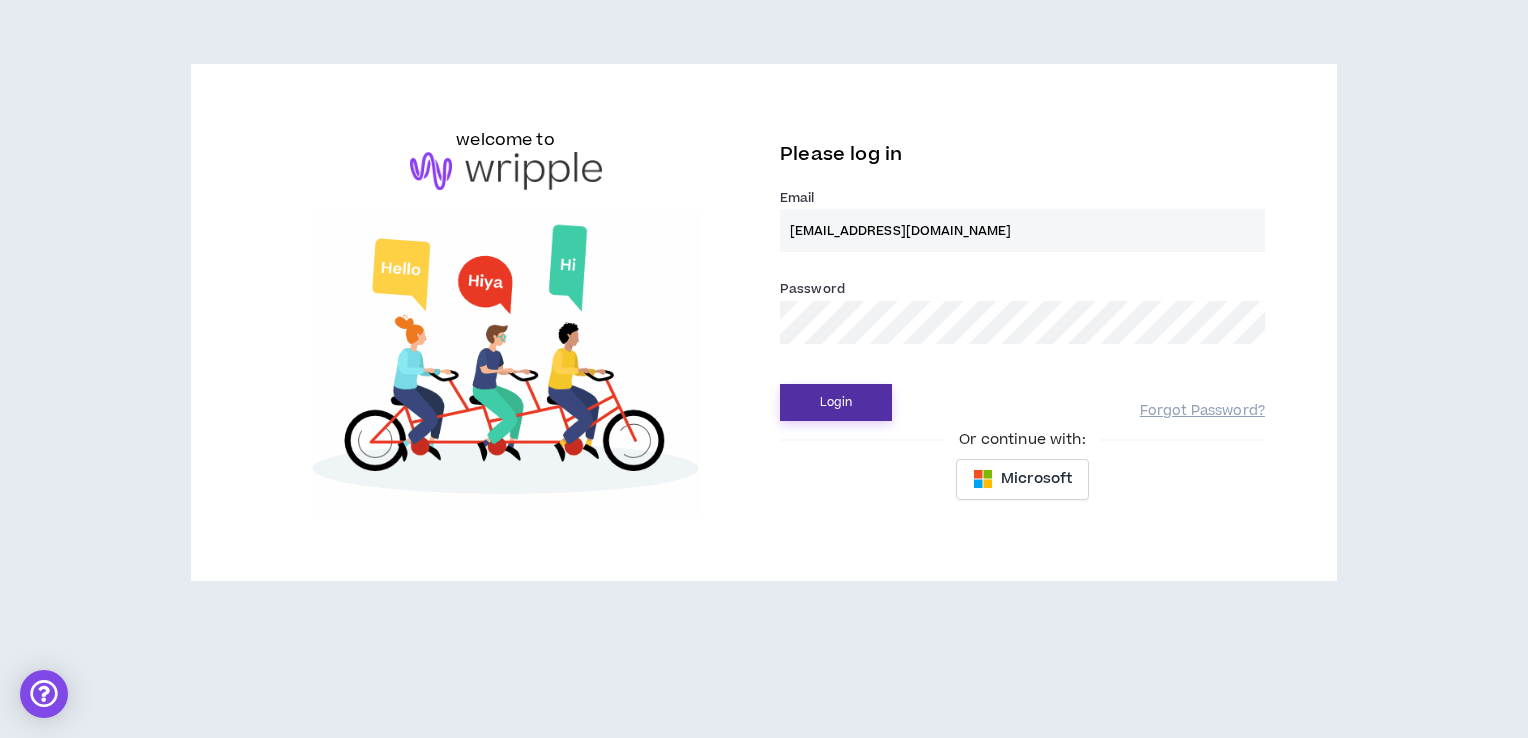 click on "Login" at bounding box center [836, 402] 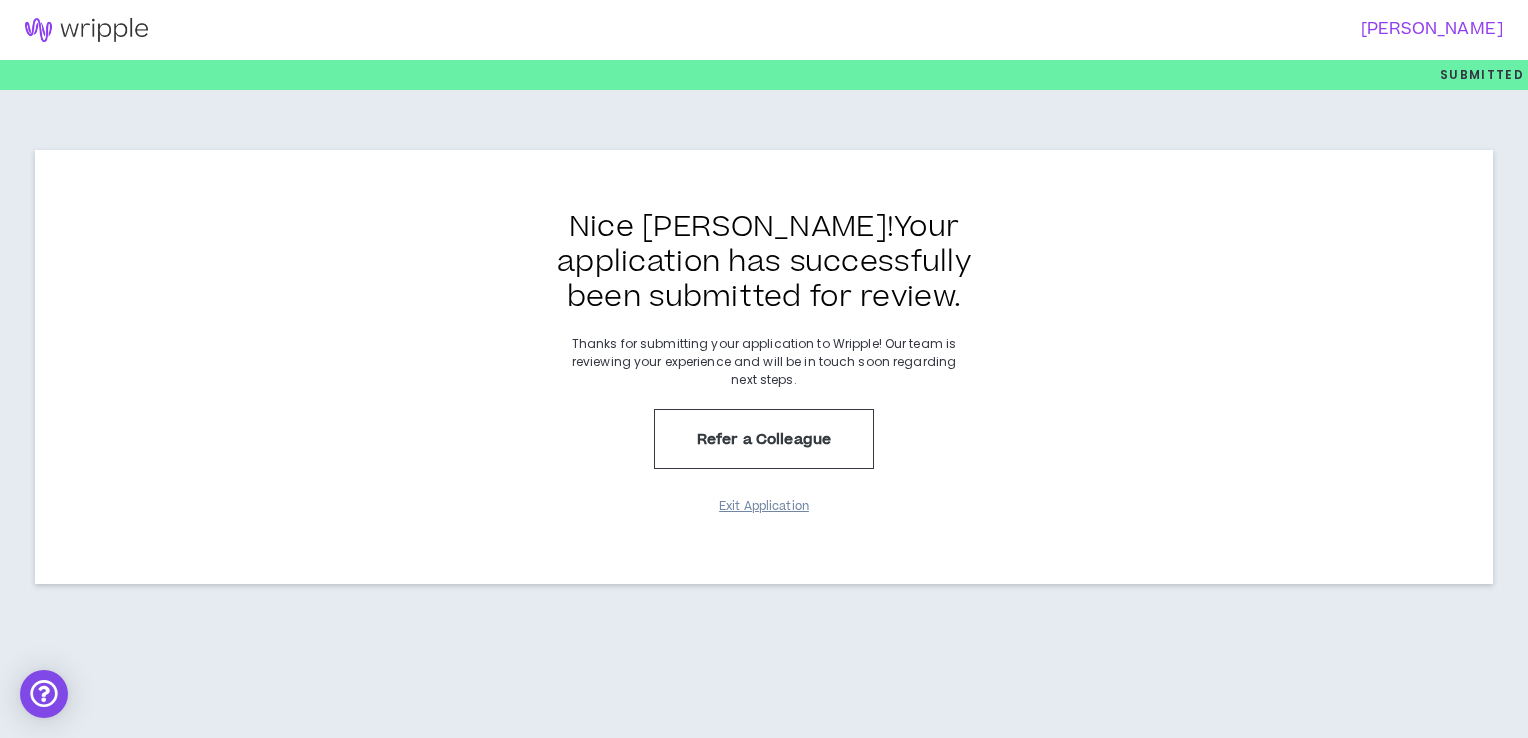 click on "Exit Application" at bounding box center (764, 506) 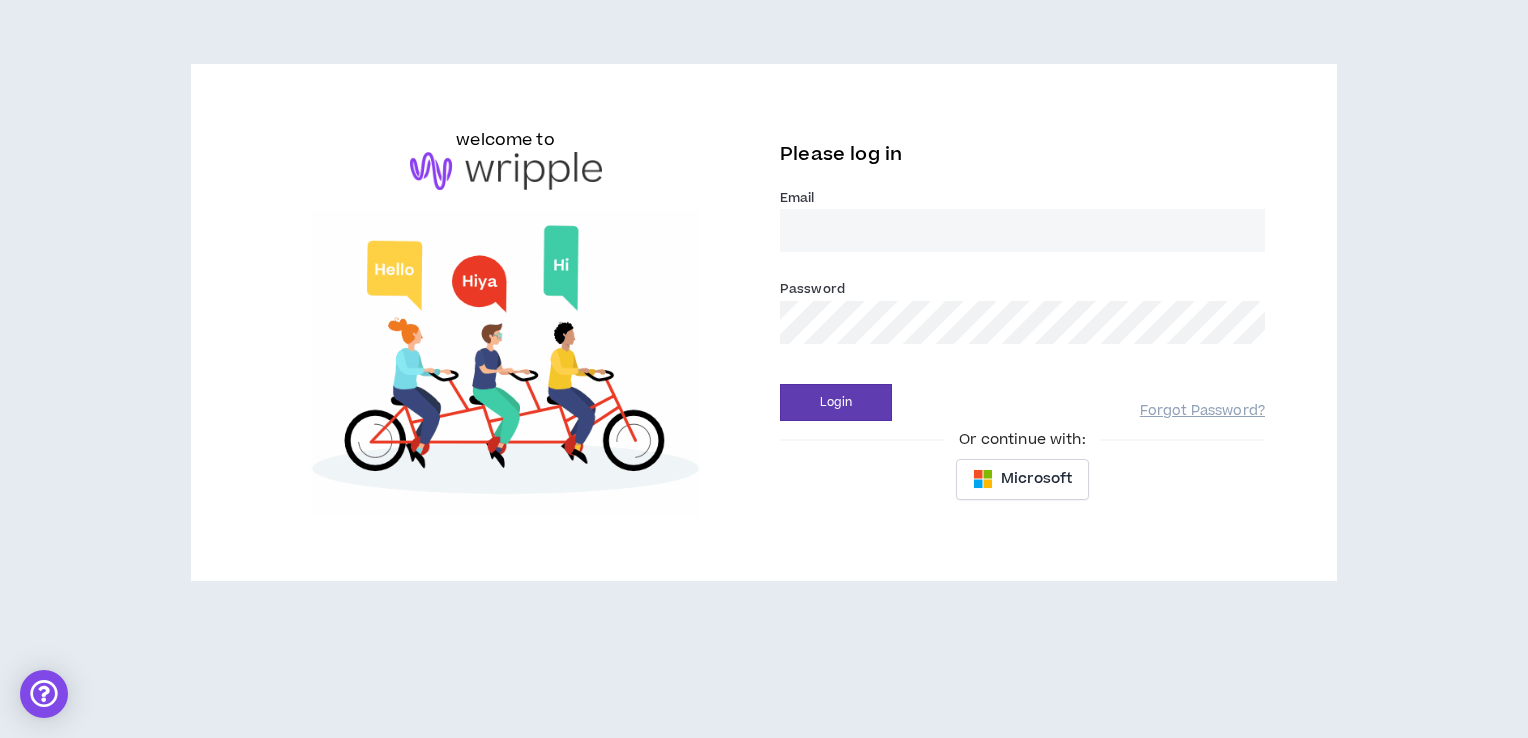 type on "[EMAIL_ADDRESS][DOMAIN_NAME]" 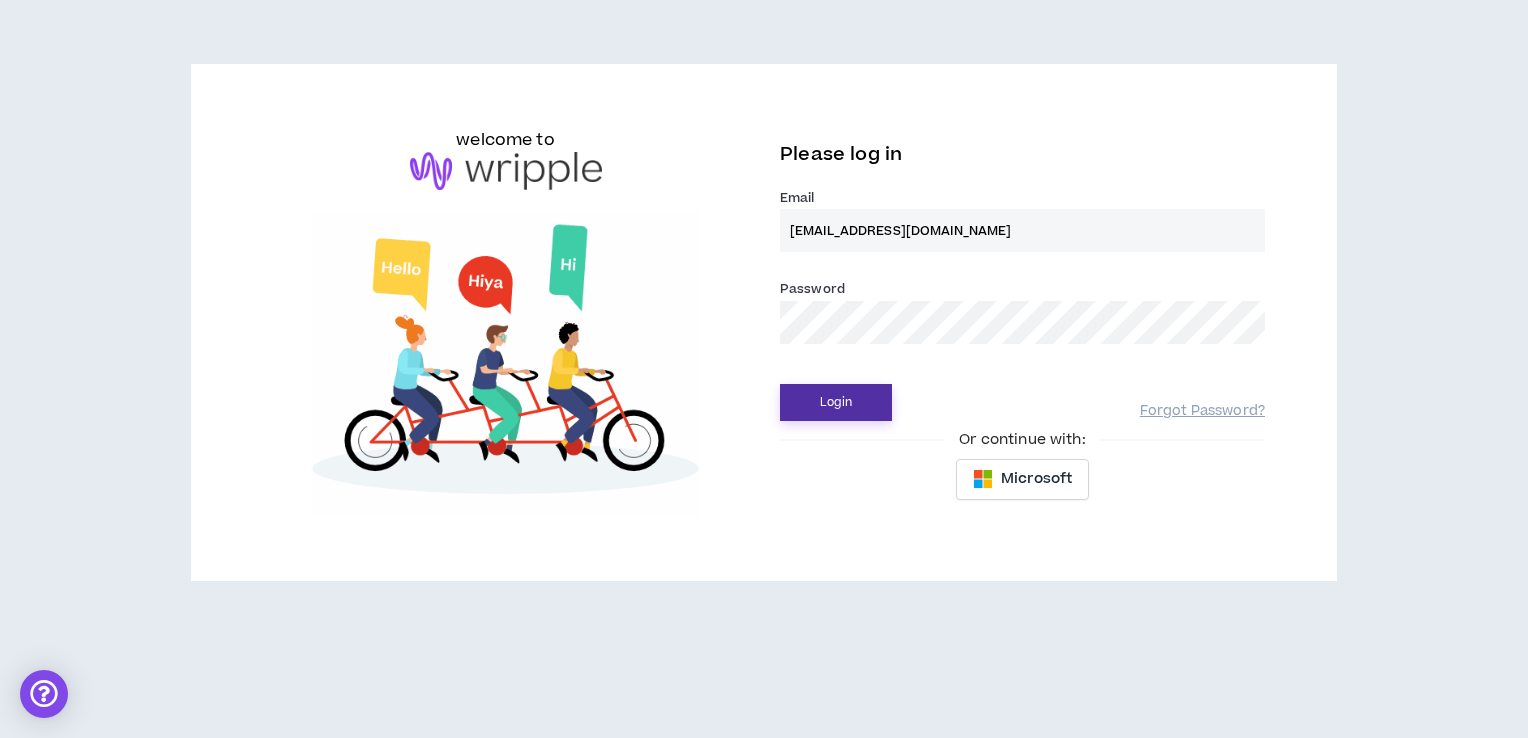 click on "Login" at bounding box center (836, 402) 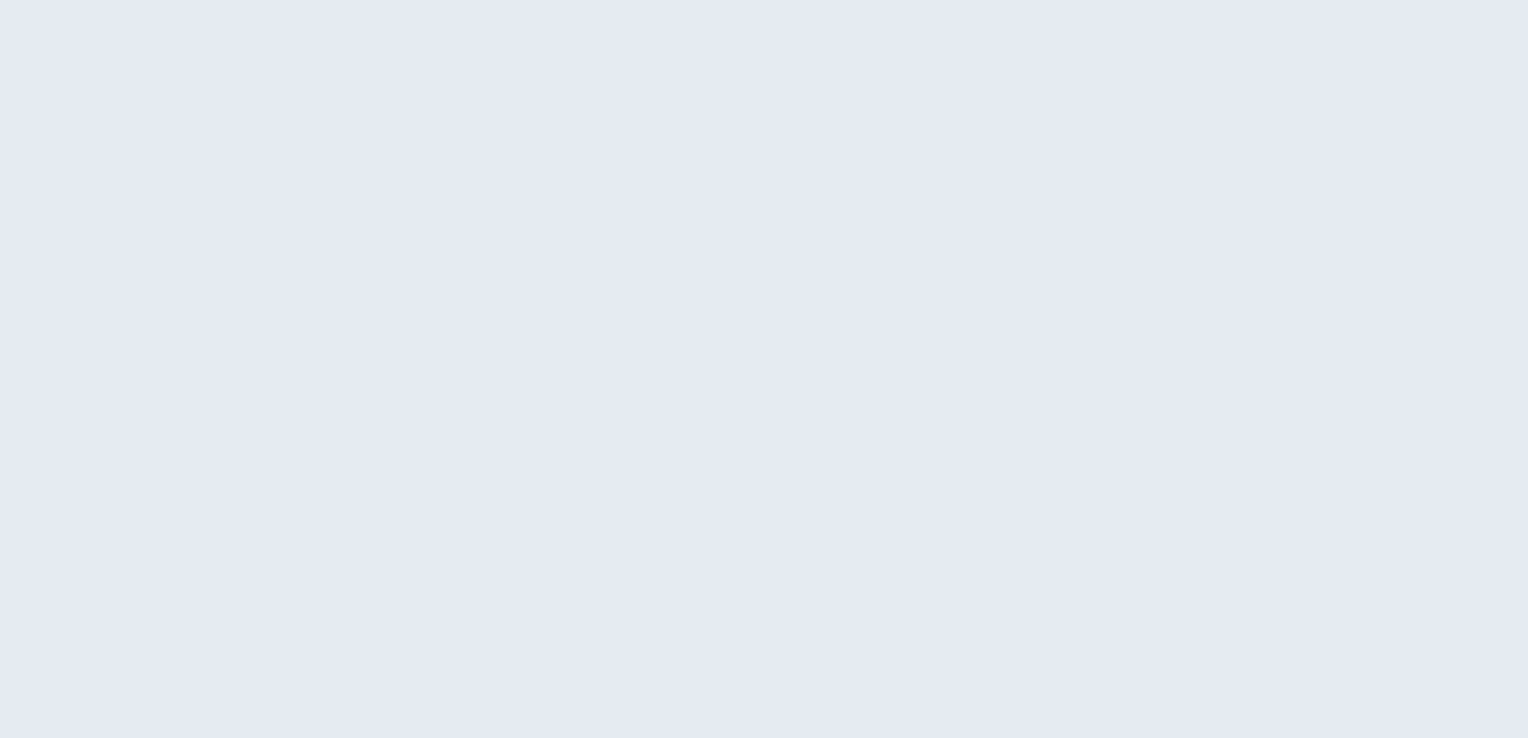 scroll, scrollTop: 0, scrollLeft: 0, axis: both 